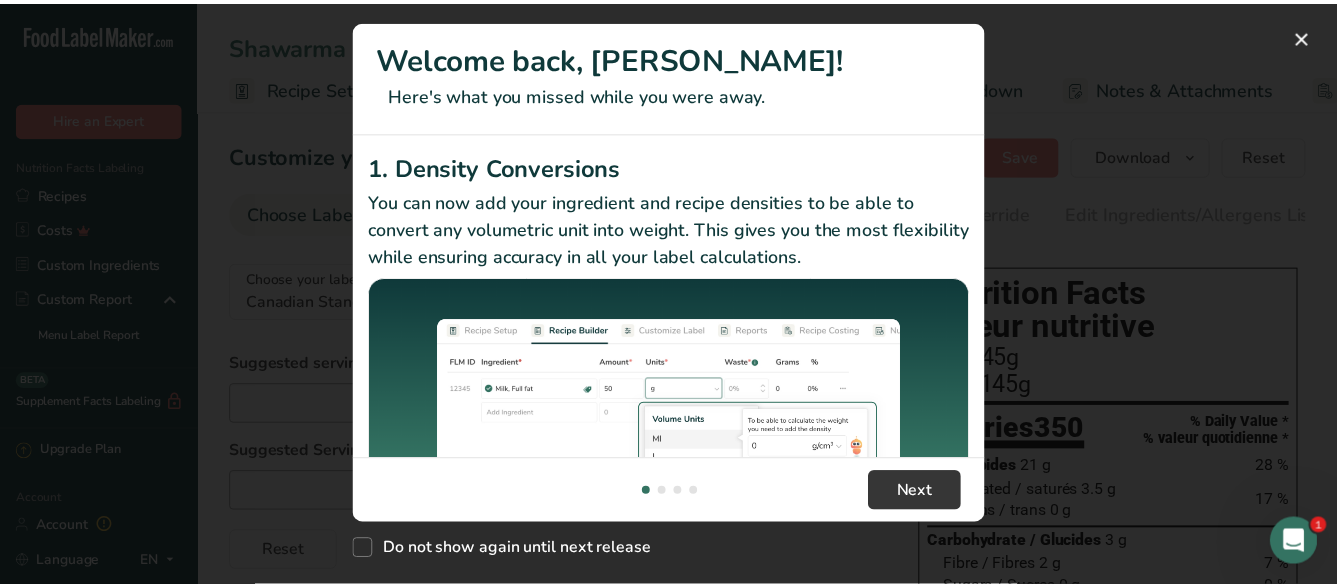 scroll, scrollTop: 0, scrollLeft: 0, axis: both 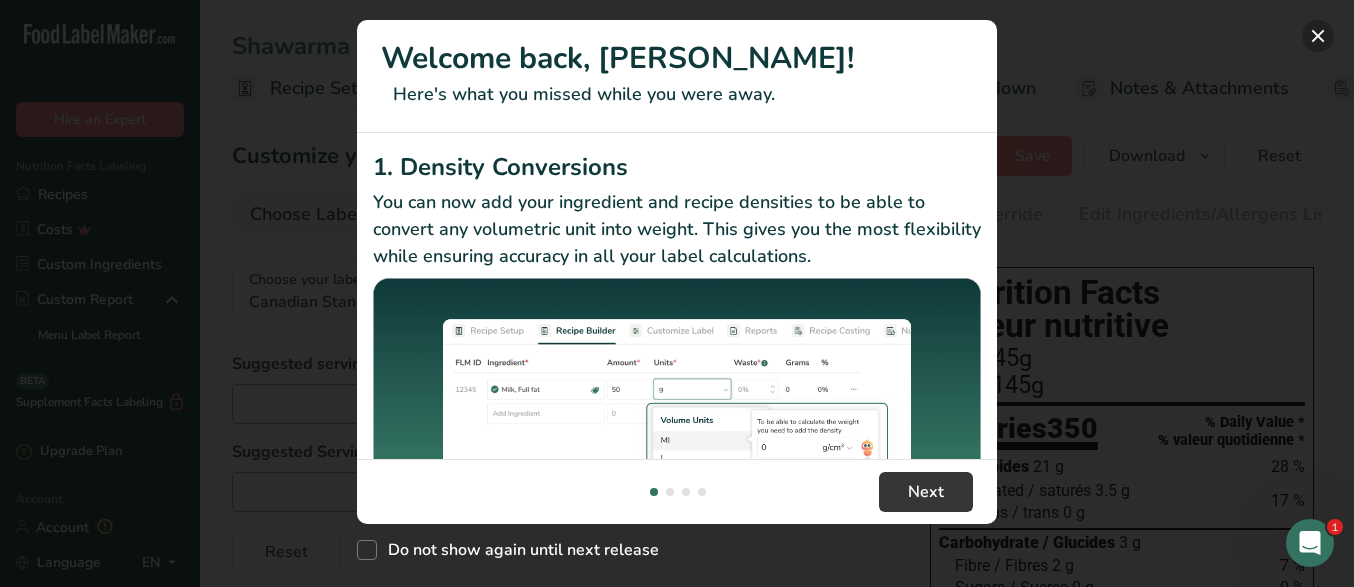 click at bounding box center (1318, 36) 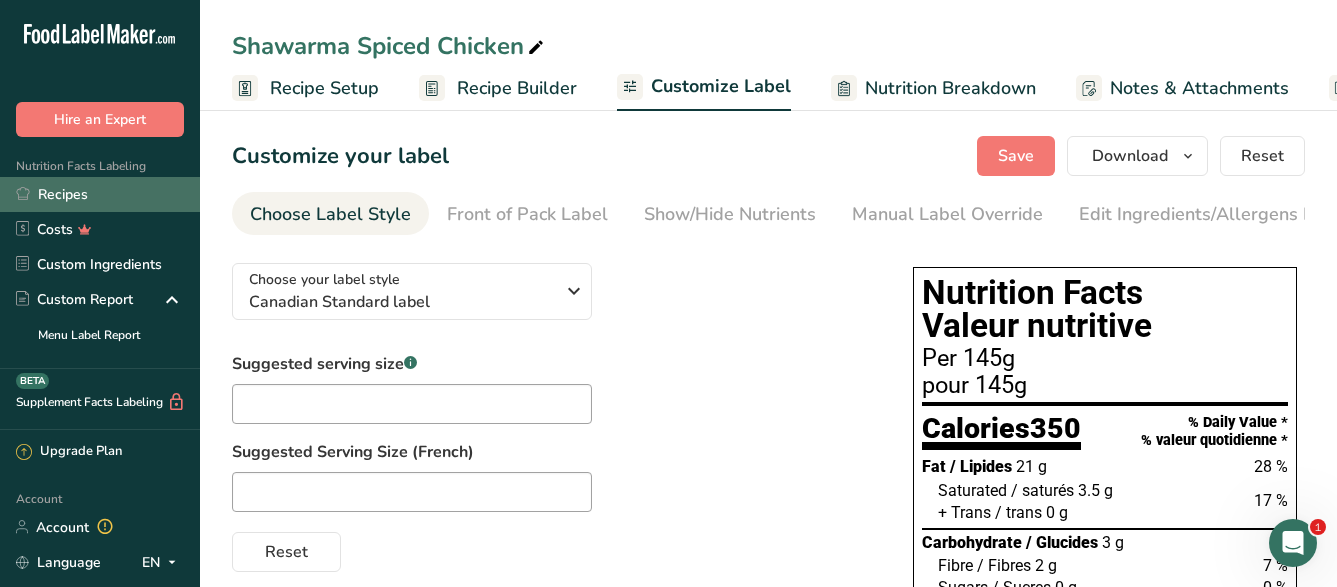 click on "Recipes" at bounding box center [100, 194] 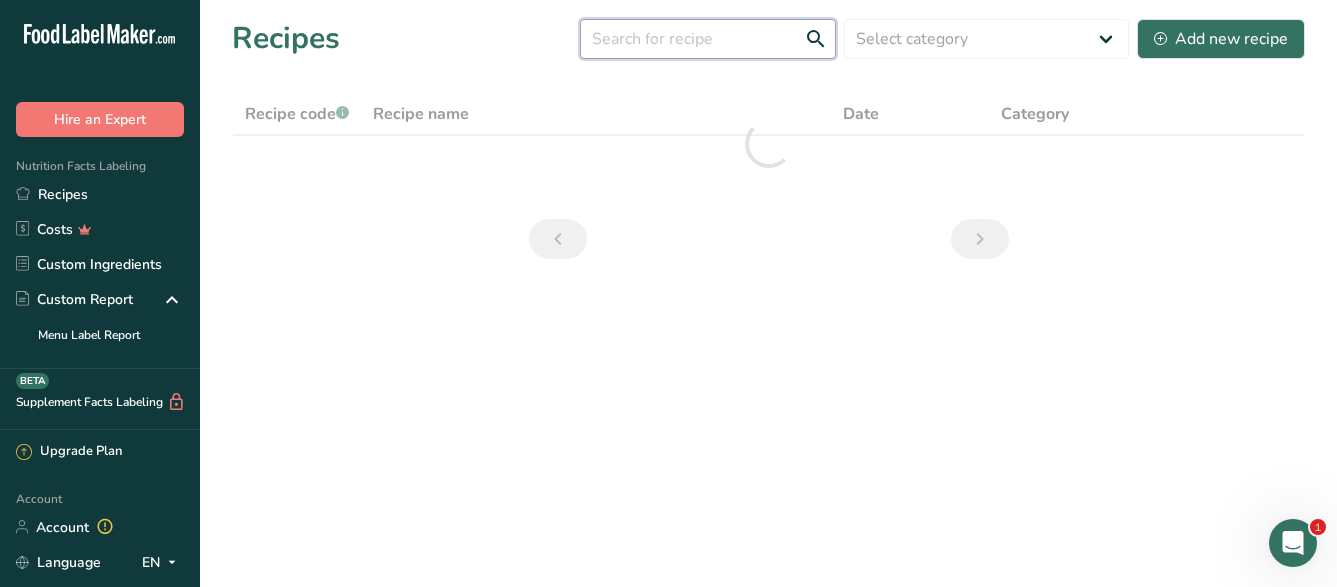 click at bounding box center [708, 39] 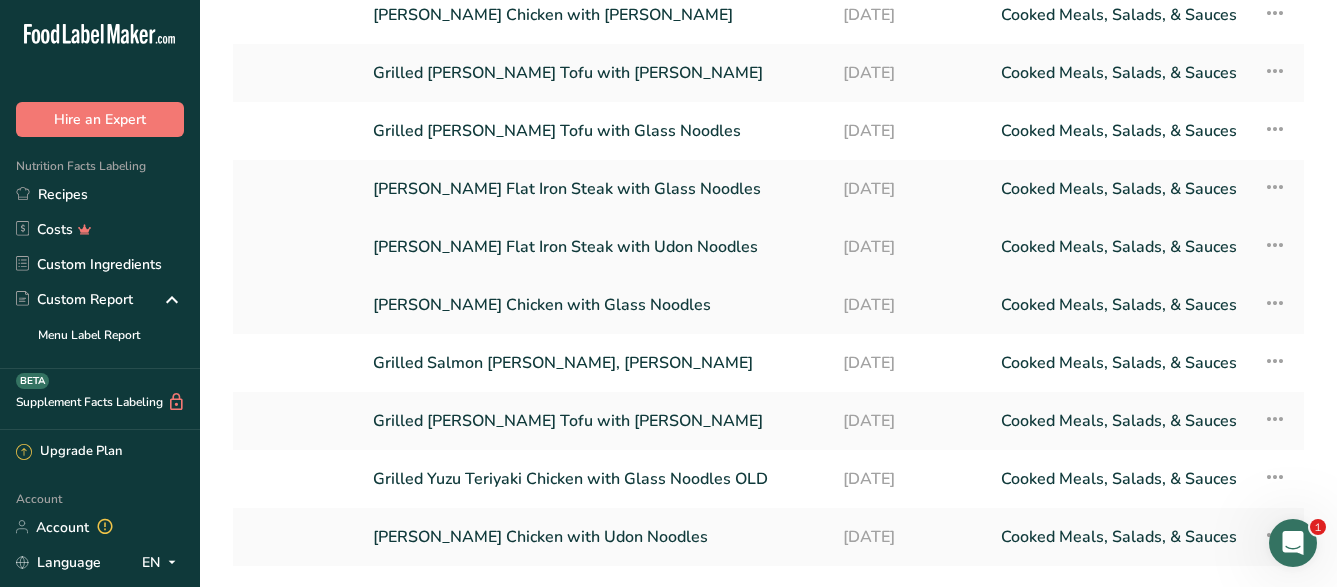 scroll, scrollTop: 290, scrollLeft: 0, axis: vertical 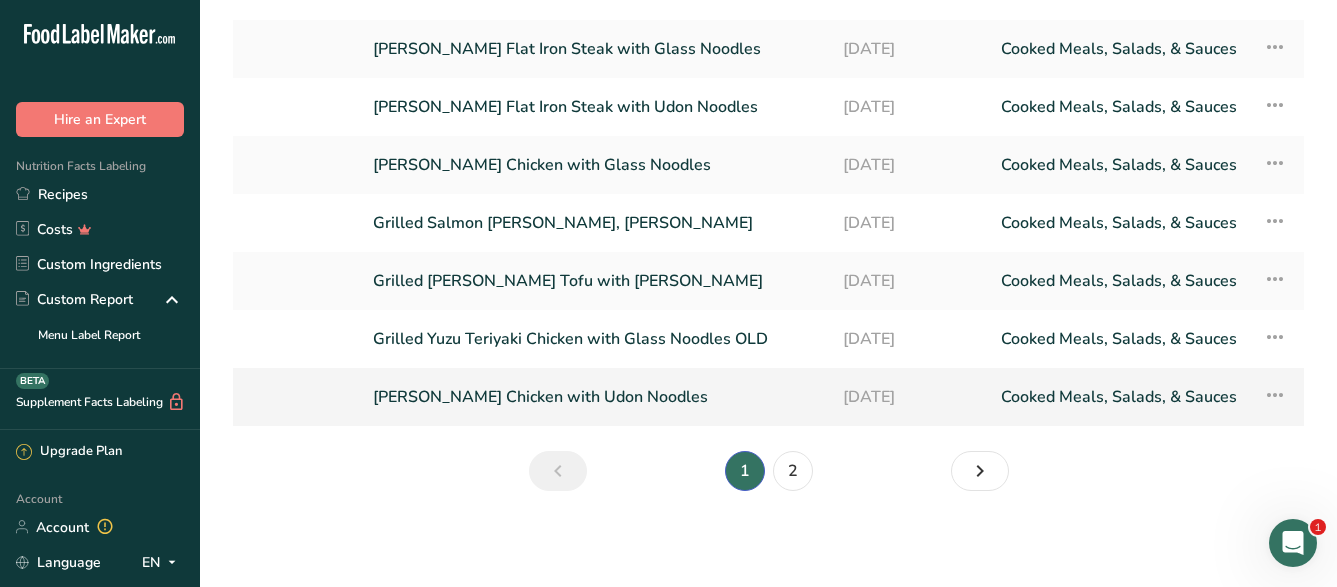 type on "yuzu" 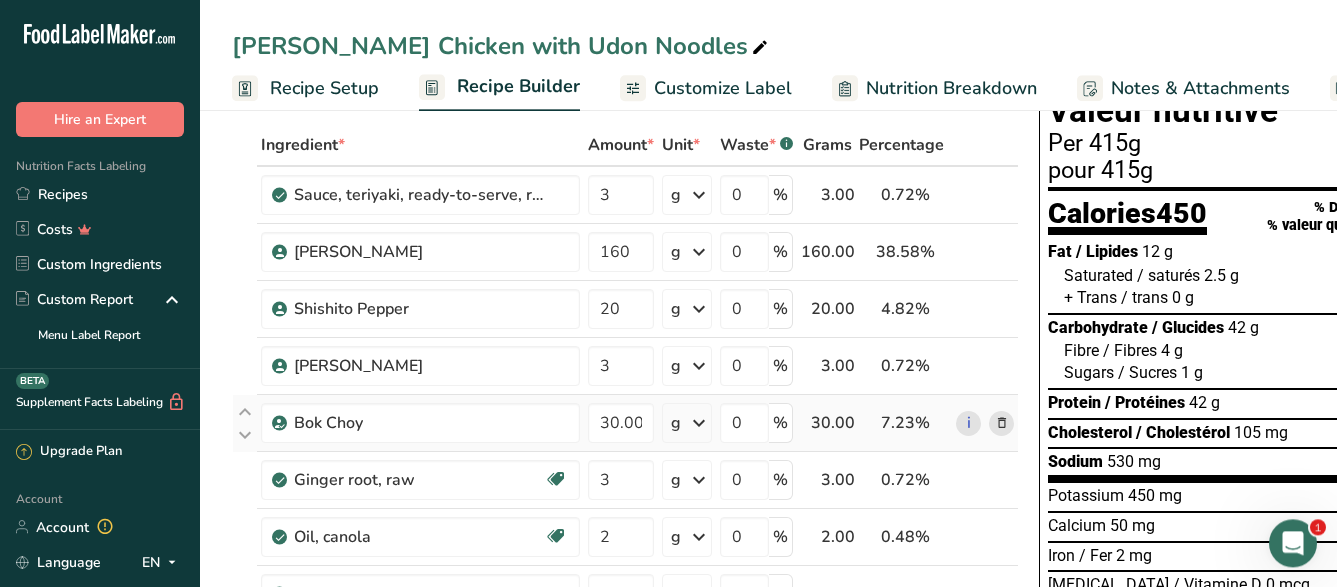 scroll, scrollTop: 0, scrollLeft: 0, axis: both 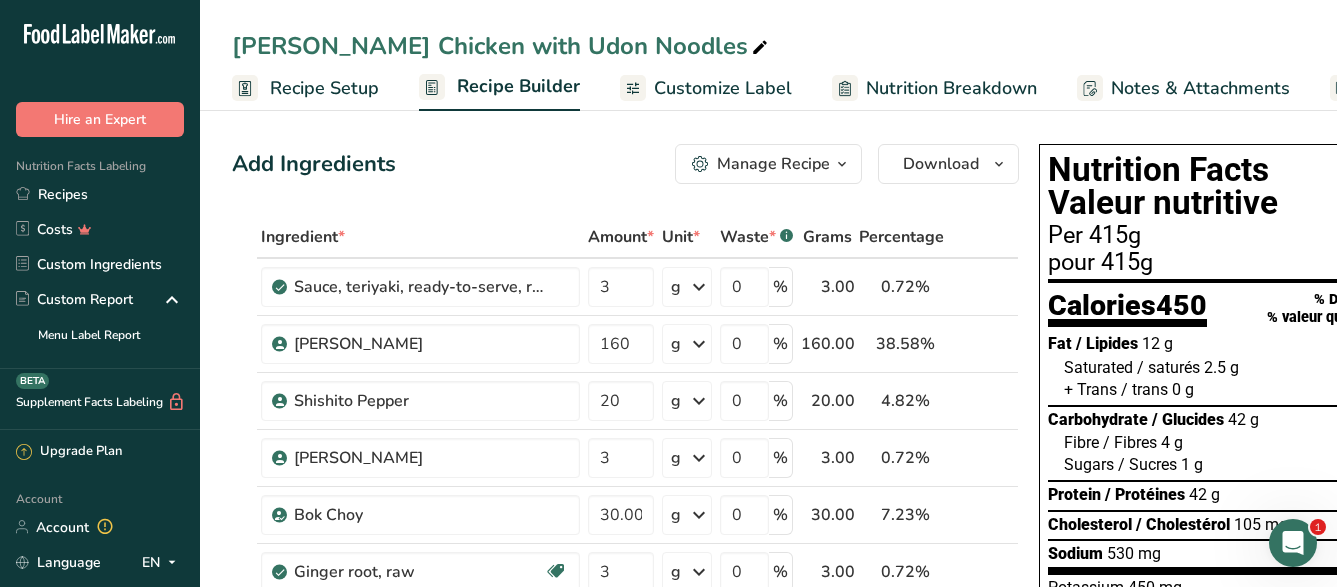 click on "Manage Recipe" at bounding box center [773, 164] 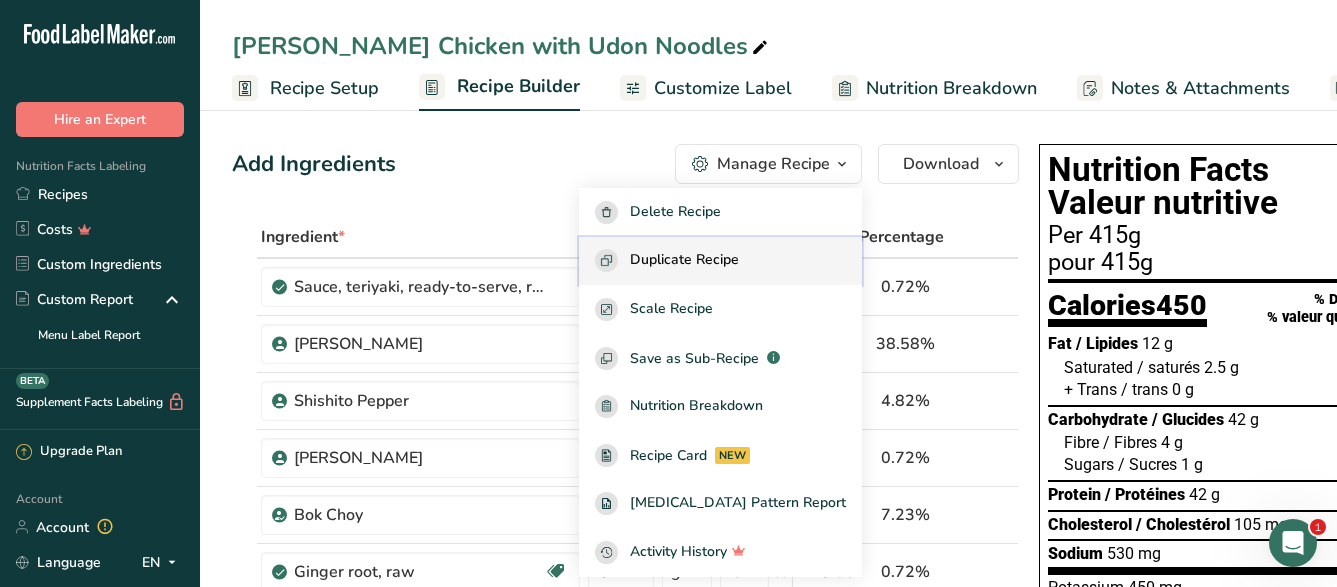 click on "Duplicate Recipe" at bounding box center (684, 260) 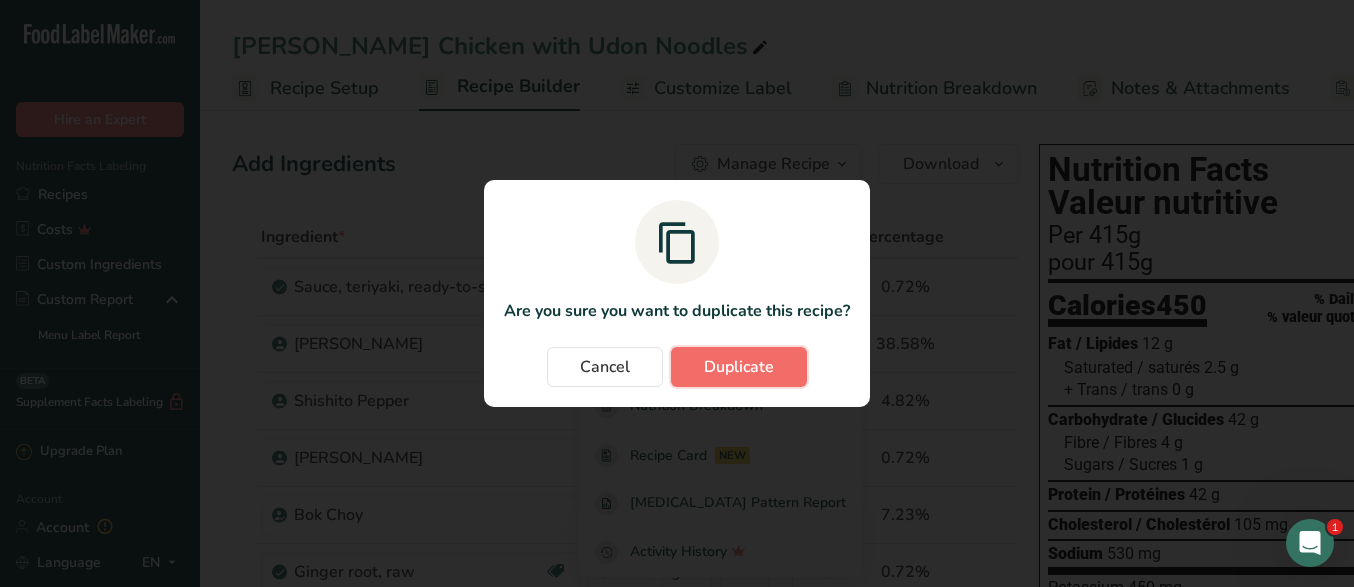 click on "Duplicate" at bounding box center (739, 367) 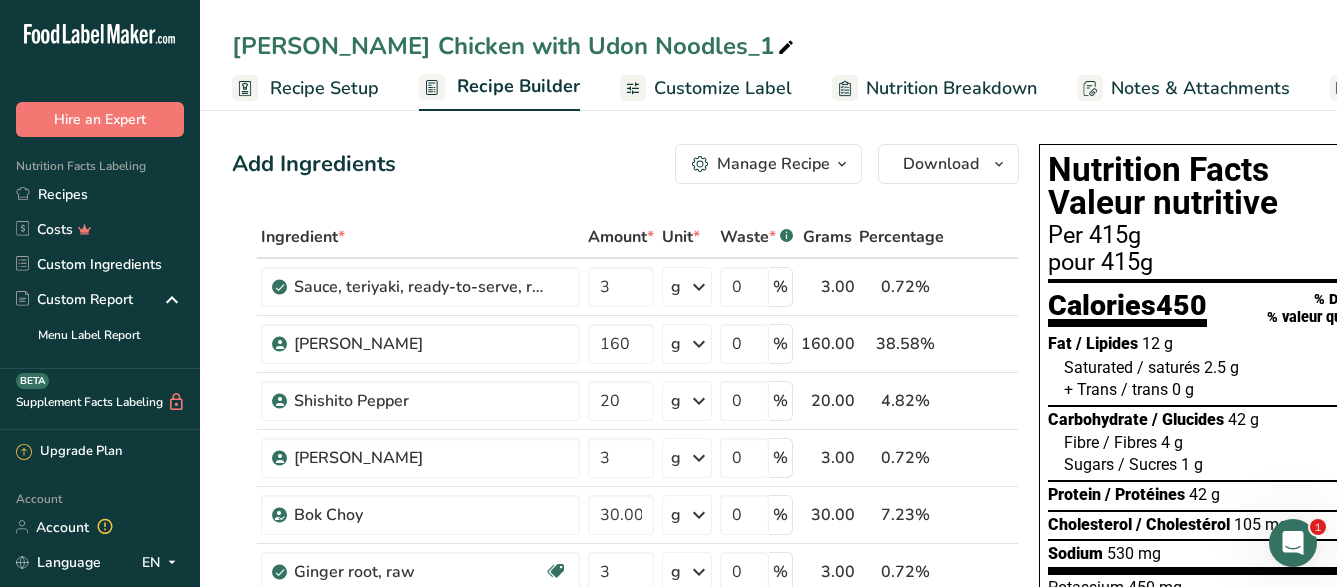 click at bounding box center (786, 48) 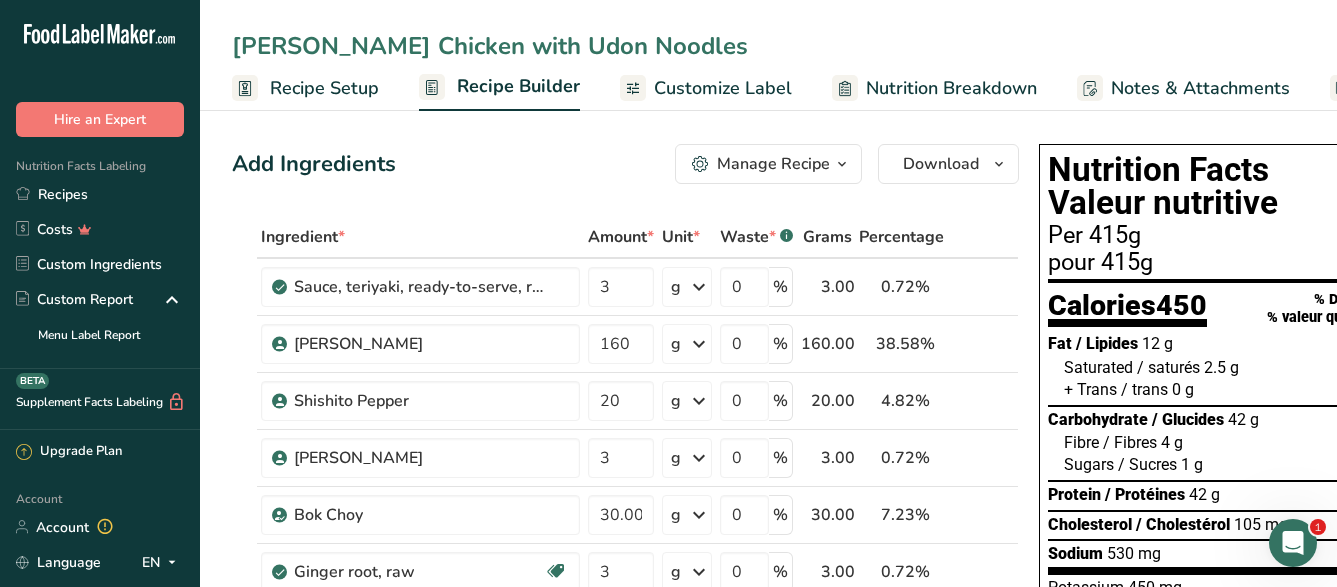type on "[PERSON_NAME] Chicken with Udon Noodles" 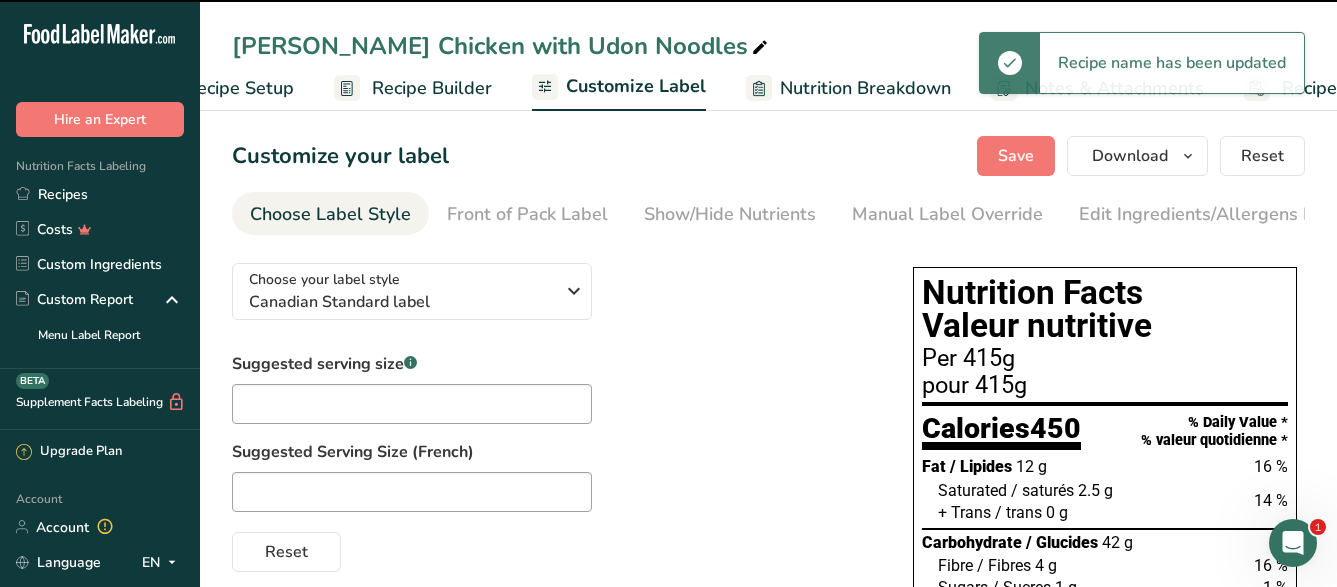 scroll, scrollTop: 0, scrollLeft: 203, axis: horizontal 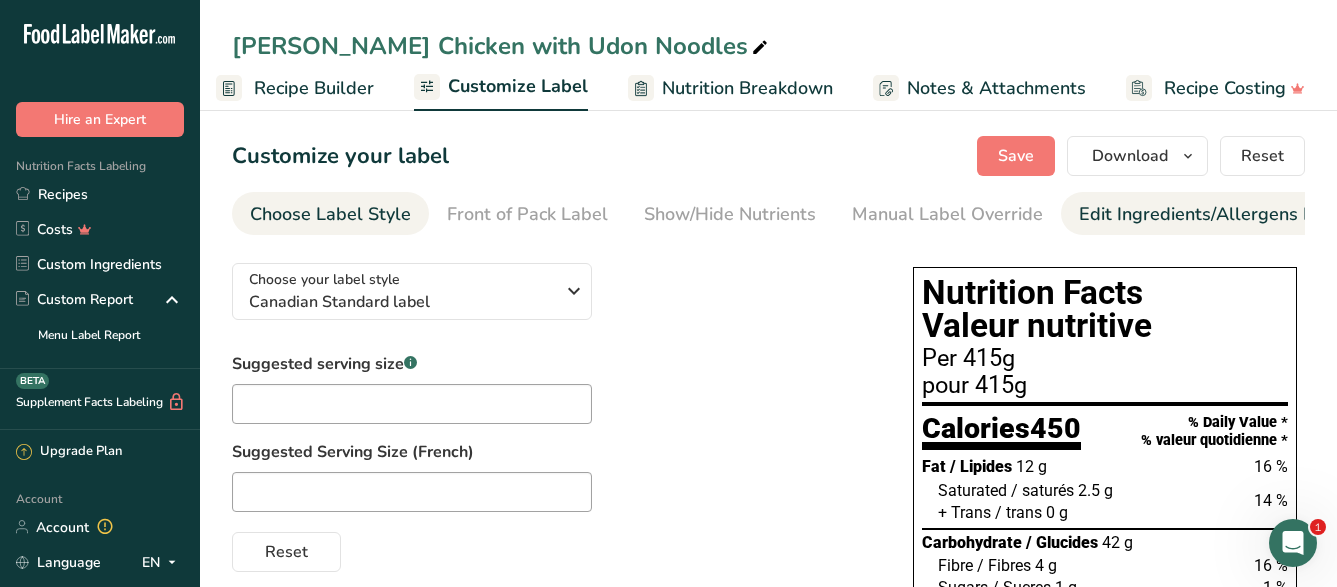 click on "Edit Ingredients/Allergens List" at bounding box center [1206, 214] 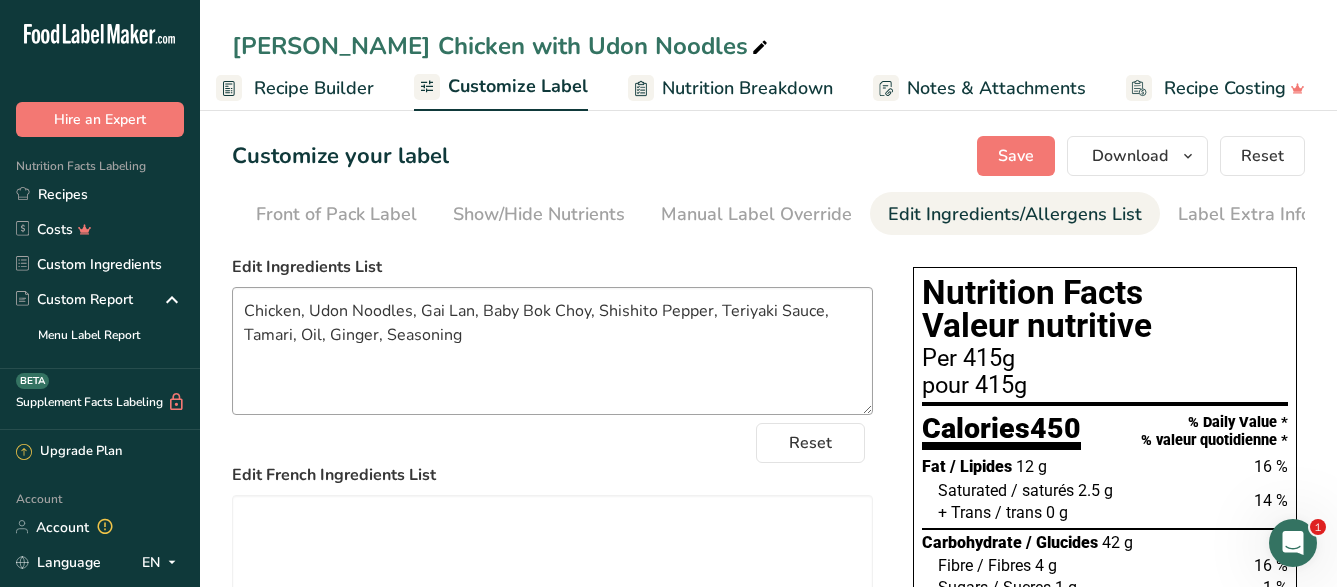 scroll, scrollTop: 0, scrollLeft: 195, axis: horizontal 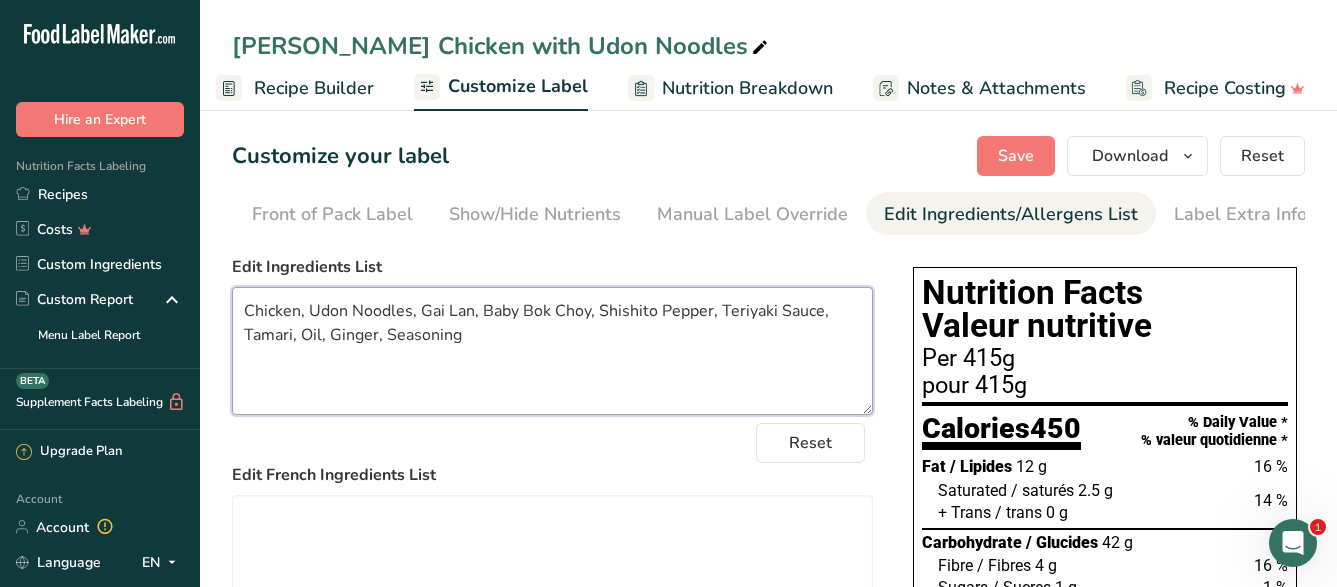 drag, startPoint x: 475, startPoint y: 322, endPoint x: 419, endPoint y: 326, distance: 56.142673 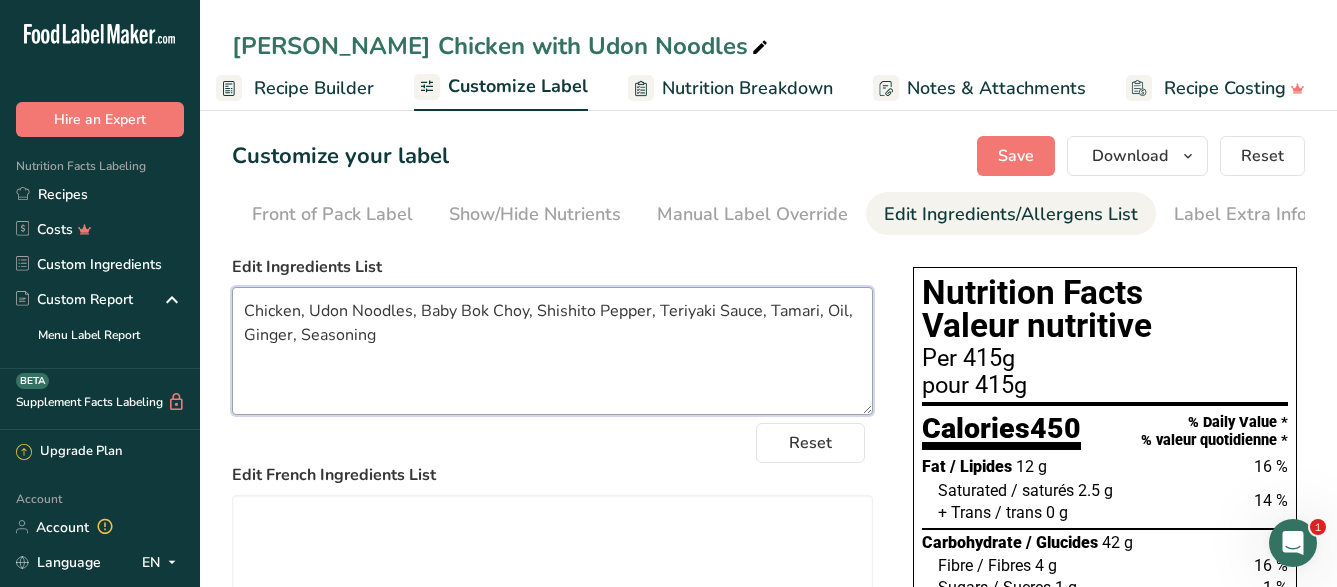 type on "Chicken, Udon Noodles, Baby Bok Choy, Shishito Pepper, Teriyaki Sauce, Tamari, Oil, Ginger, Seasoning" 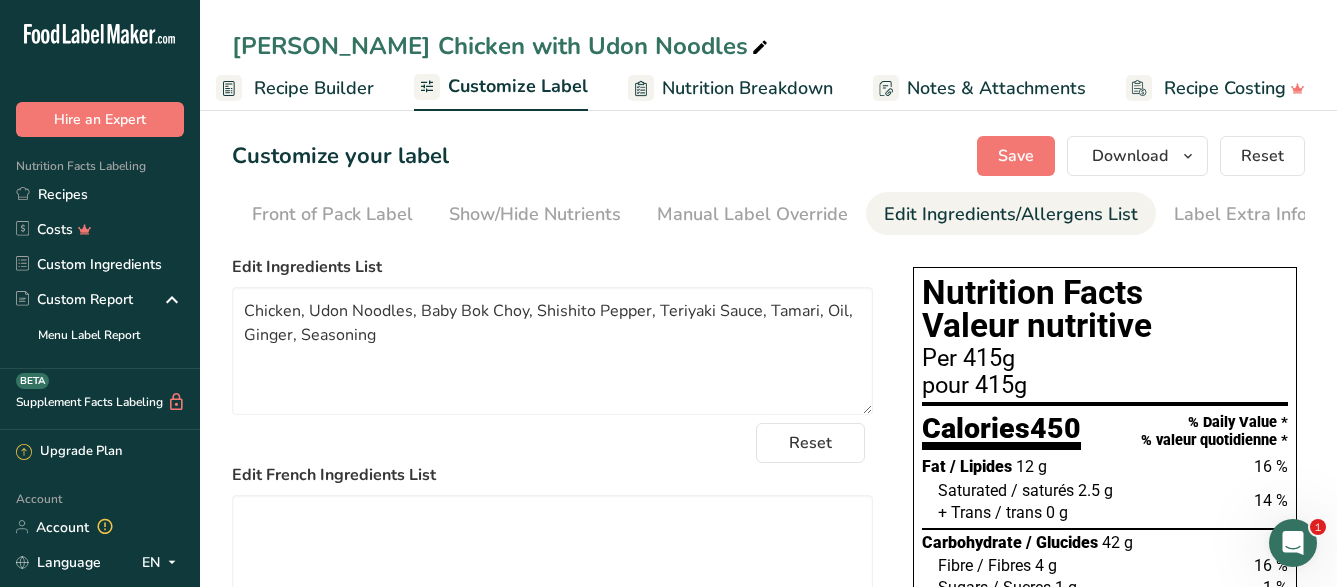 click at bounding box center [760, 48] 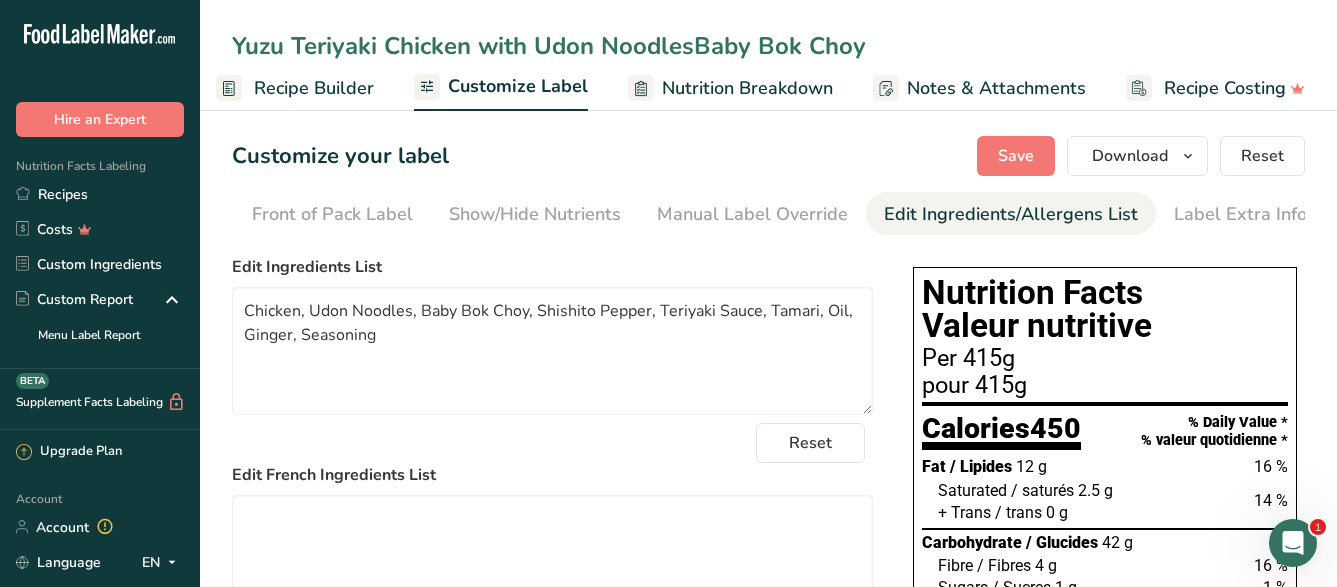 click on "Yuzu Teriyaki Chicken with Udon NoodlesBaby Bok Choy" at bounding box center [768, 46] 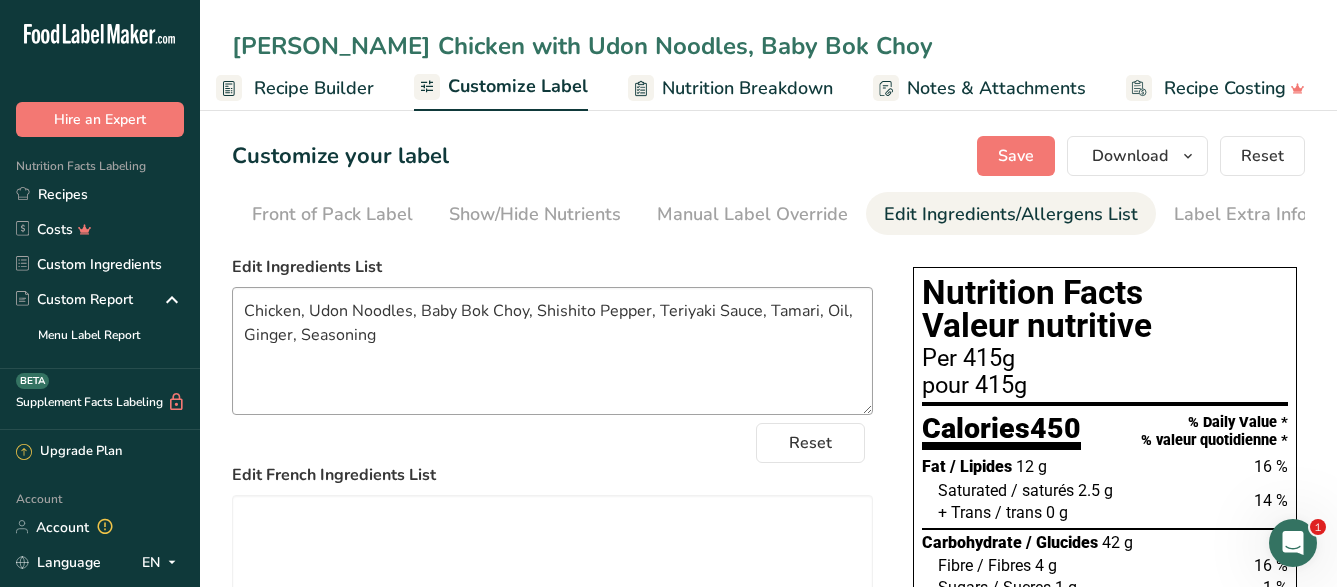type on "[PERSON_NAME] Chicken with Udon Noodles, Baby Bok Choy" 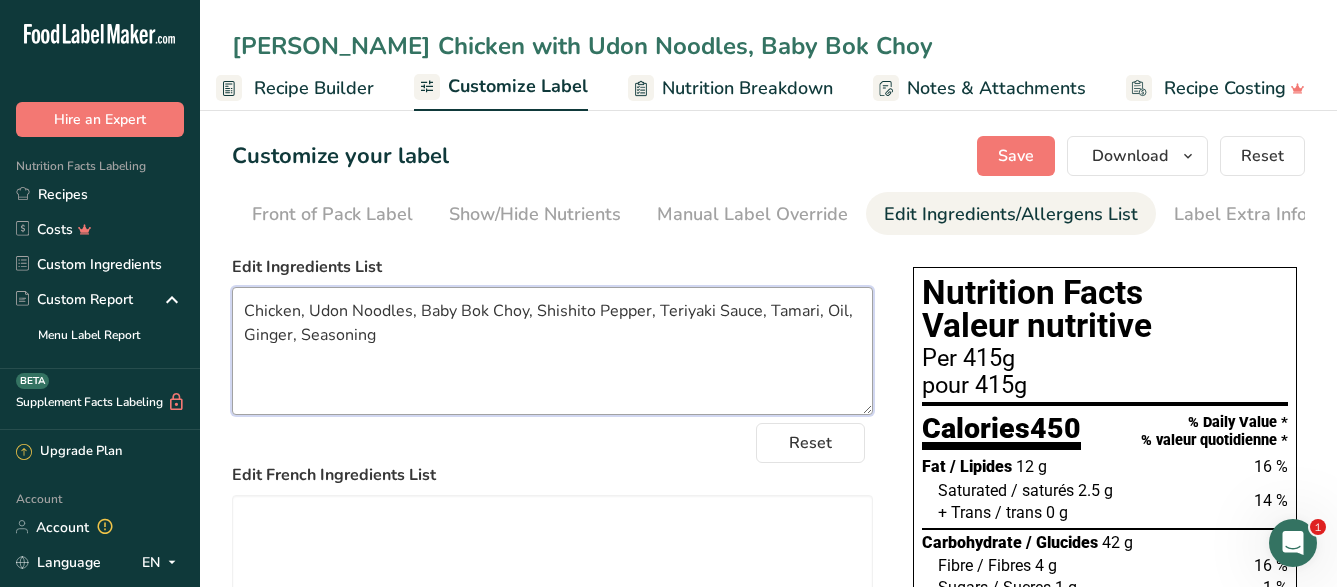 click on "Chicken, Udon Noodles, Baby Bok Choy, Shishito Pepper, Teriyaki Sauce, Tamari, Oil, Ginger, Seasoning" at bounding box center (552, 351) 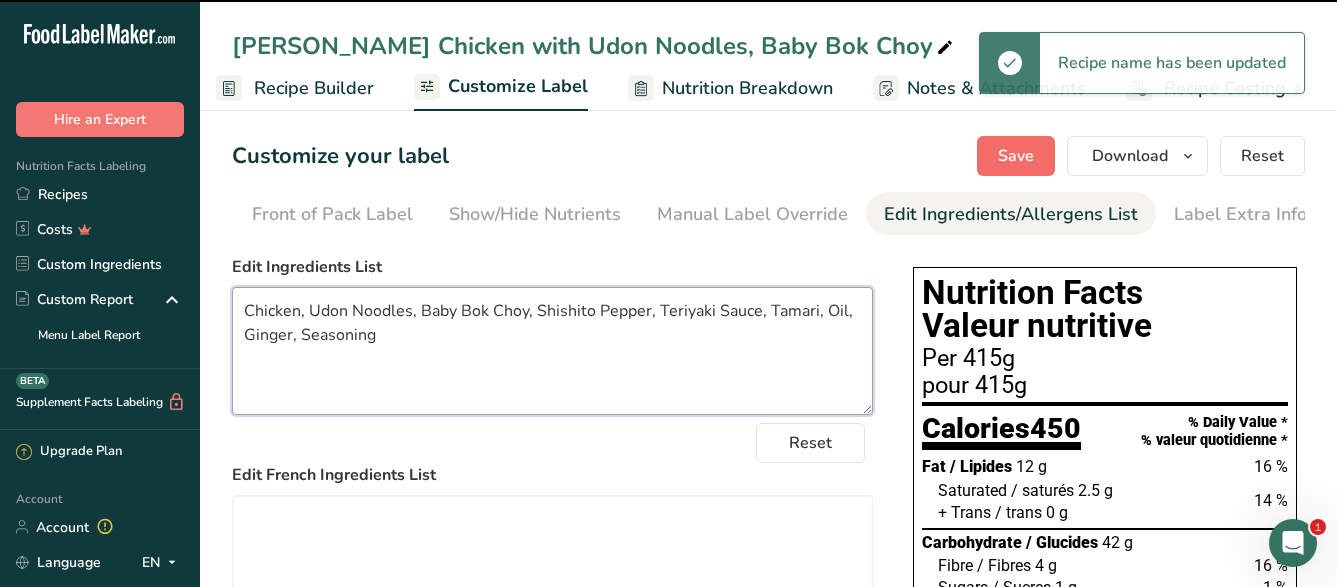 type on "Chicken, Udon Noodles, Gai Lan, Baby Bok Choy, Shishito Pepper, Teriyaki Sauce, Tamari, Oil, Ginger, Seasoning" 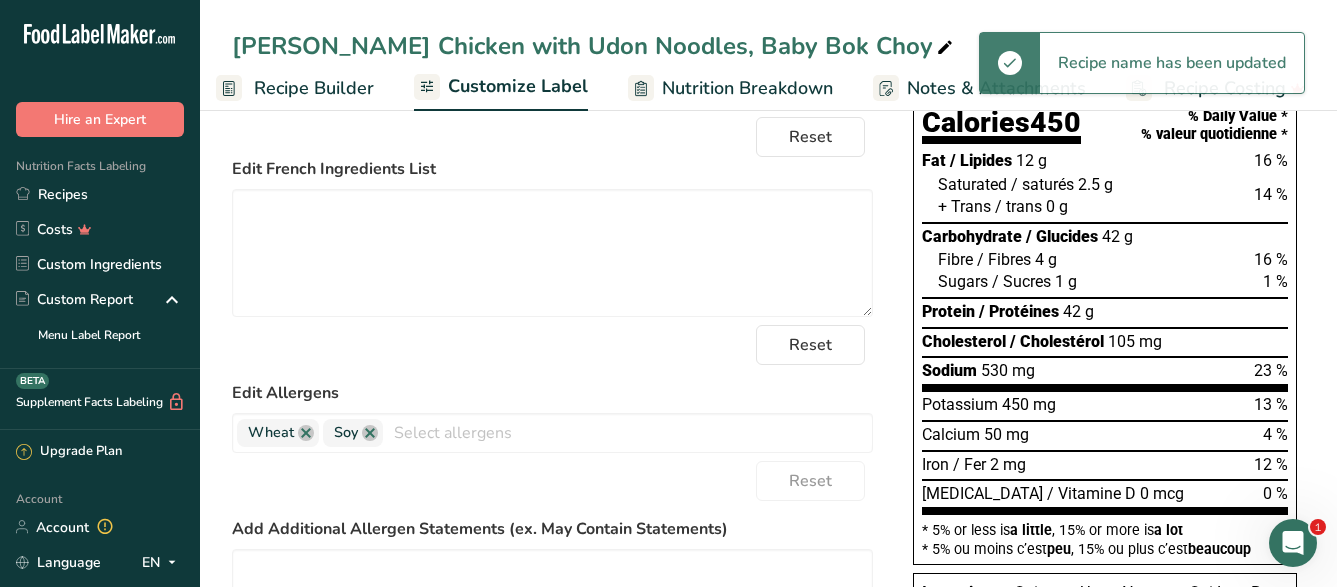 scroll, scrollTop: 0, scrollLeft: 0, axis: both 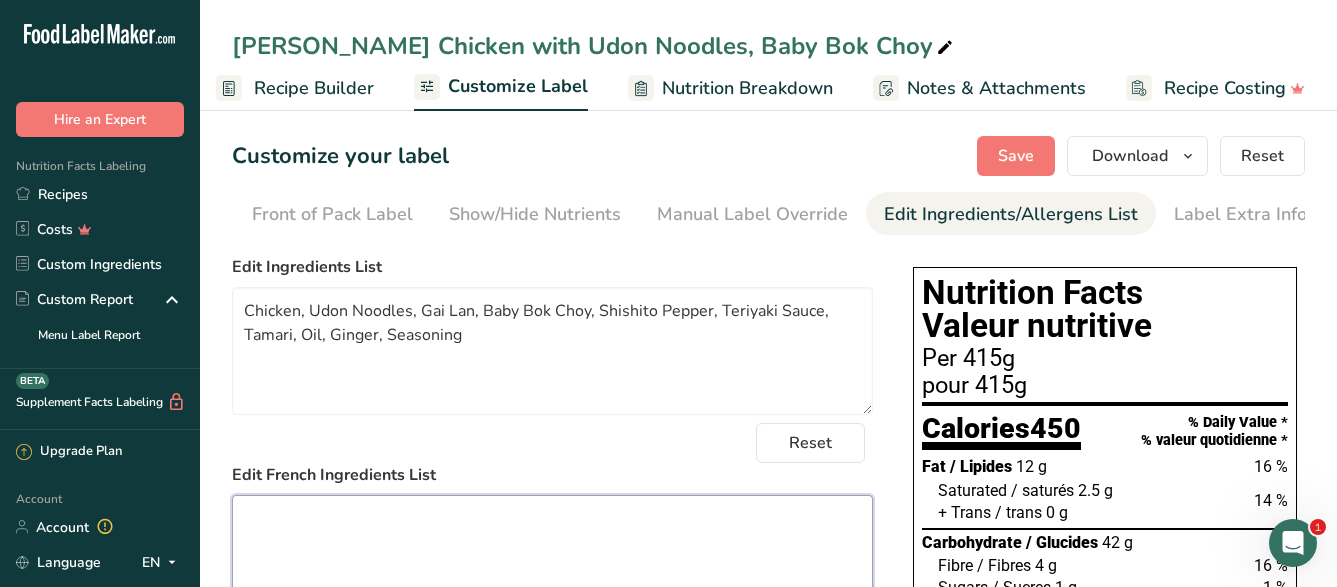 click at bounding box center (552, 559) 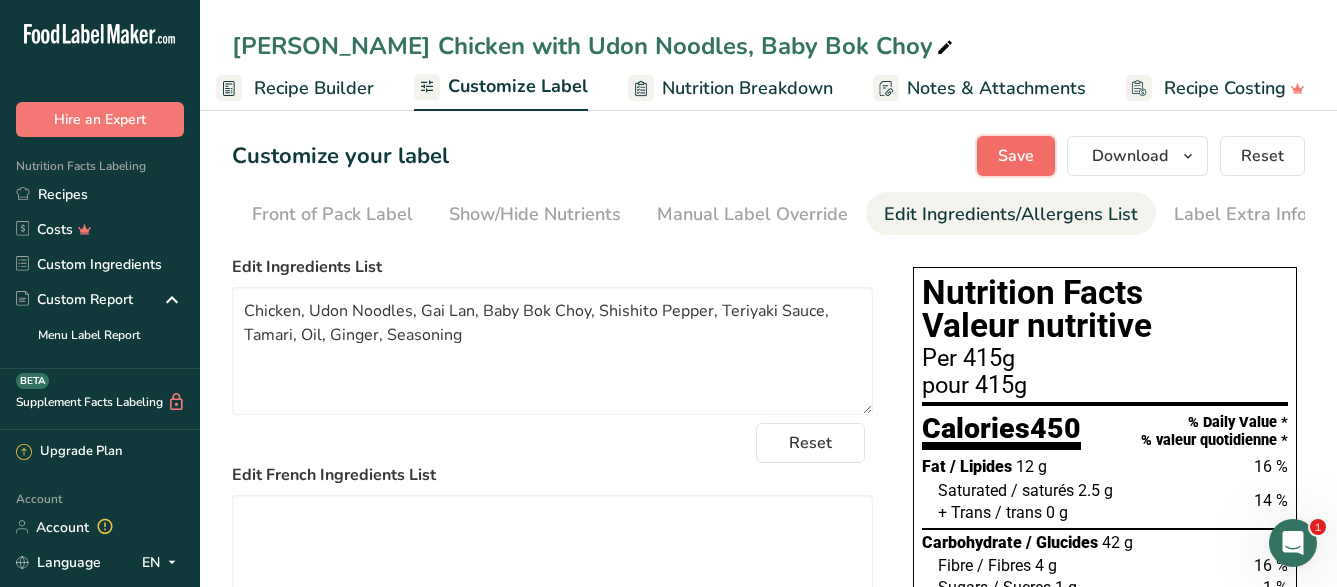 click on "Save" at bounding box center [1016, 156] 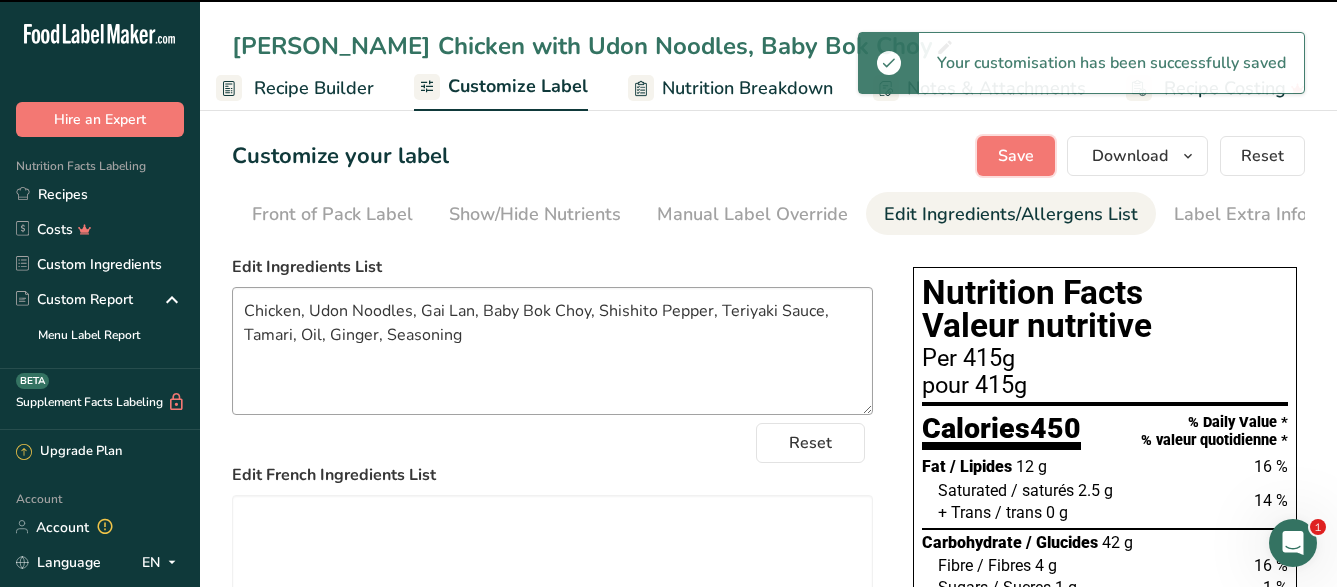 type 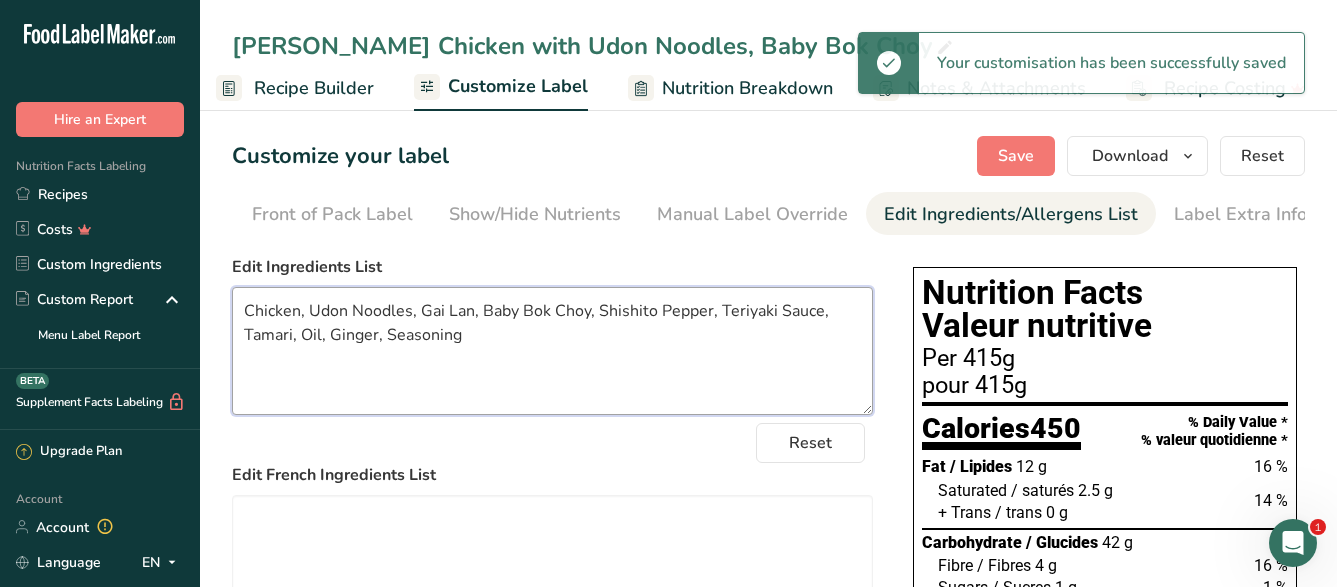 click on "Chicken, Udon Noodles, Gai Lan, Baby Bok Choy, Shishito Pepper, Teriyaki Sauce, Tamari, Oil, Ginger, Seasoning" at bounding box center [552, 351] 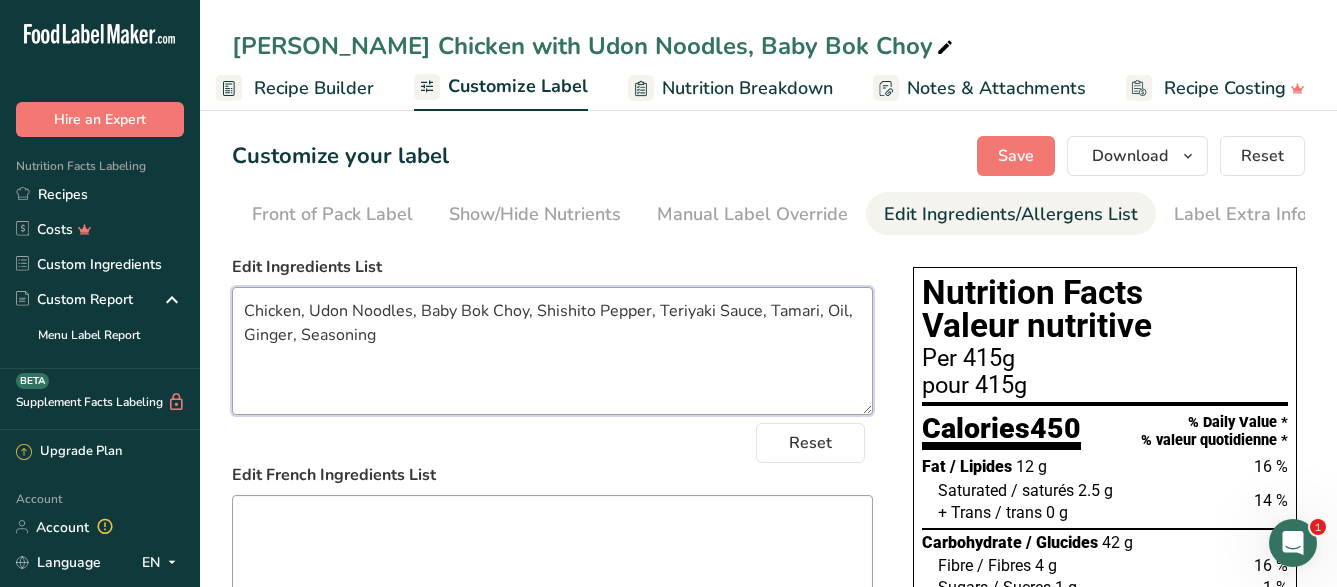 type on "Chicken, Udon Noodles, Baby Bok Choy, Shishito Pepper, Teriyaki Sauce, Tamari, Oil, Ginger, Seasoning" 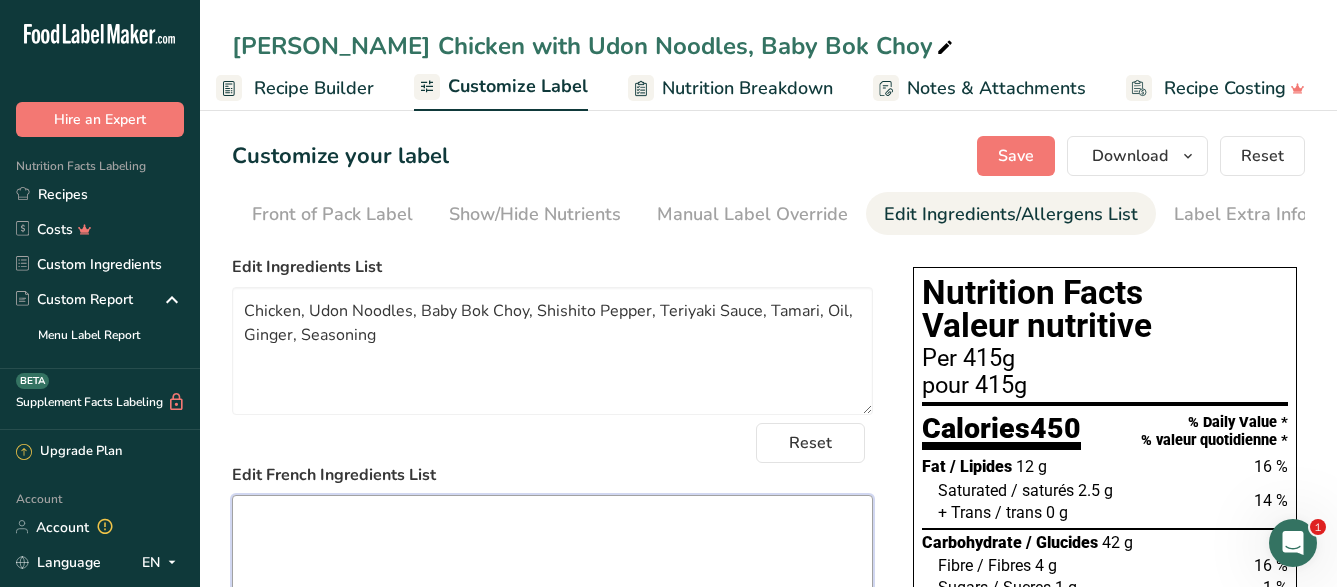 click at bounding box center [552, 559] 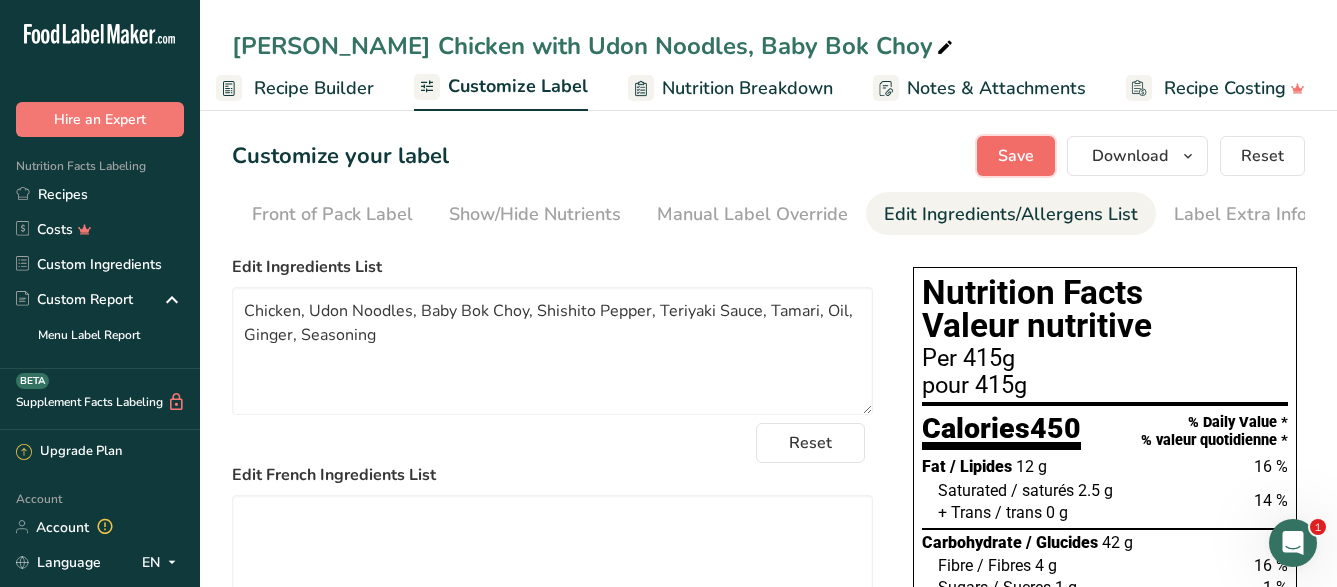 click on "Save" at bounding box center (1016, 156) 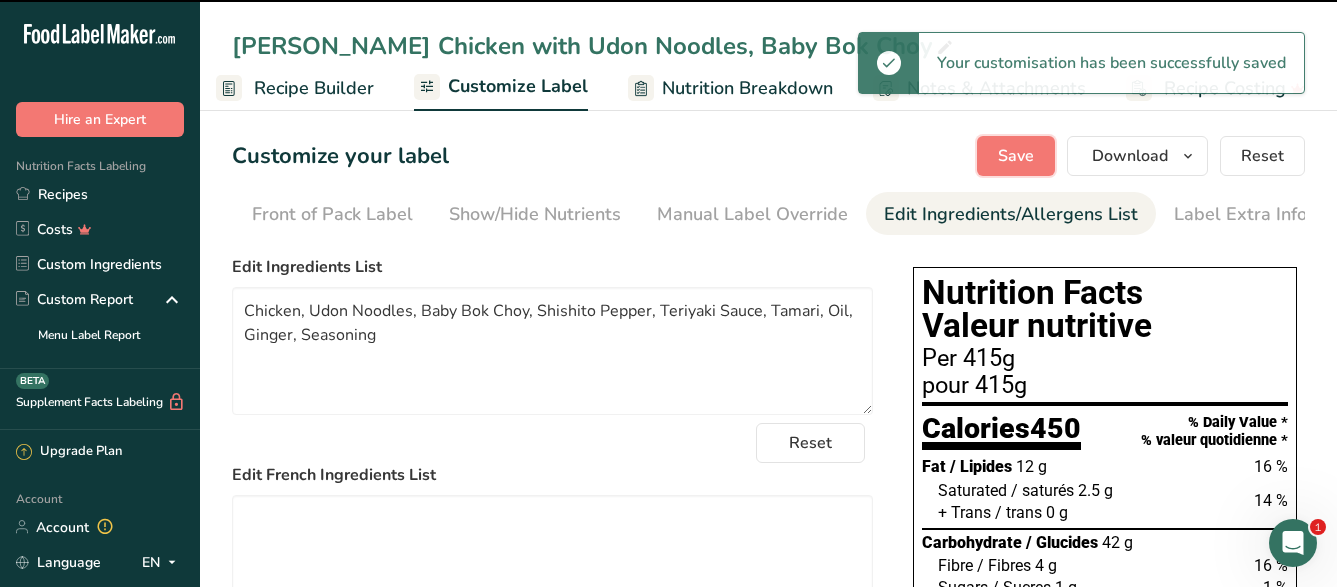 type 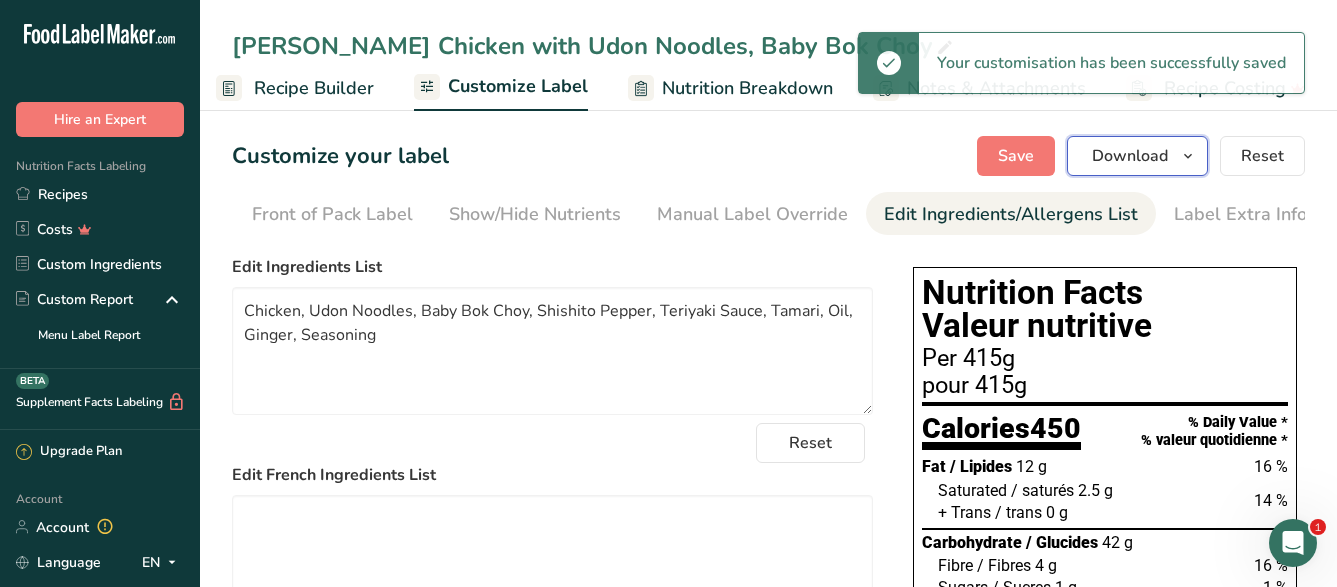 click on "Download" at bounding box center [1130, 156] 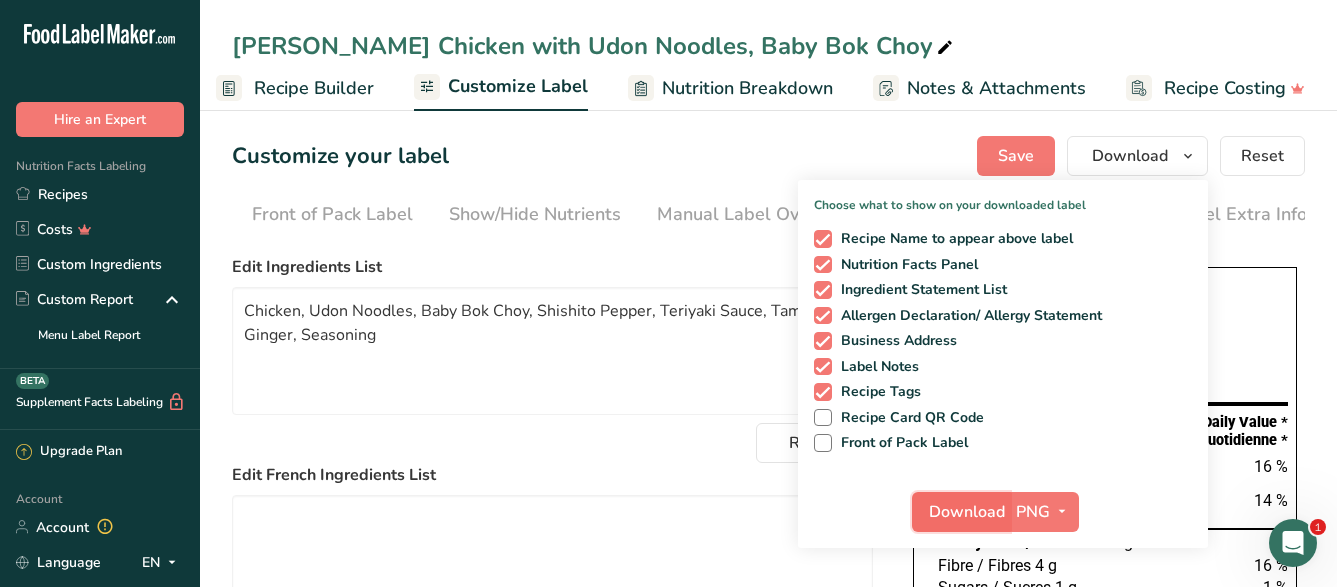 click on "Download" at bounding box center [967, 512] 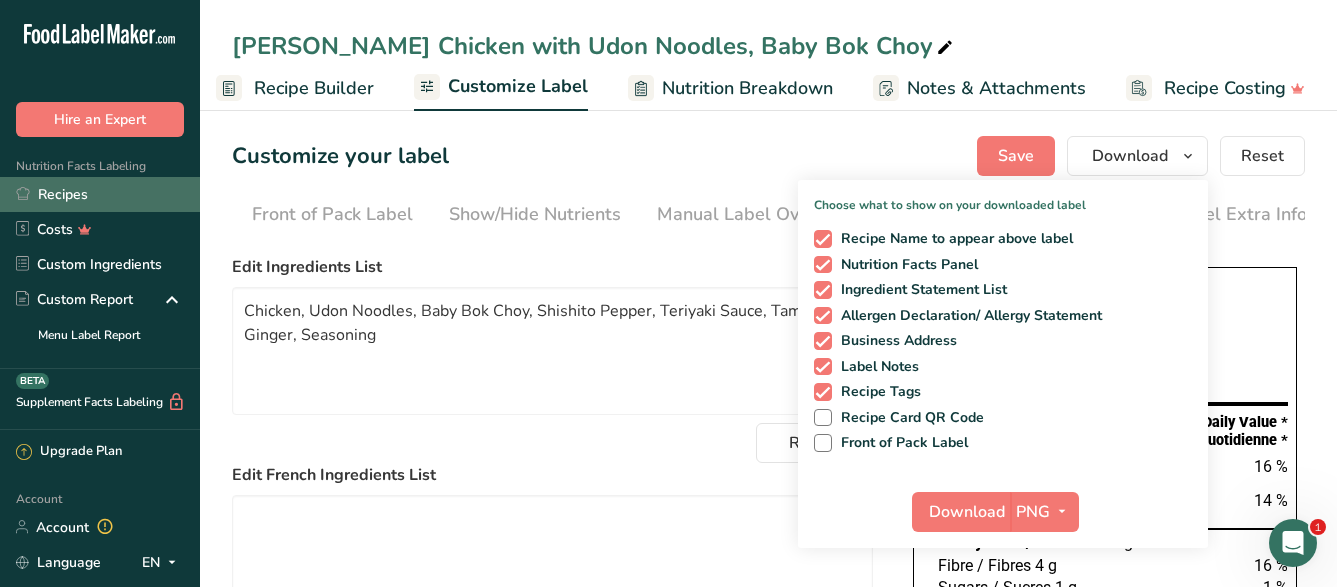 click on "Recipes" at bounding box center [100, 194] 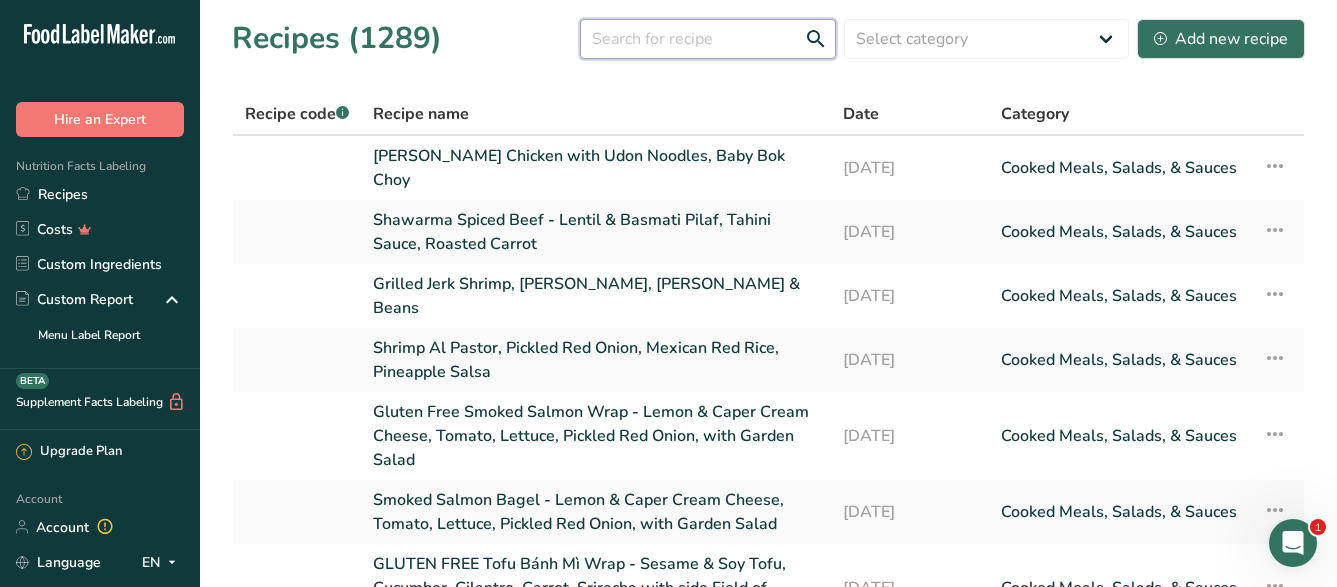 click at bounding box center [708, 39] 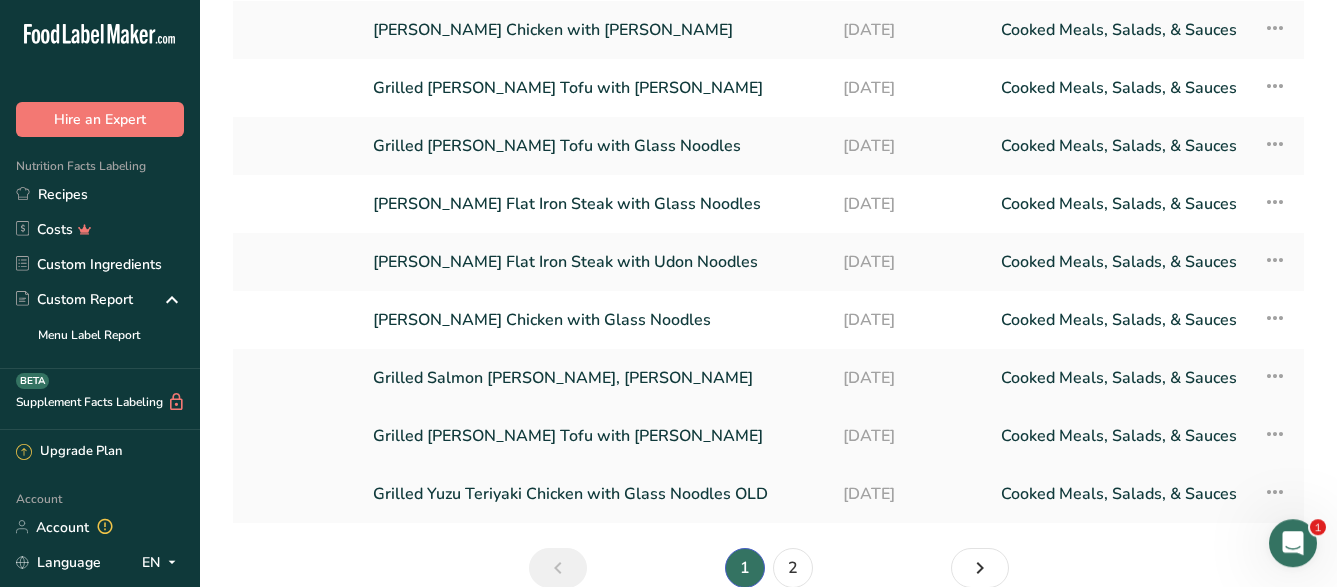 scroll, scrollTop: 204, scrollLeft: 0, axis: vertical 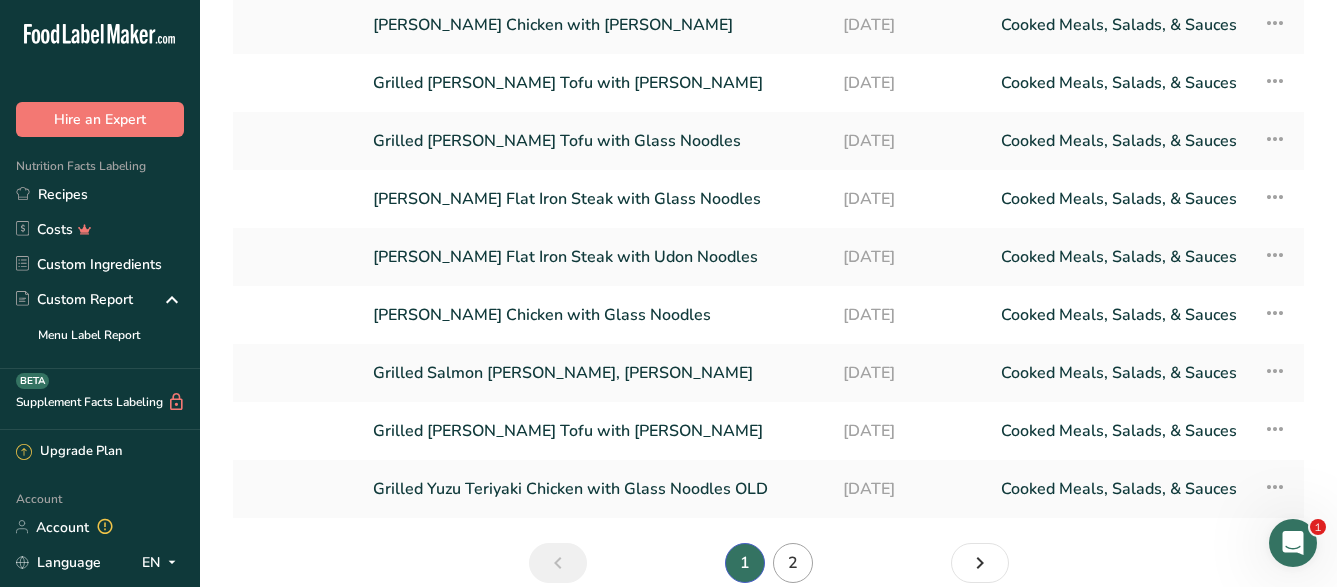 type on "yuzu" 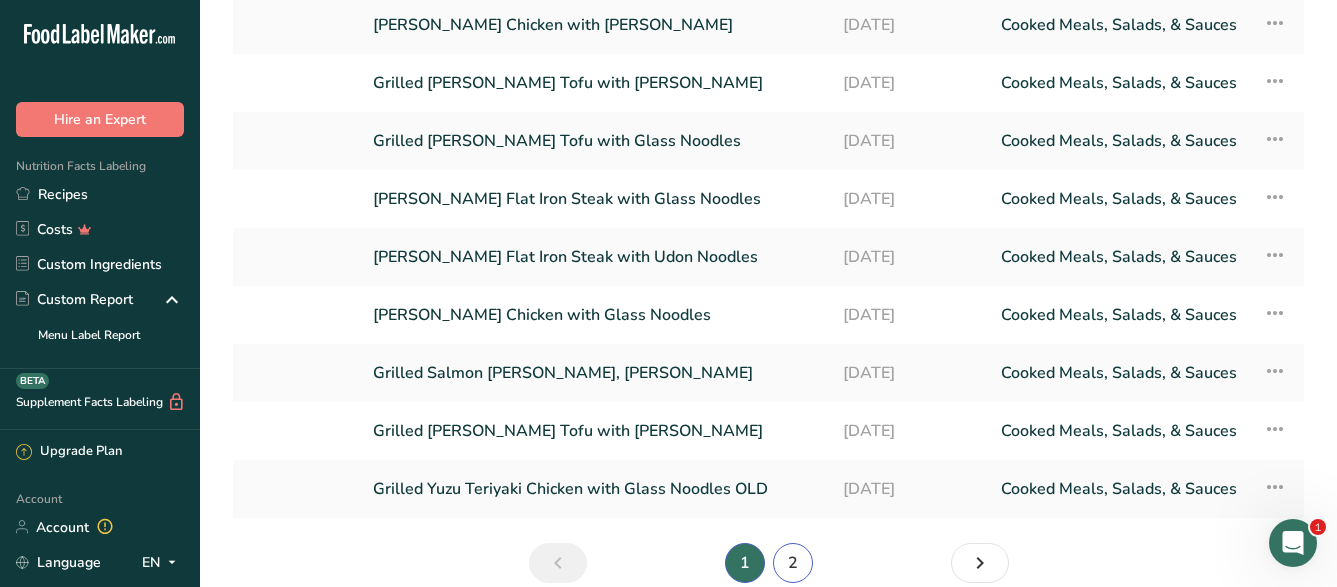 click on "2" at bounding box center [793, 563] 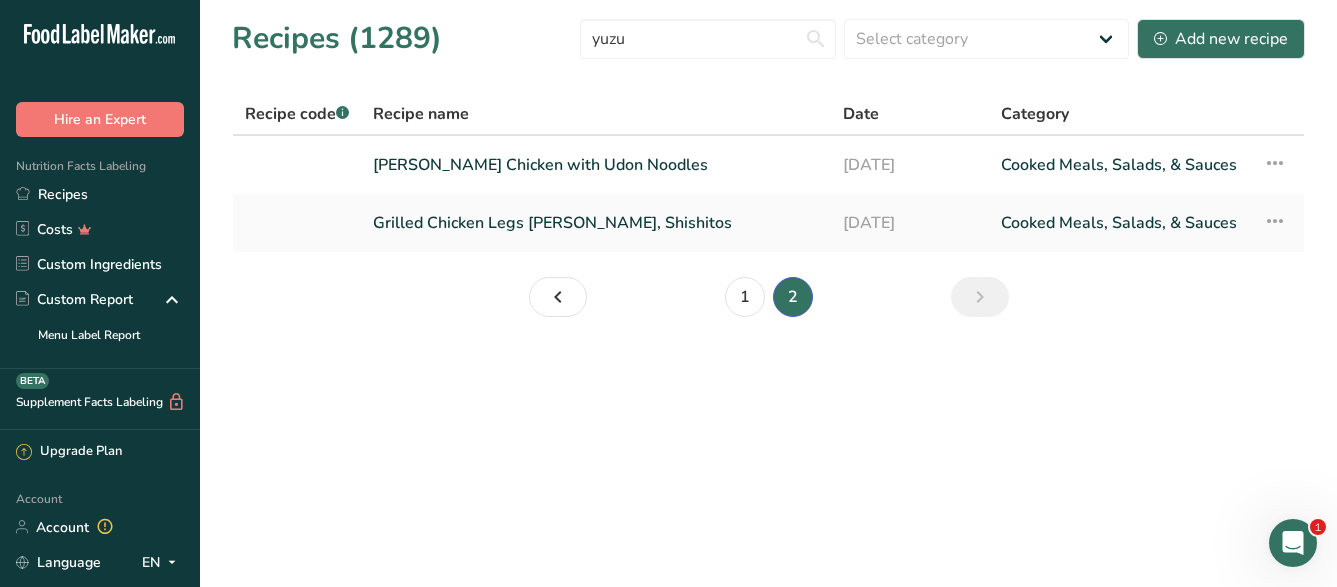 scroll, scrollTop: 0, scrollLeft: 0, axis: both 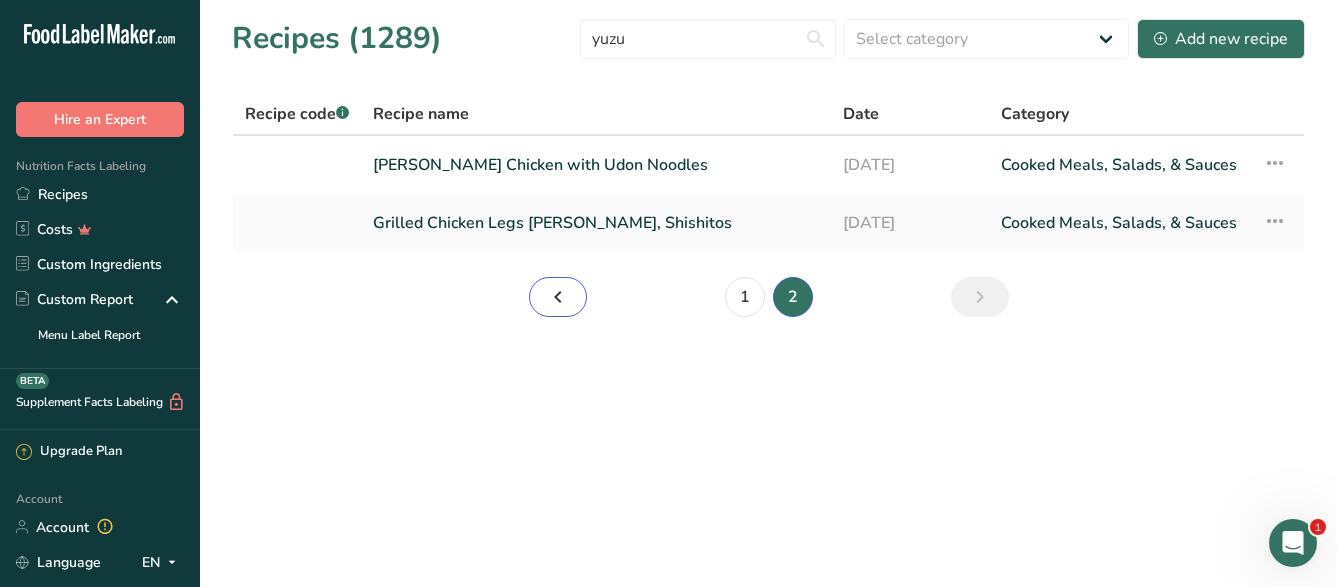 click at bounding box center [558, 297] 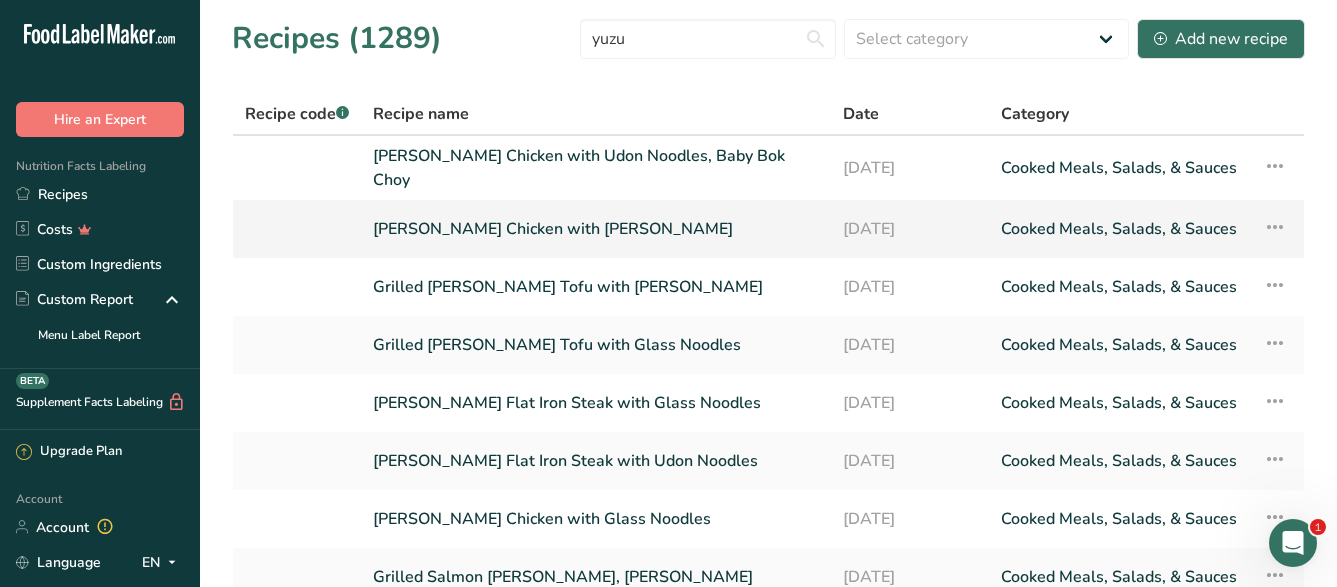 click on "[PERSON_NAME] Chicken with [PERSON_NAME]" at bounding box center (596, 229) 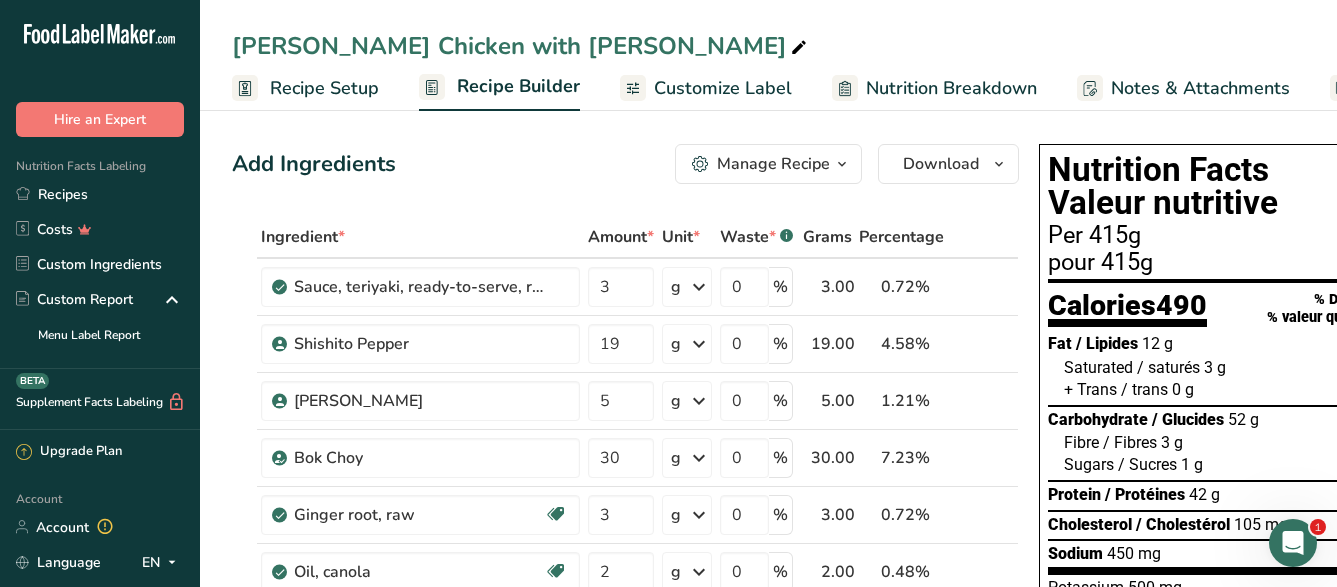 click on "Manage Recipe" at bounding box center (773, 164) 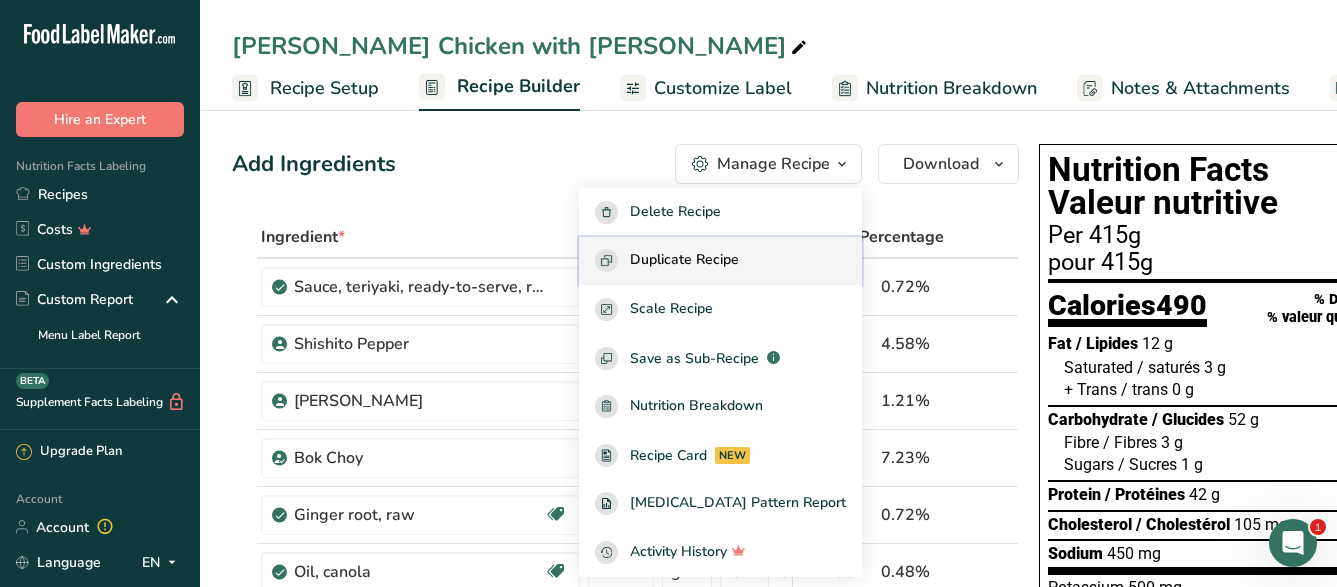 click on "Duplicate Recipe" at bounding box center (684, 260) 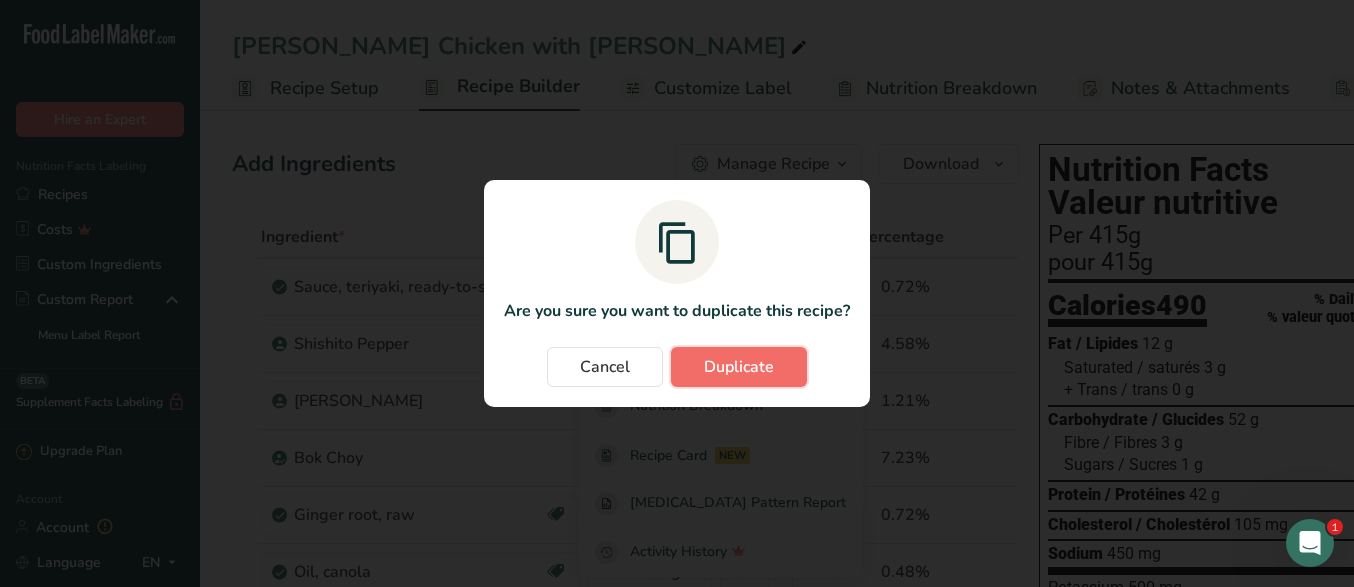 click on "Duplicate" at bounding box center [739, 367] 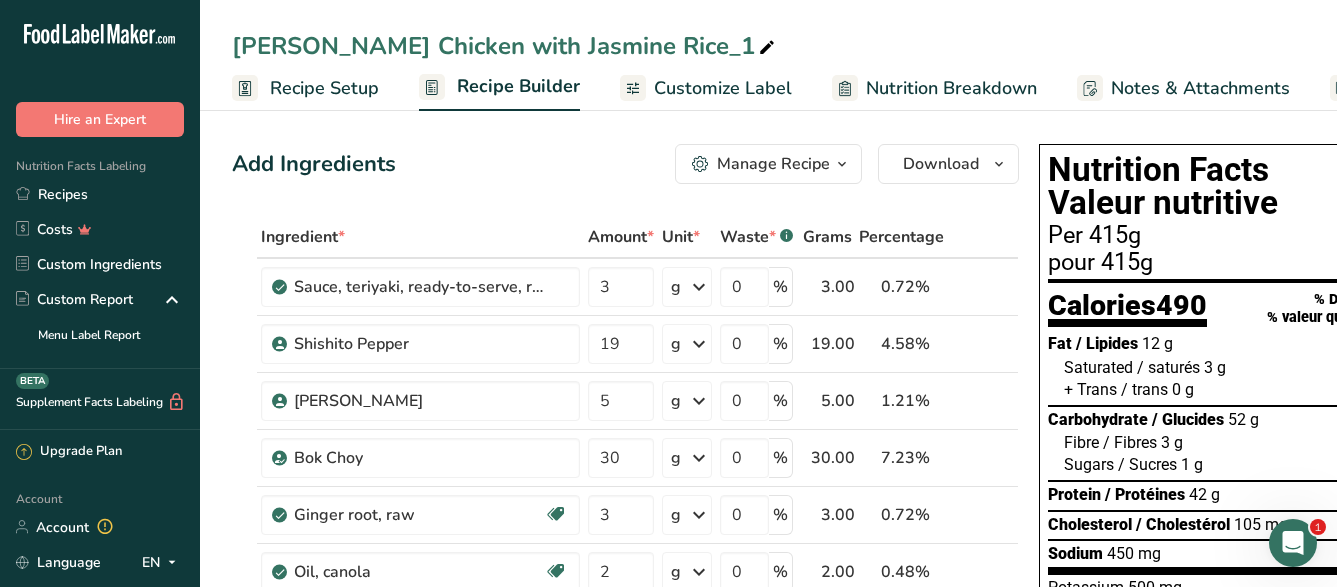 click at bounding box center [767, 48] 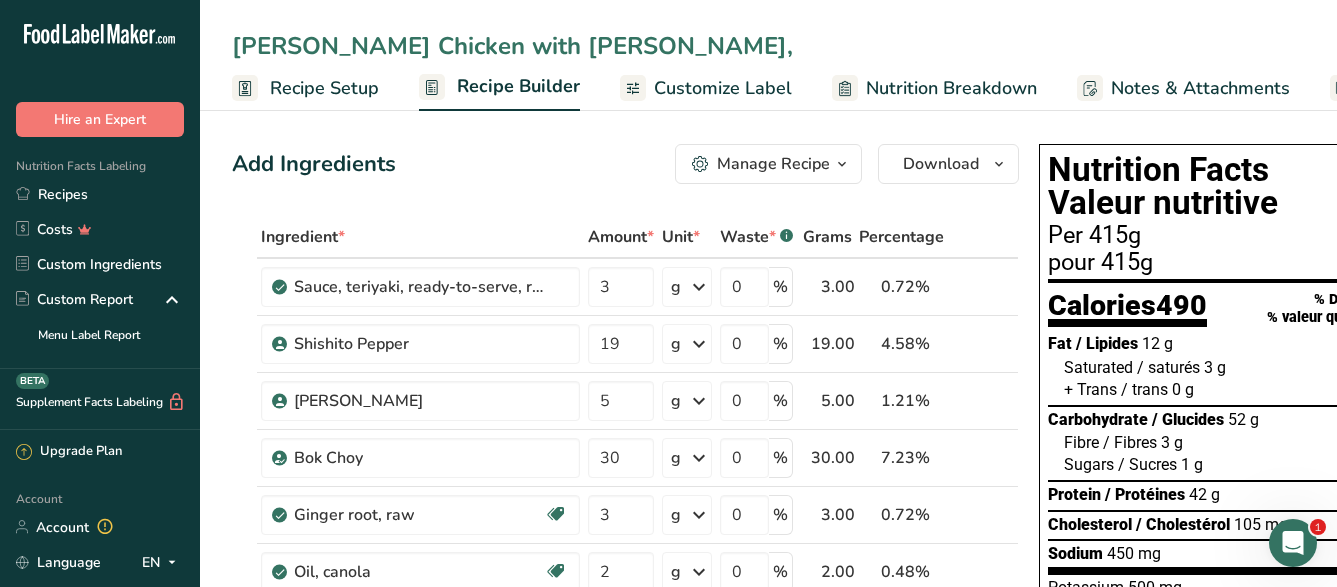type on "[PERSON_NAME] Chicken with [PERSON_NAME]," 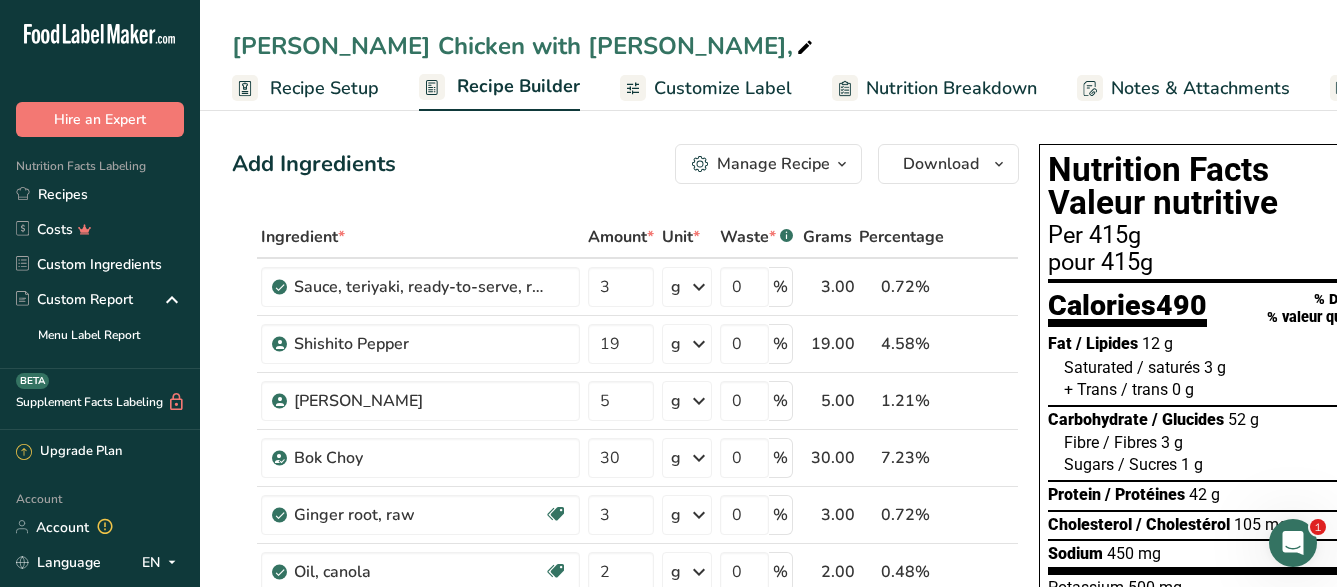 click on "[PERSON_NAME] Chicken with [PERSON_NAME]," at bounding box center [524, 46] 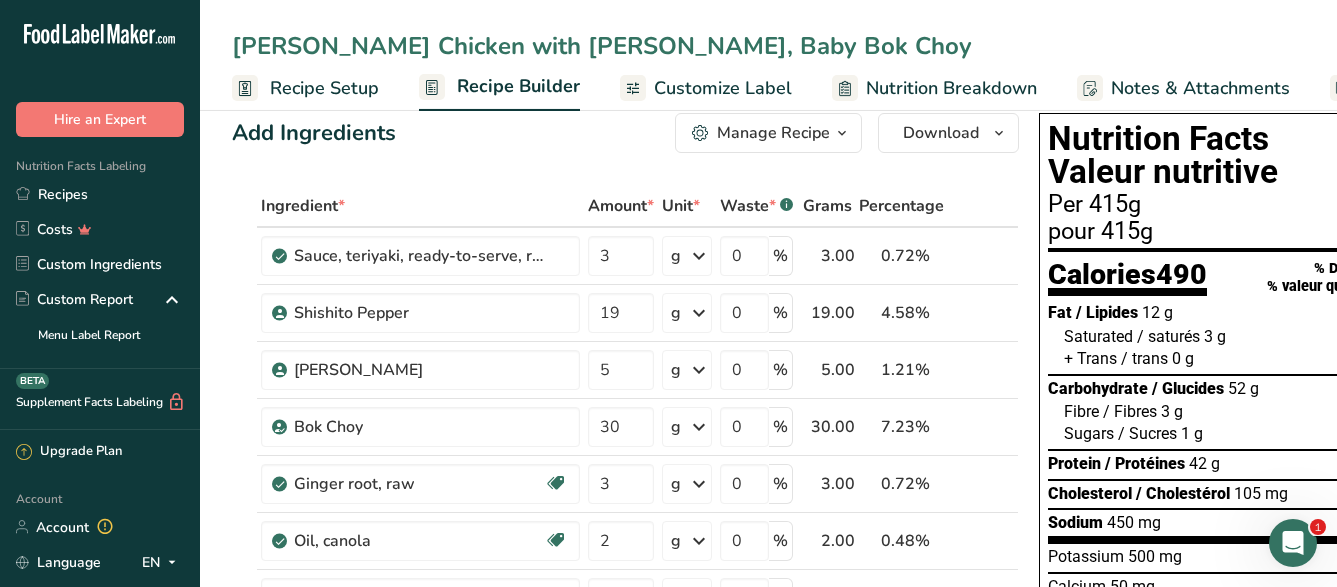 scroll, scrollTop: 0, scrollLeft: 0, axis: both 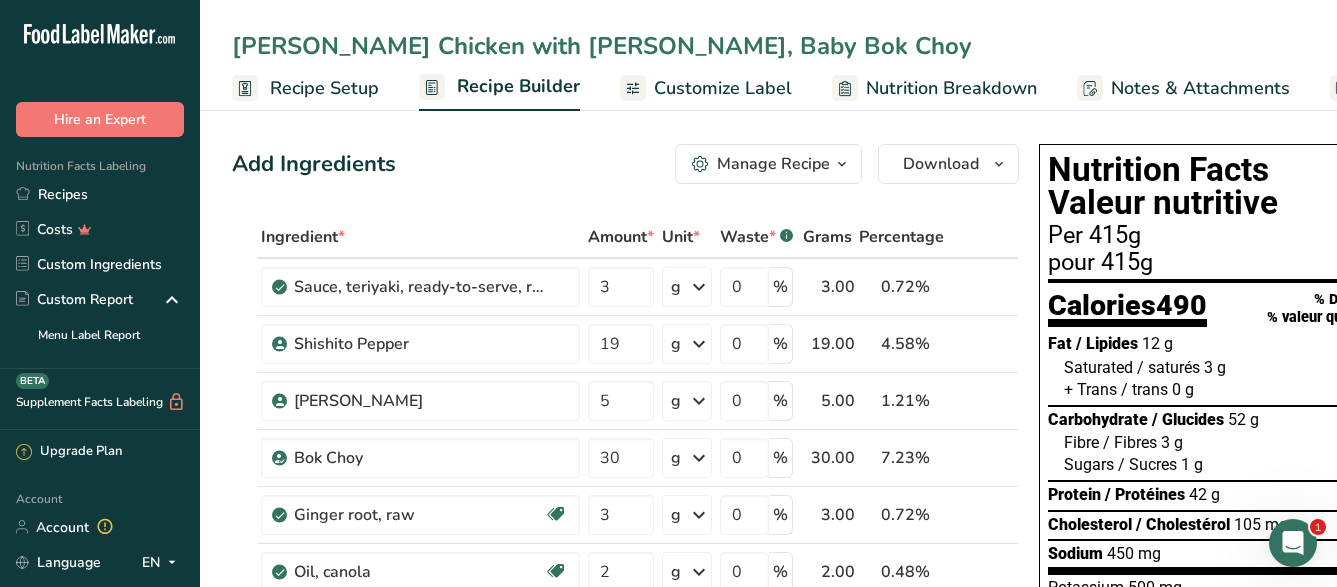 type on "[PERSON_NAME] Chicken with [PERSON_NAME], Baby Bok Choy" 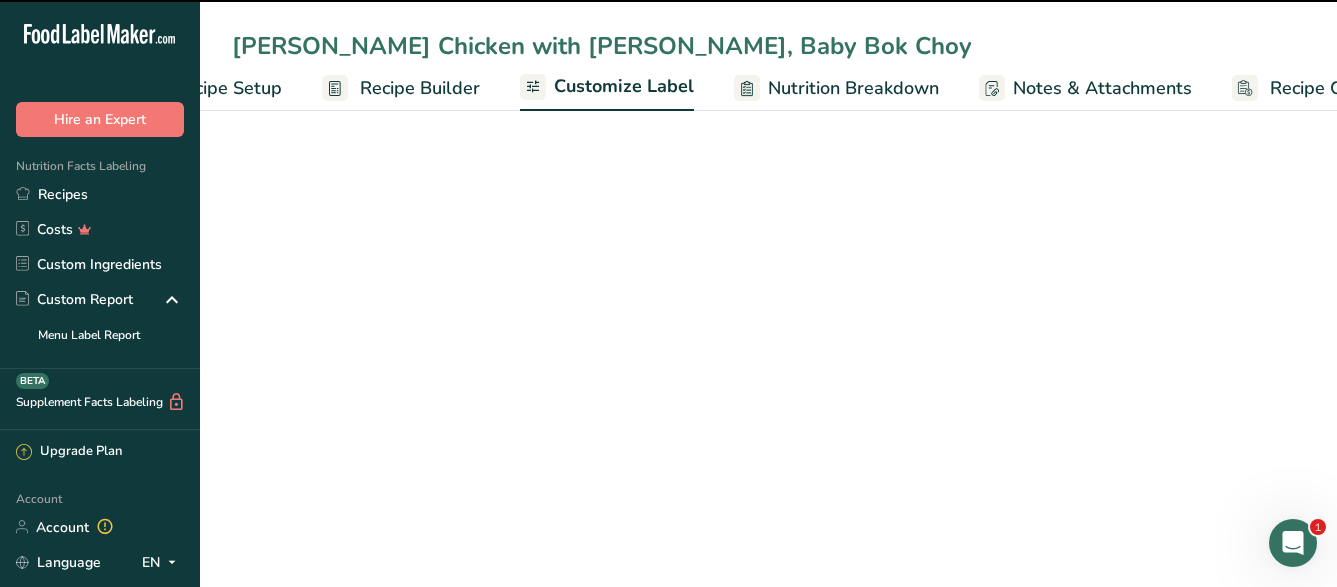 scroll, scrollTop: 0, scrollLeft: 203, axis: horizontal 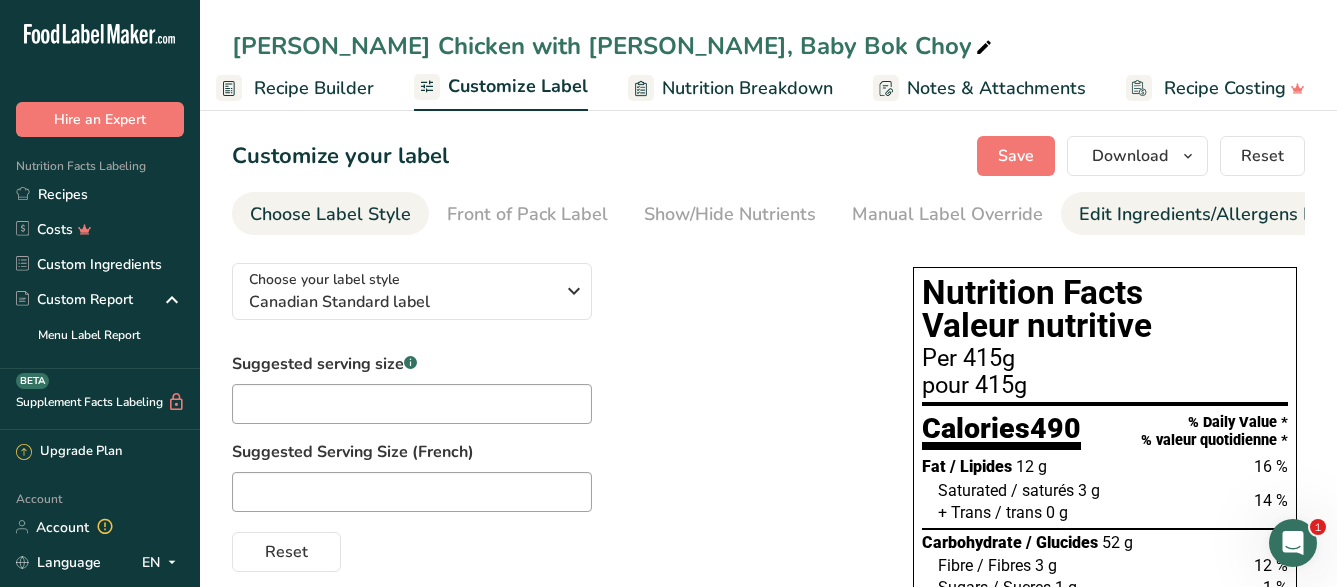 click on "Edit Ingredients/Allergens List" at bounding box center (1206, 214) 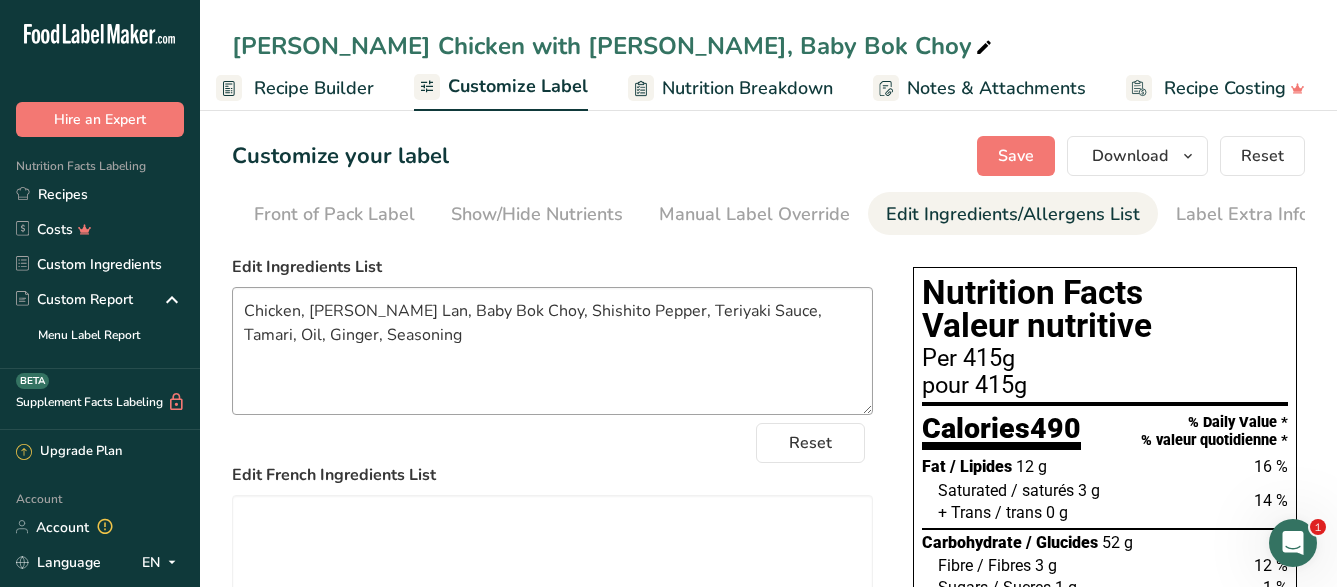scroll, scrollTop: 0, scrollLeft: 195, axis: horizontal 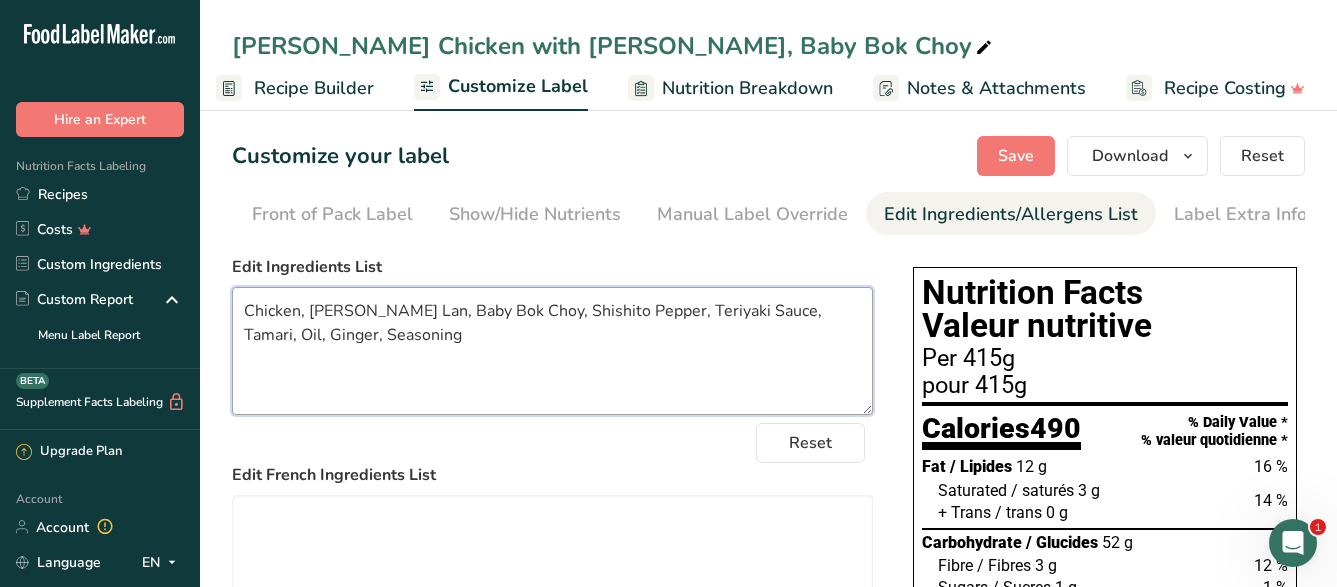 click on "Chicken, [PERSON_NAME] Lan, Baby Bok Choy, Shishito Pepper, Teriyaki Sauce, Tamari, Oil, Ginger, Seasoning" at bounding box center (552, 351) 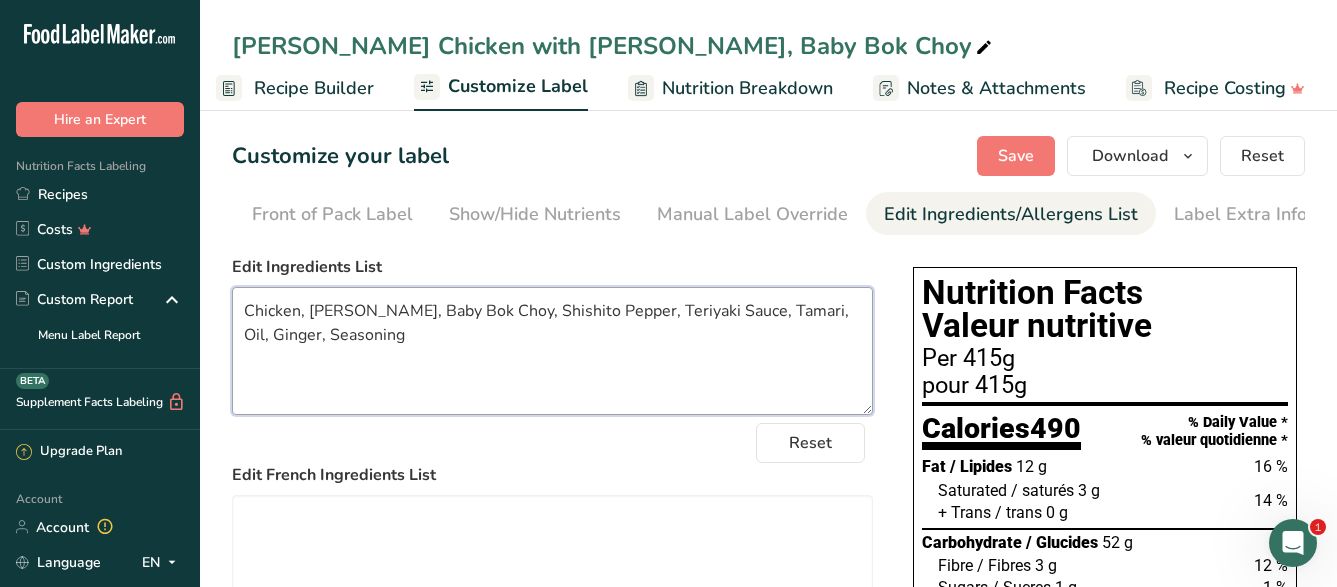 click on "Chicken, [PERSON_NAME], Baby Bok Choy, Shishito Pepper, Teriyaki Sauce, Tamari, Oil, Ginger, Seasoning" at bounding box center (552, 351) 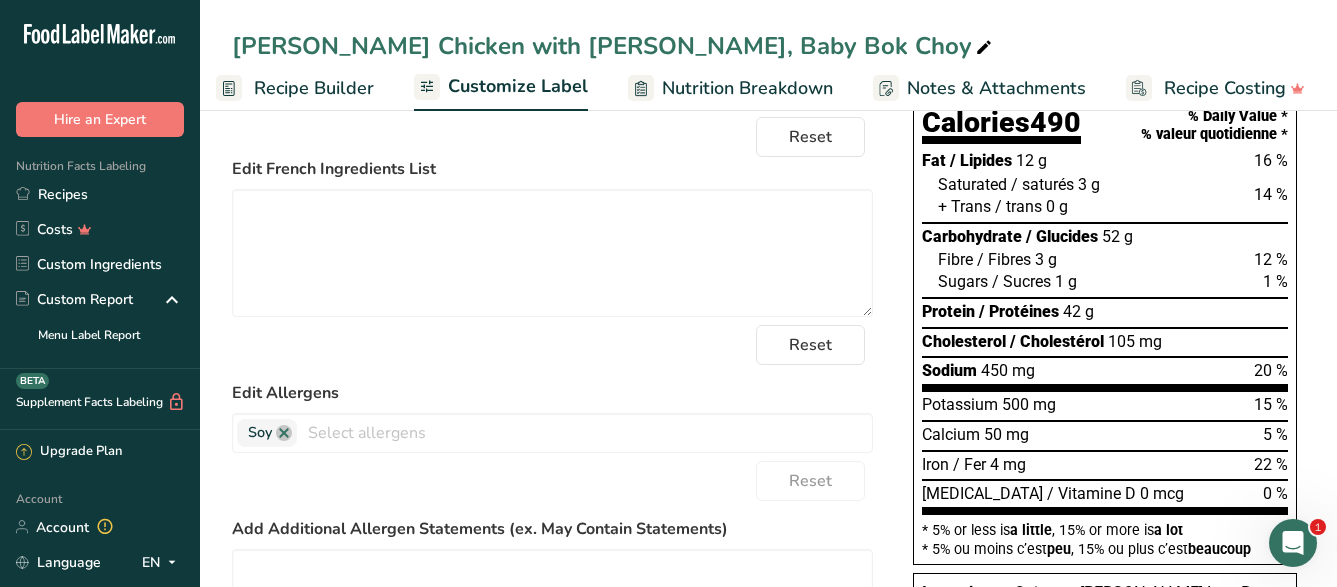 scroll, scrollTop: 0, scrollLeft: 0, axis: both 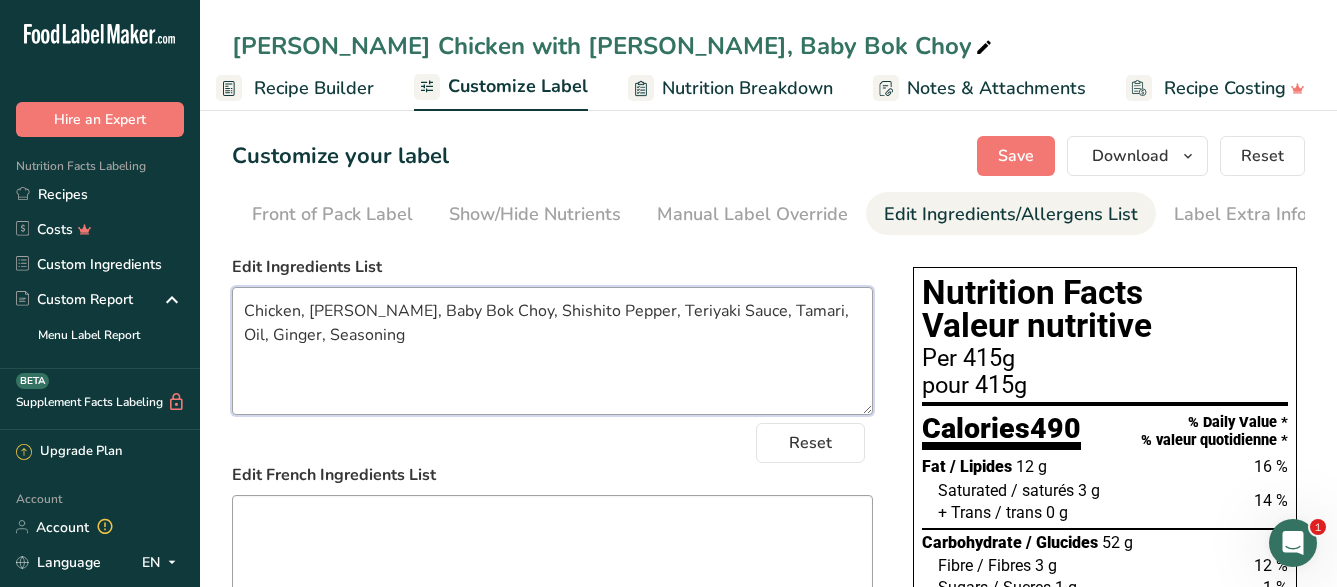 type on "Chicken, [PERSON_NAME], Baby Bok Choy, Shishito Pepper, Teriyaki Sauce, Tamari, Oil, Ginger, Seasoning" 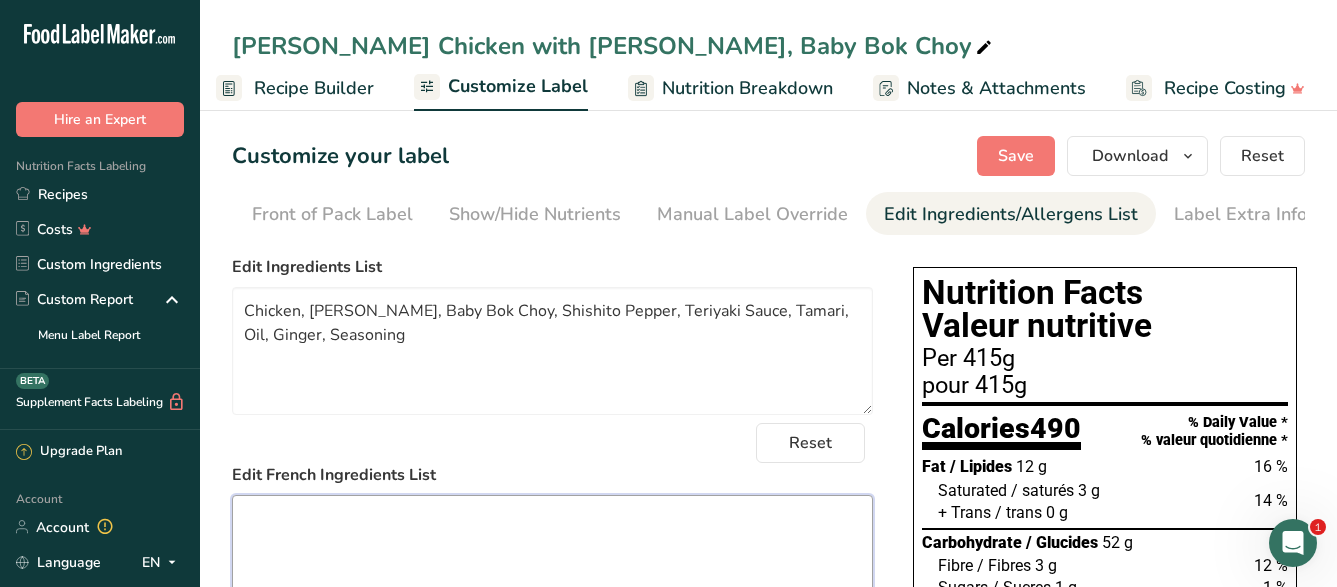 click at bounding box center (552, 559) 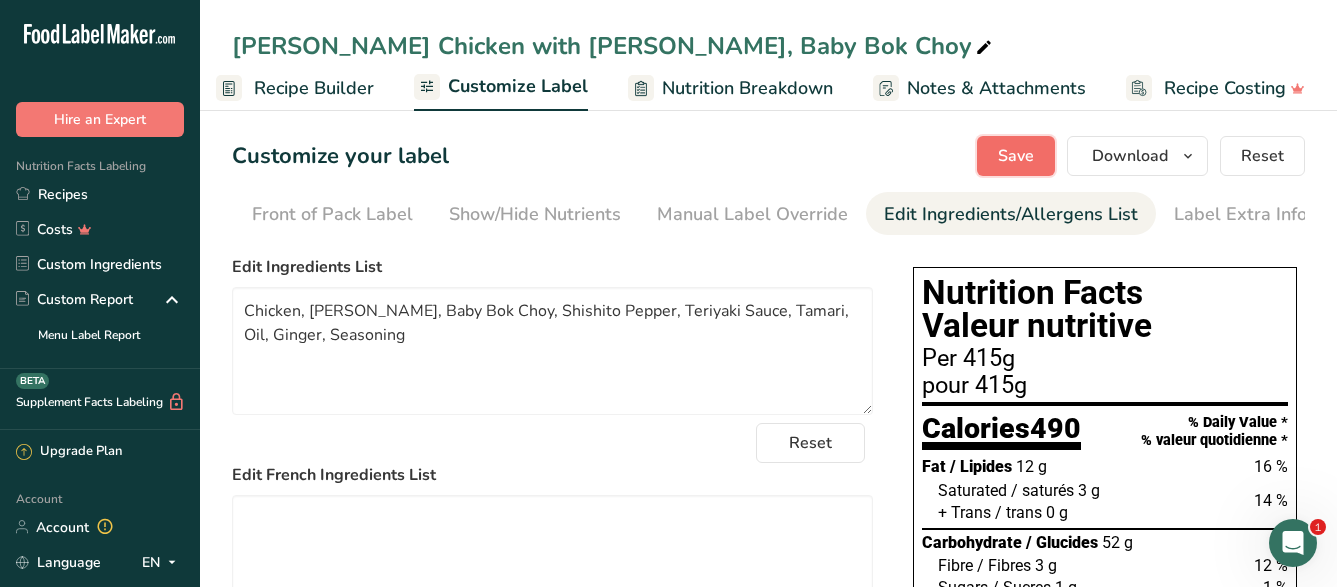 click on "Save" at bounding box center (1016, 156) 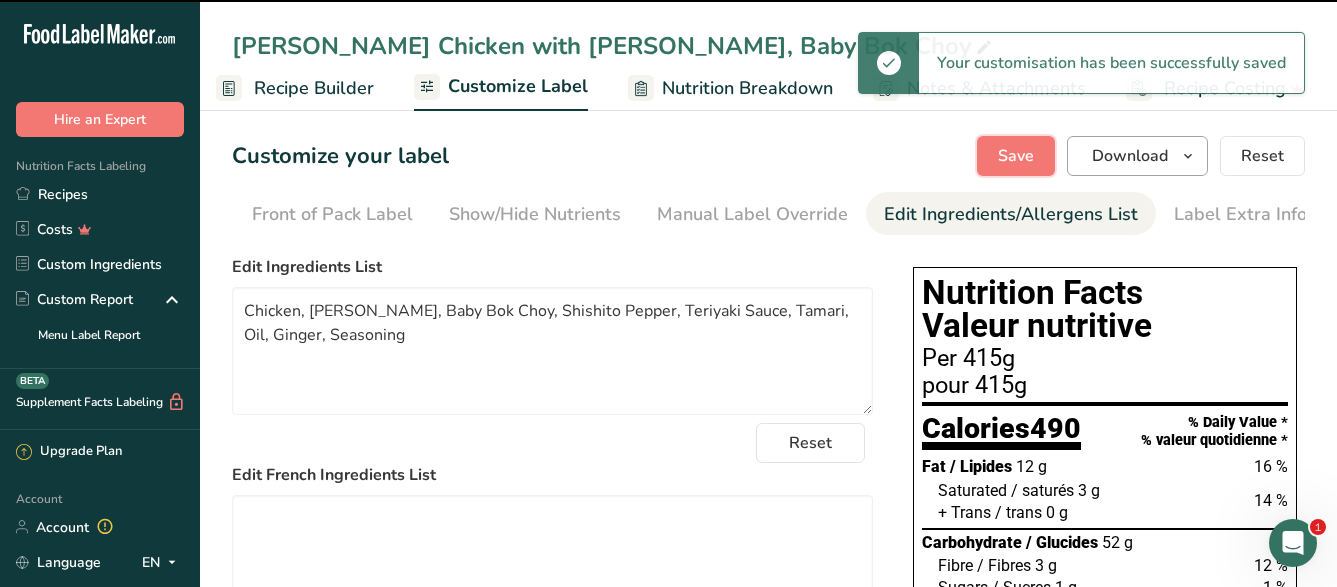 type 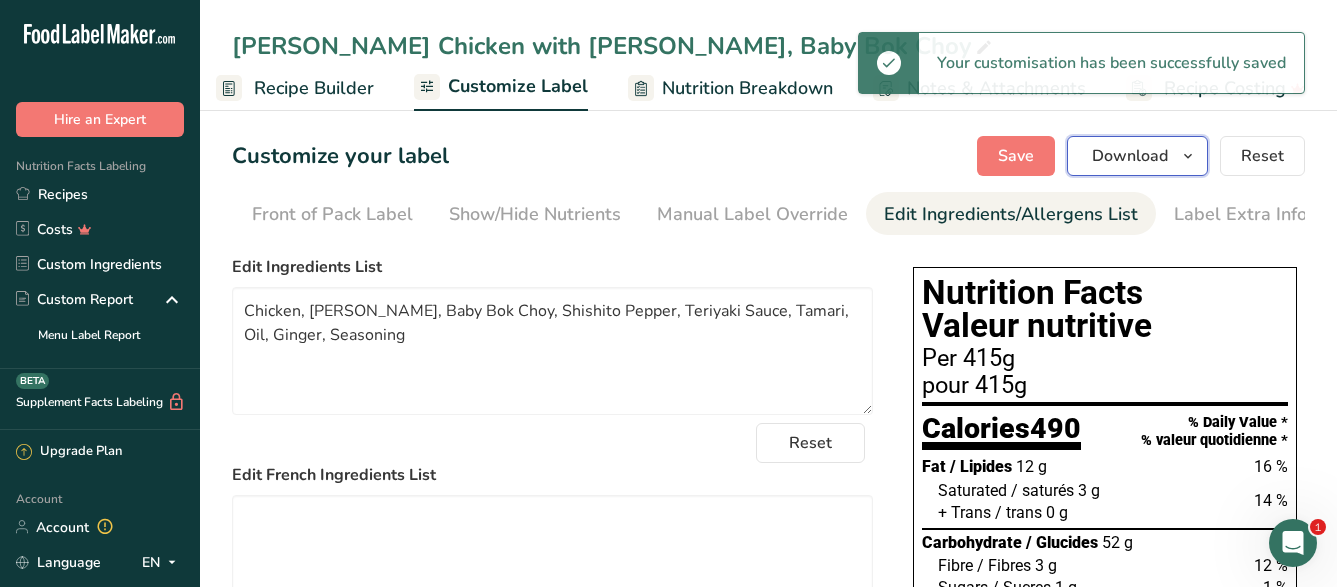click on "Download" at bounding box center (1130, 156) 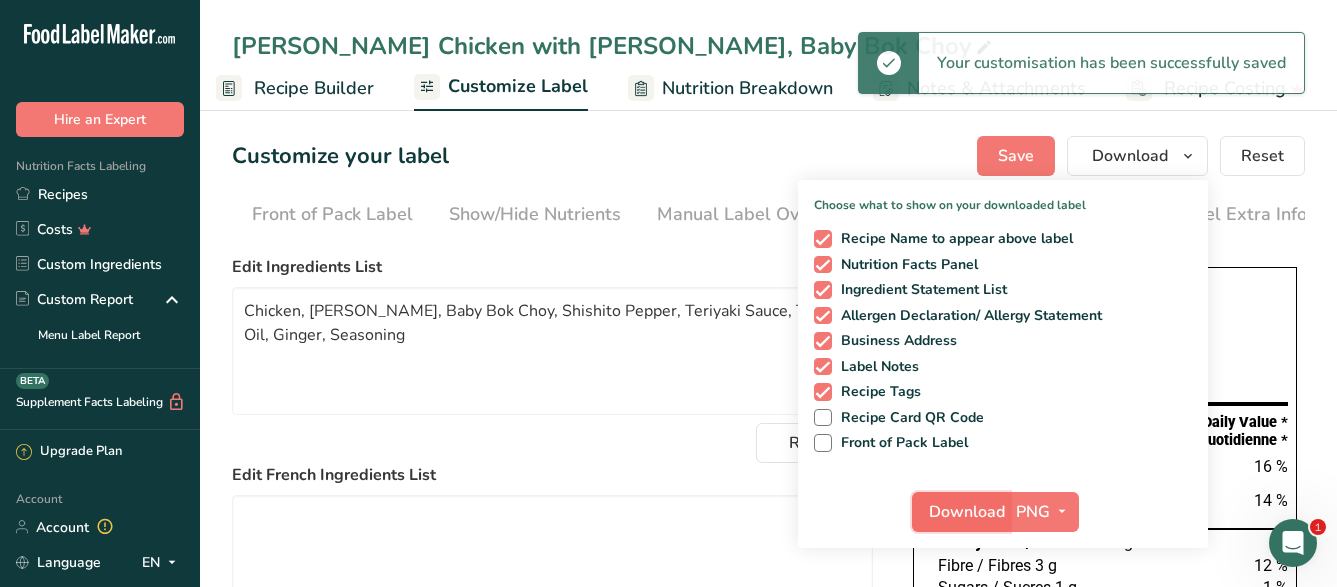 click on "Download" at bounding box center (967, 512) 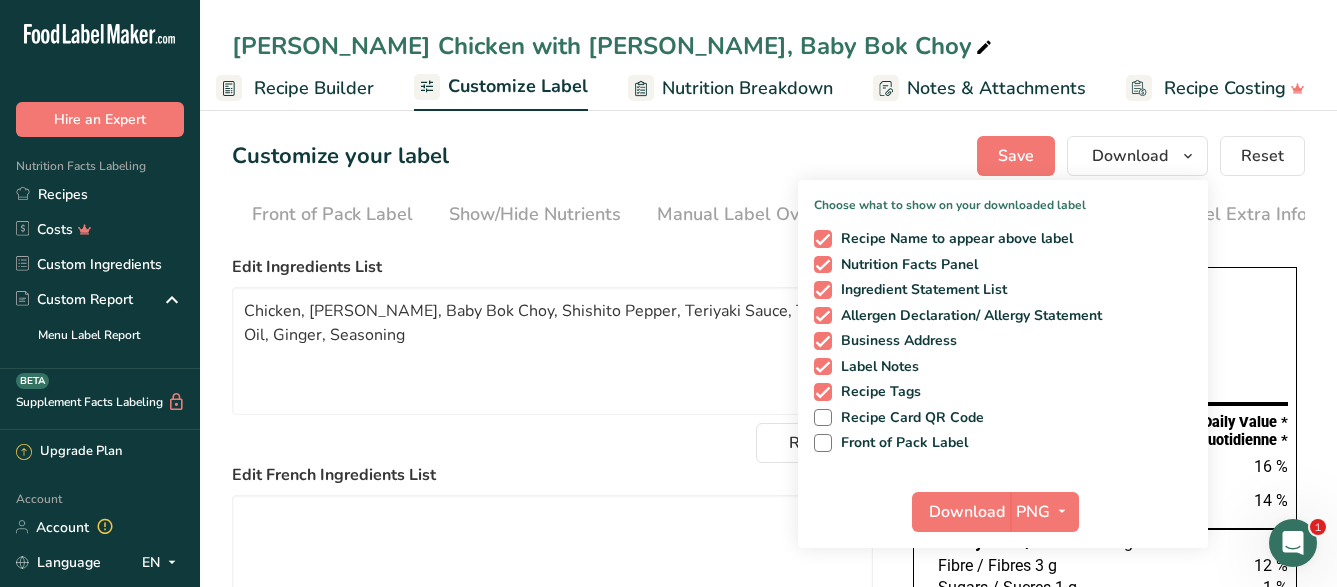click on "Recipe Builder" at bounding box center (314, 88) 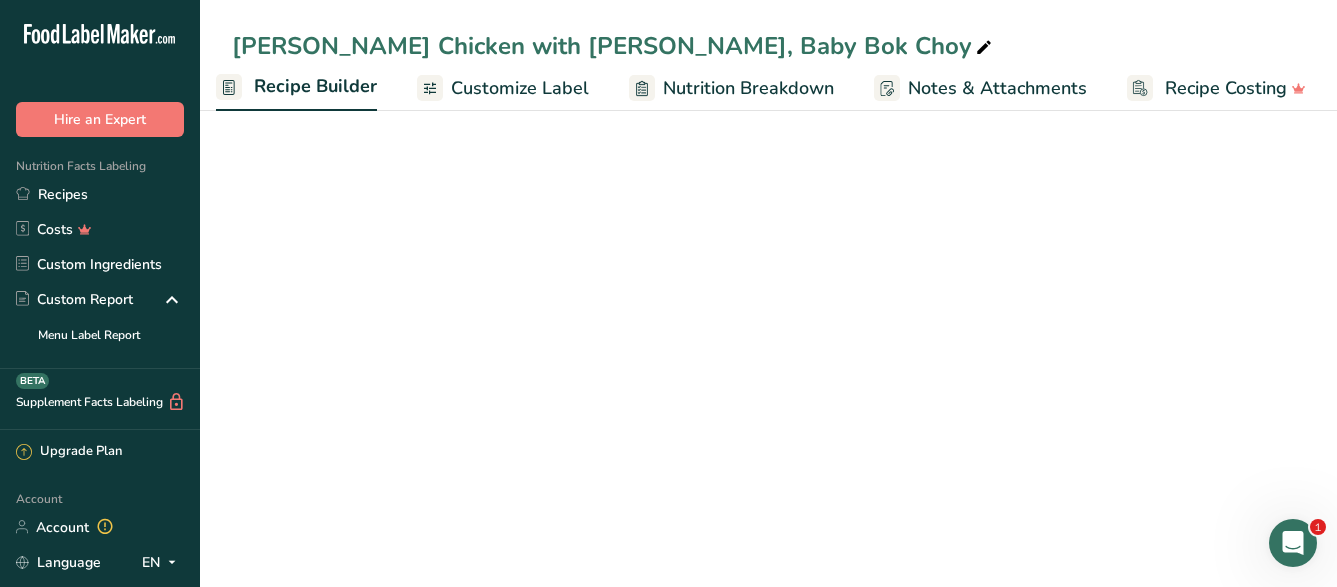 scroll, scrollTop: 0, scrollLeft: 193, axis: horizontal 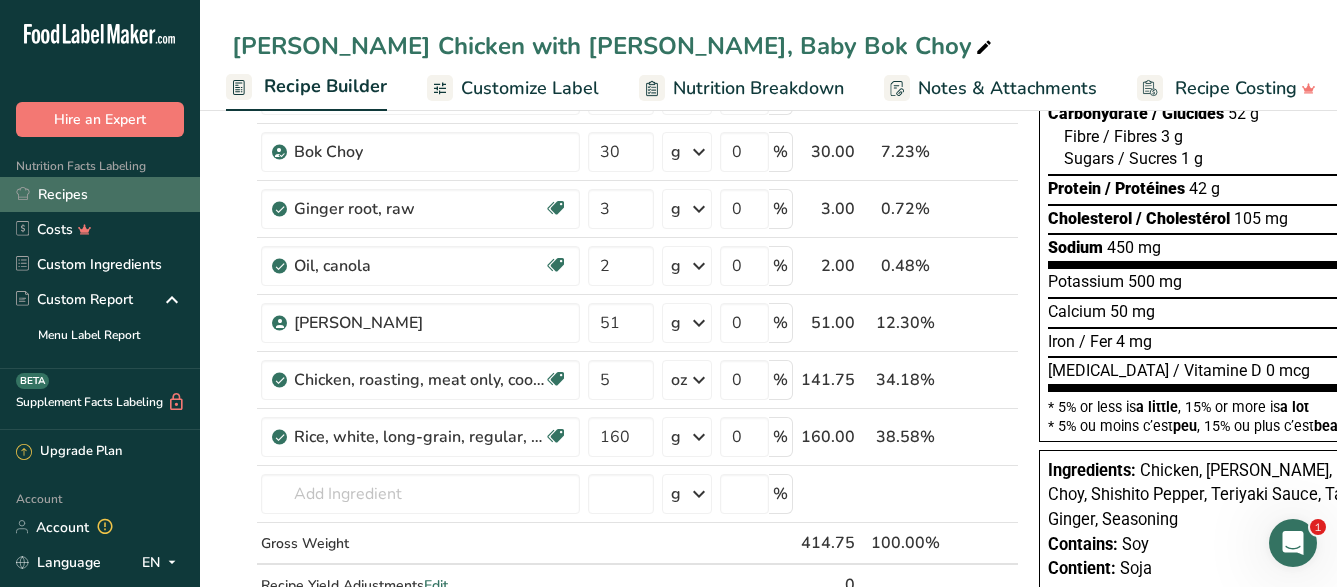 click on "Recipes" at bounding box center (100, 194) 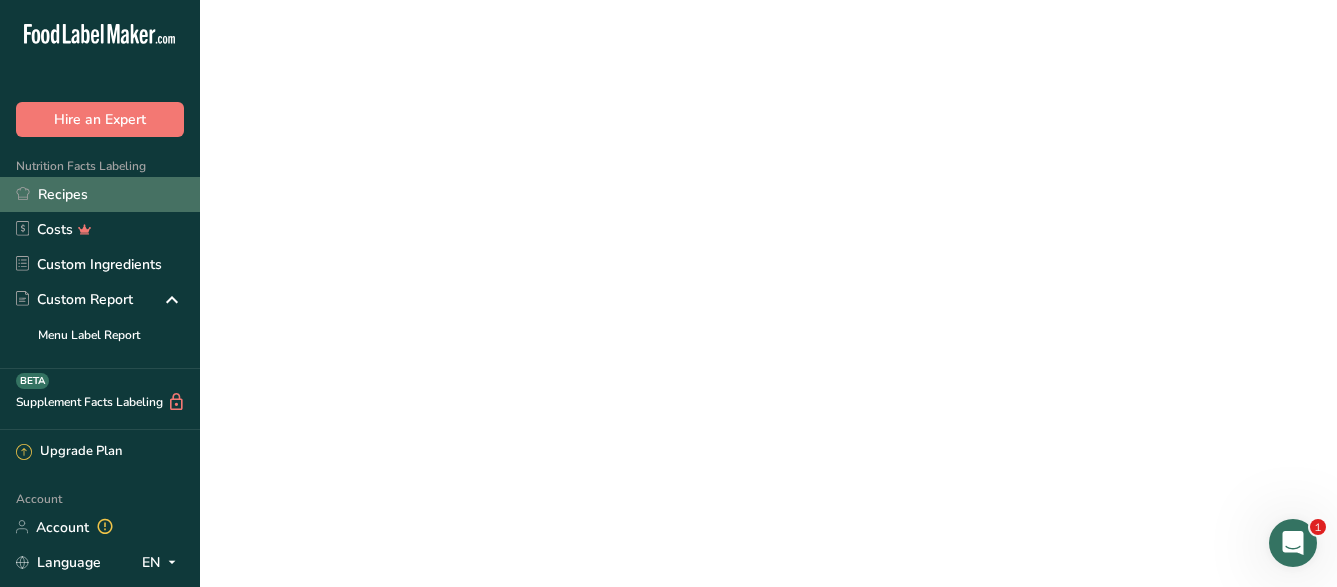 scroll, scrollTop: 0, scrollLeft: 0, axis: both 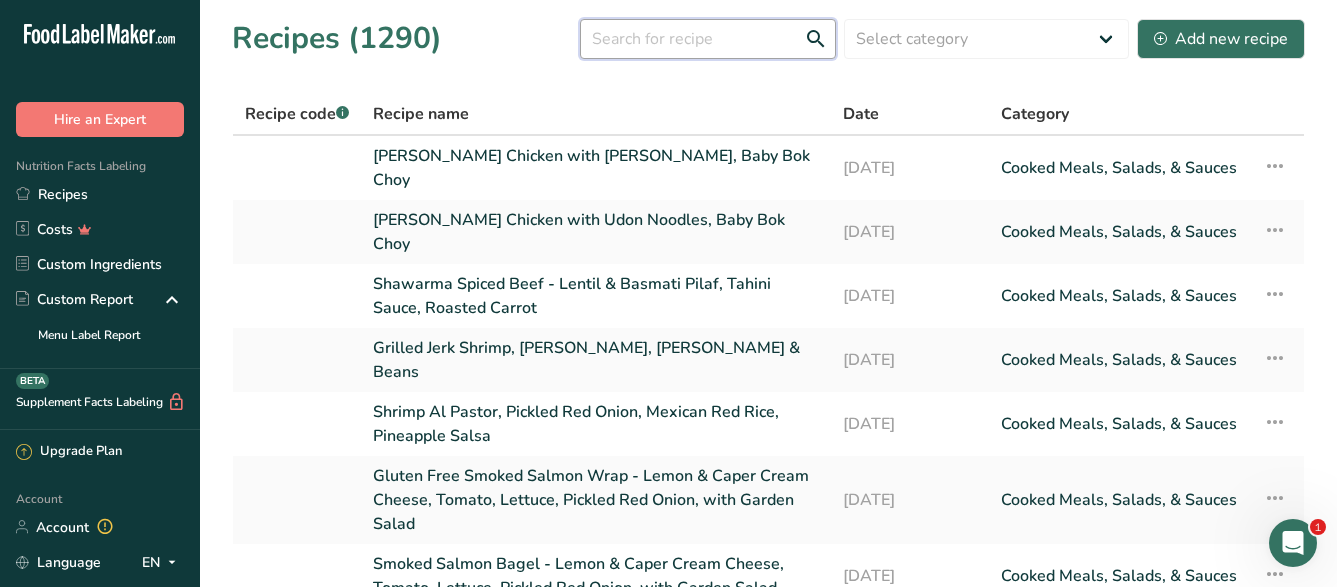 click at bounding box center [708, 39] 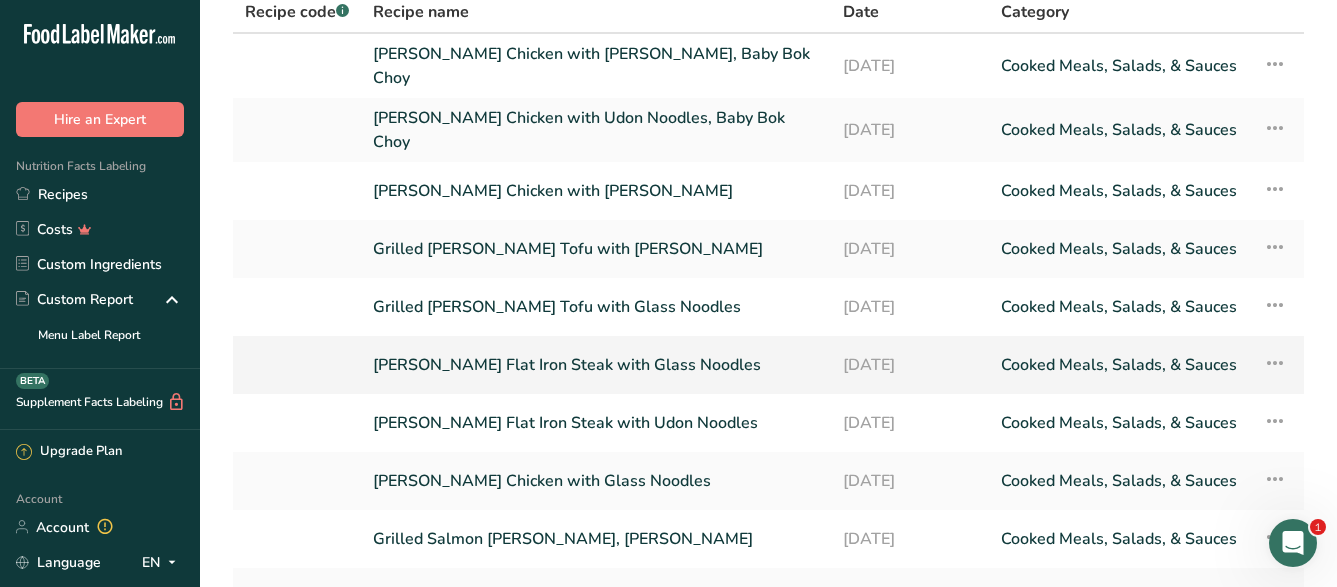 scroll, scrollTop: 204, scrollLeft: 0, axis: vertical 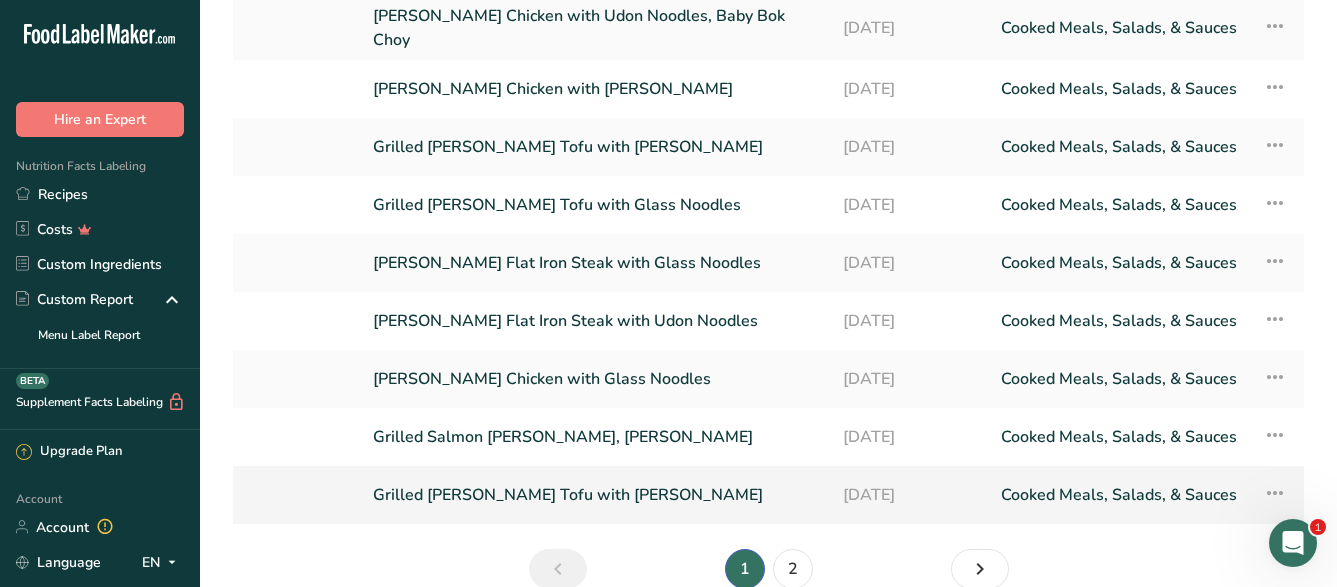 type on "yuzu" 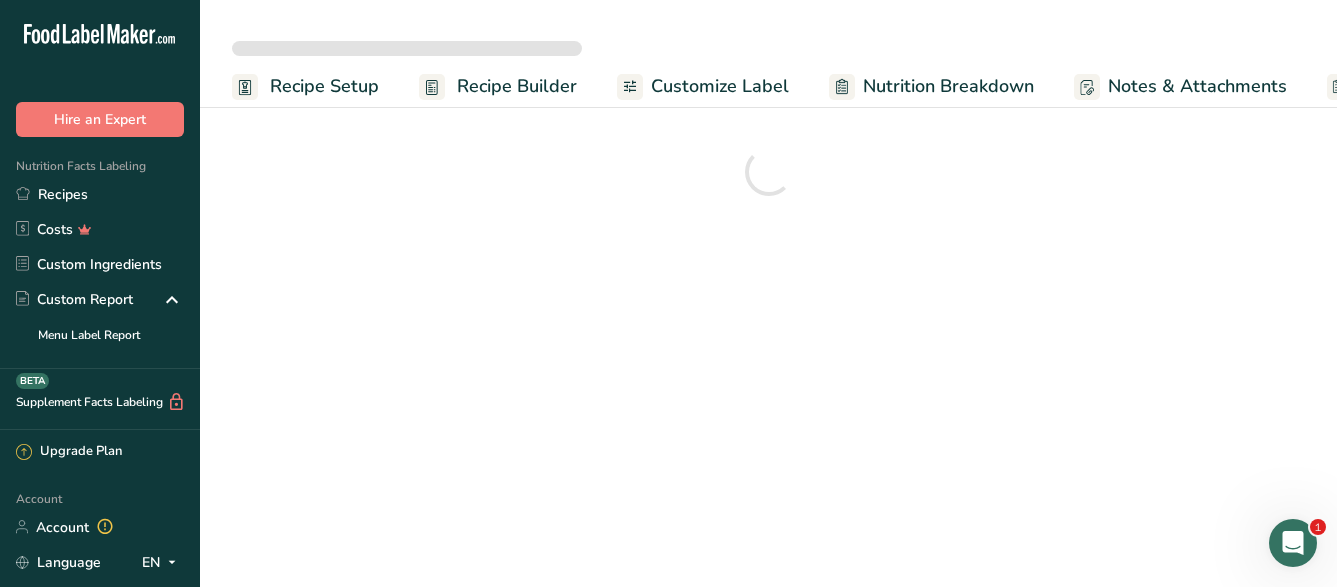 scroll, scrollTop: 0, scrollLeft: 0, axis: both 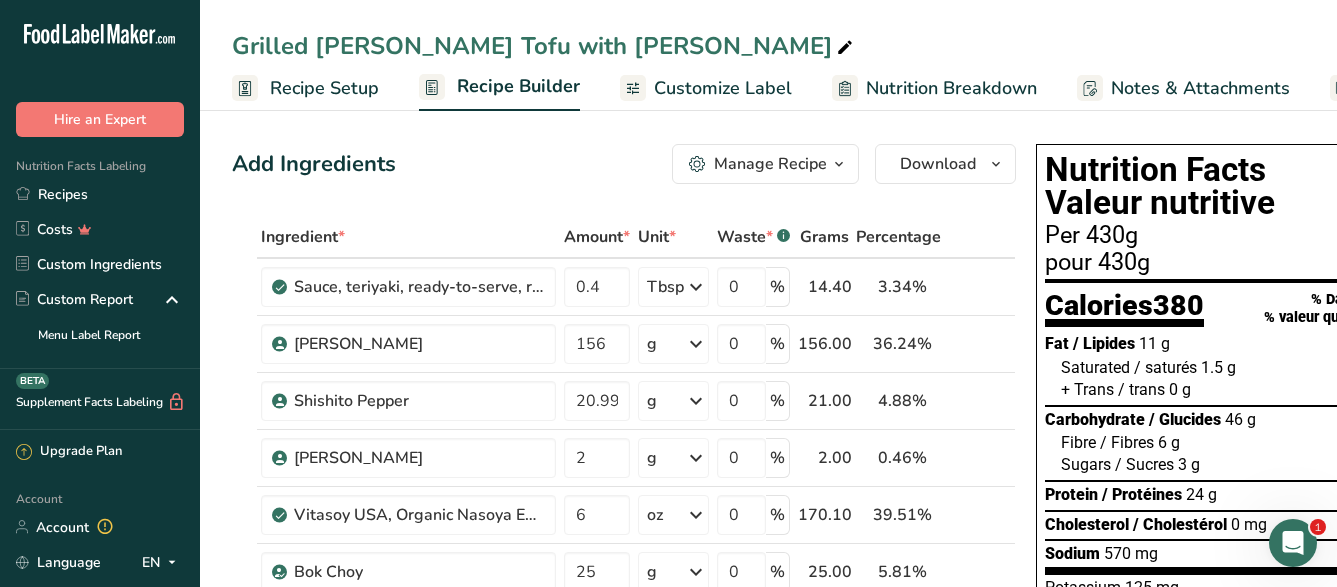 click on "Manage Recipe" at bounding box center [770, 164] 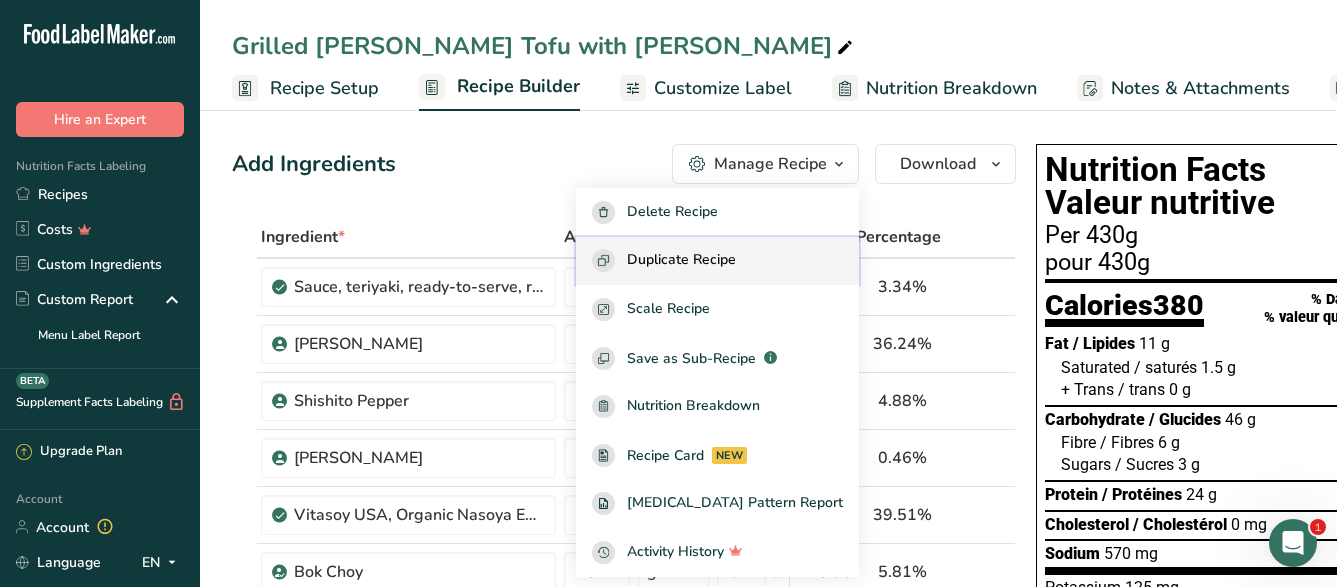 click on "Duplicate Recipe" at bounding box center (717, 261) 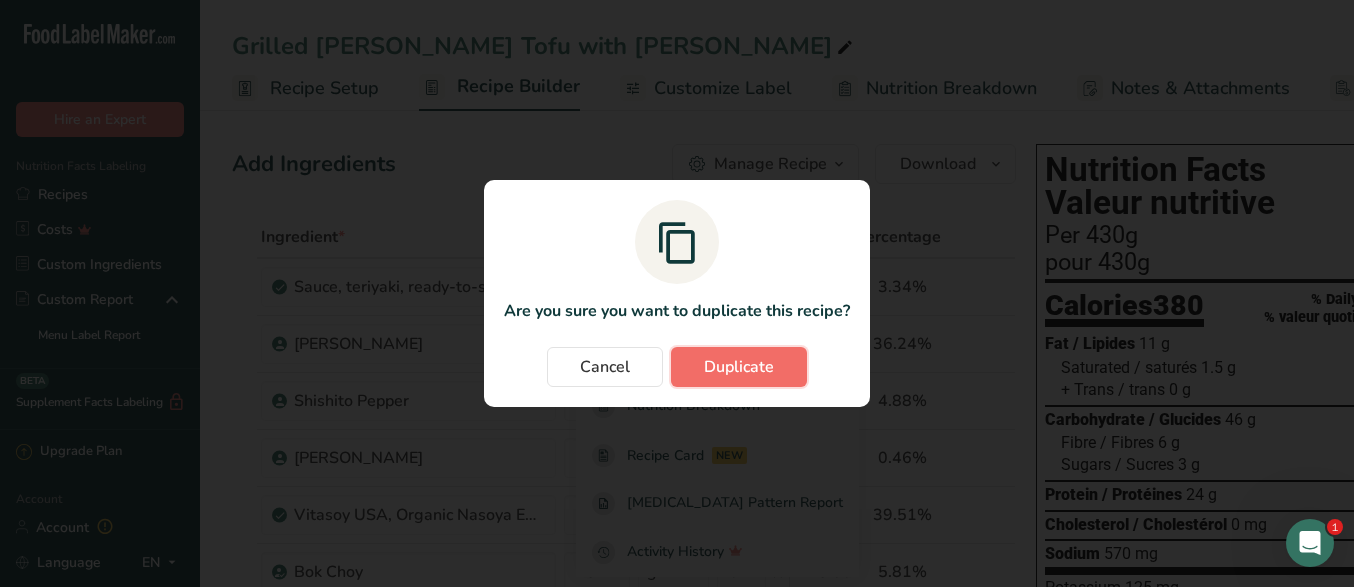 click on "Duplicate" at bounding box center (739, 367) 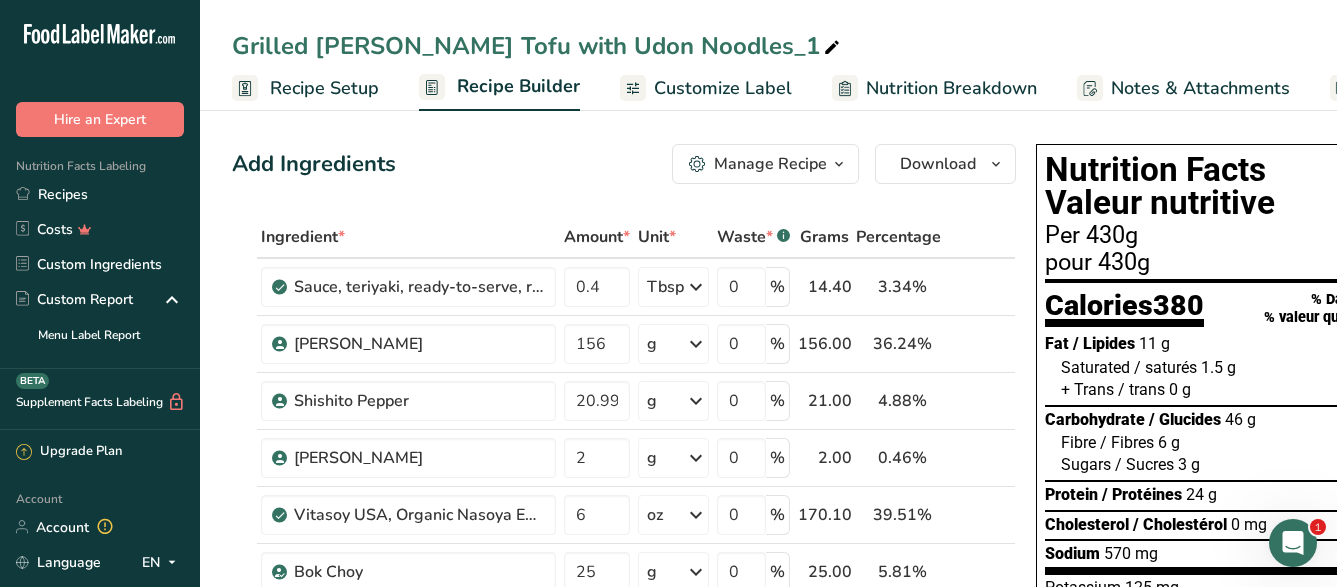 click at bounding box center [832, 48] 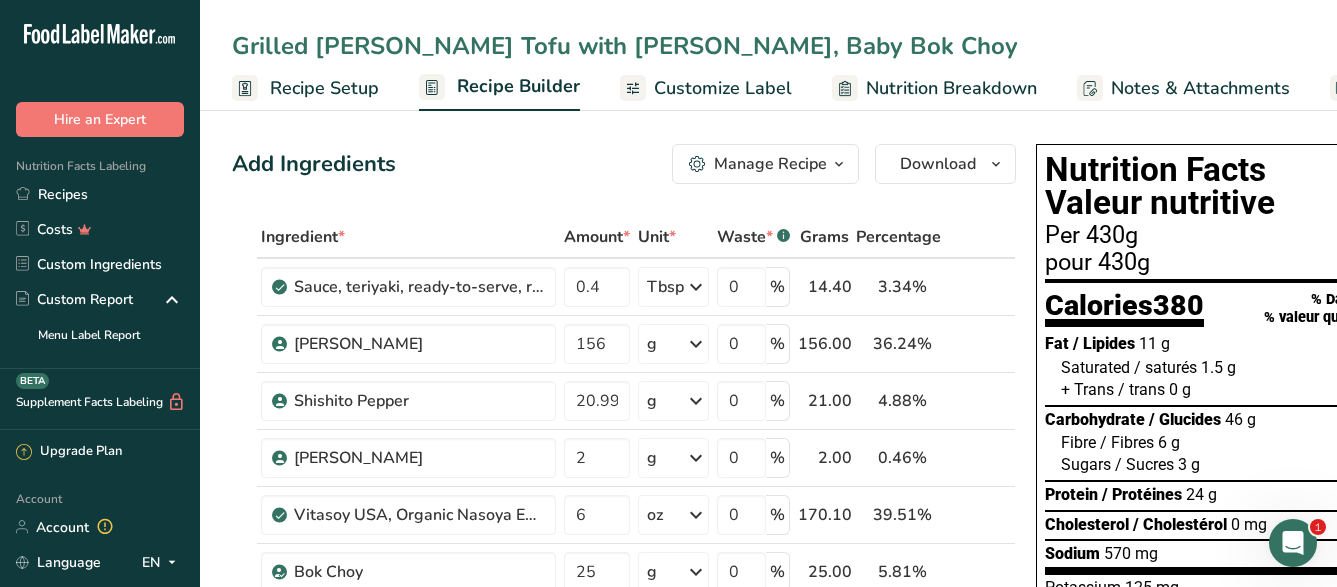 type on "Grilled [PERSON_NAME] Tofu with [PERSON_NAME], Baby Bok Choy" 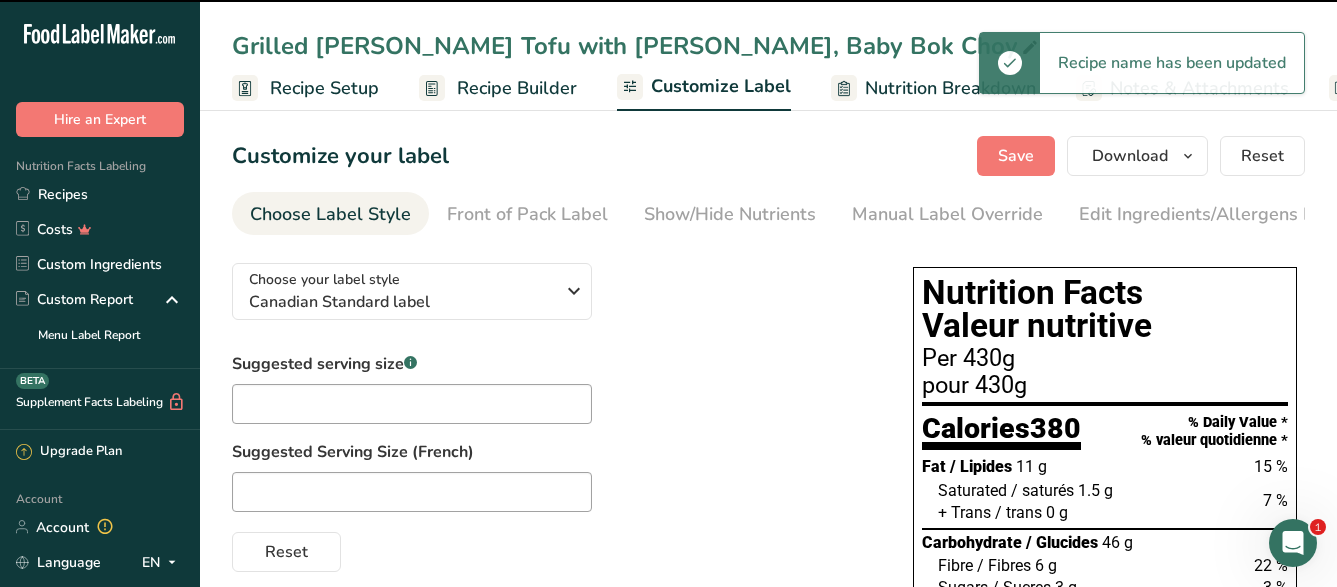 scroll, scrollTop: 0, scrollLeft: 203, axis: horizontal 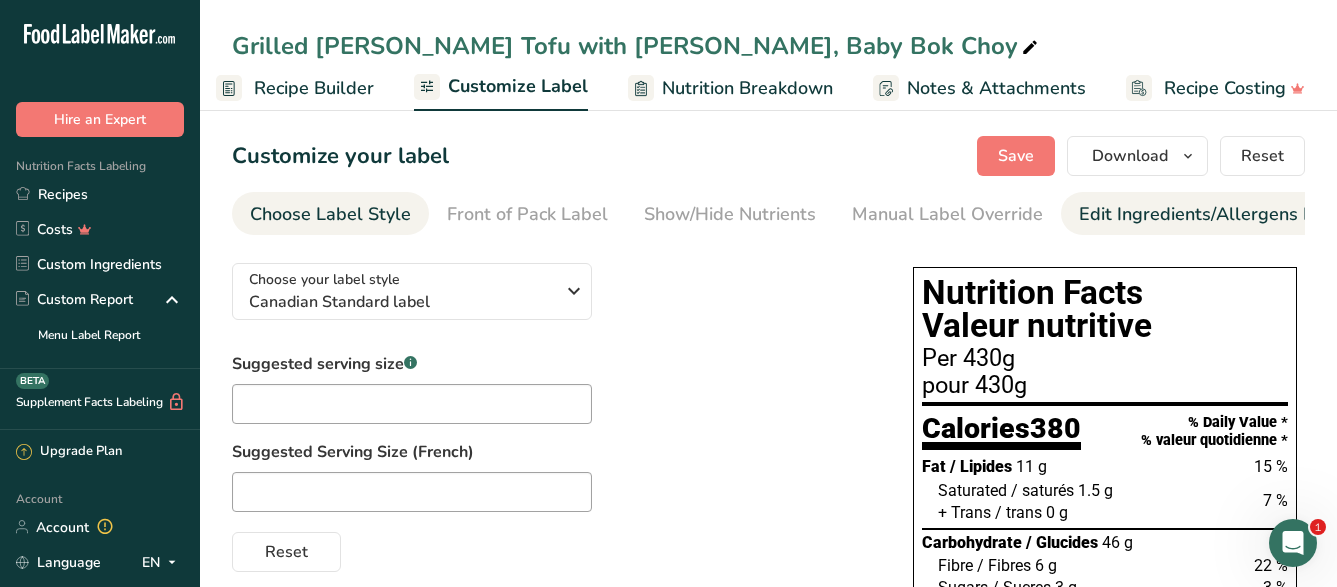 click on "Edit Ingredients/Allergens List" at bounding box center [1206, 214] 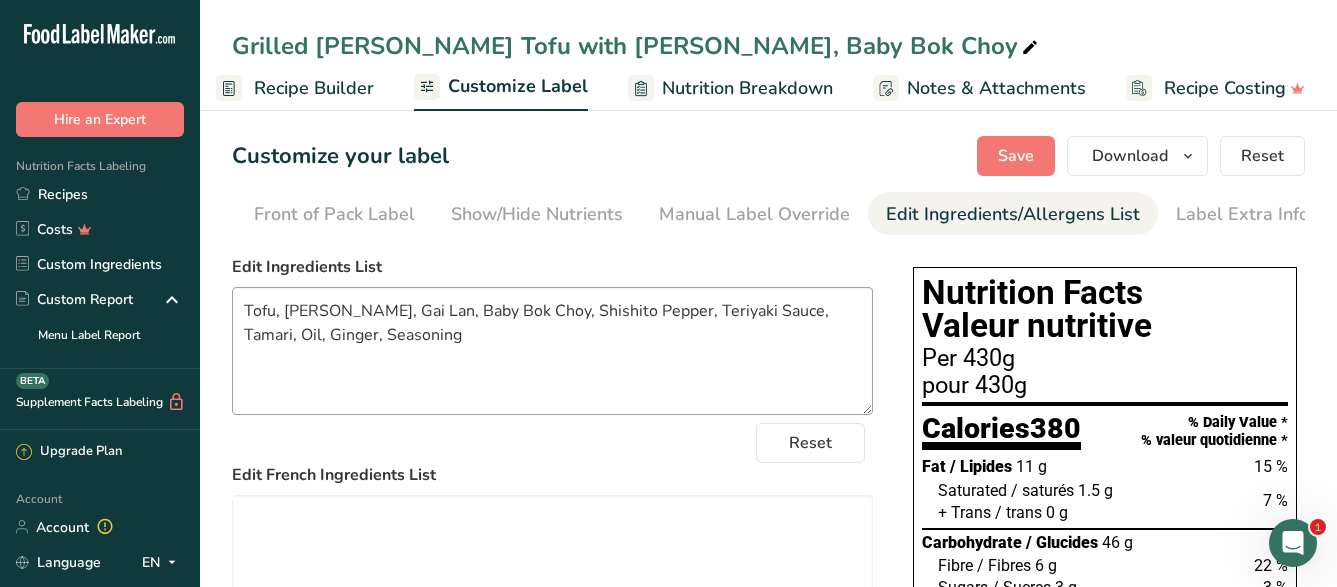 scroll, scrollTop: 0, scrollLeft: 195, axis: horizontal 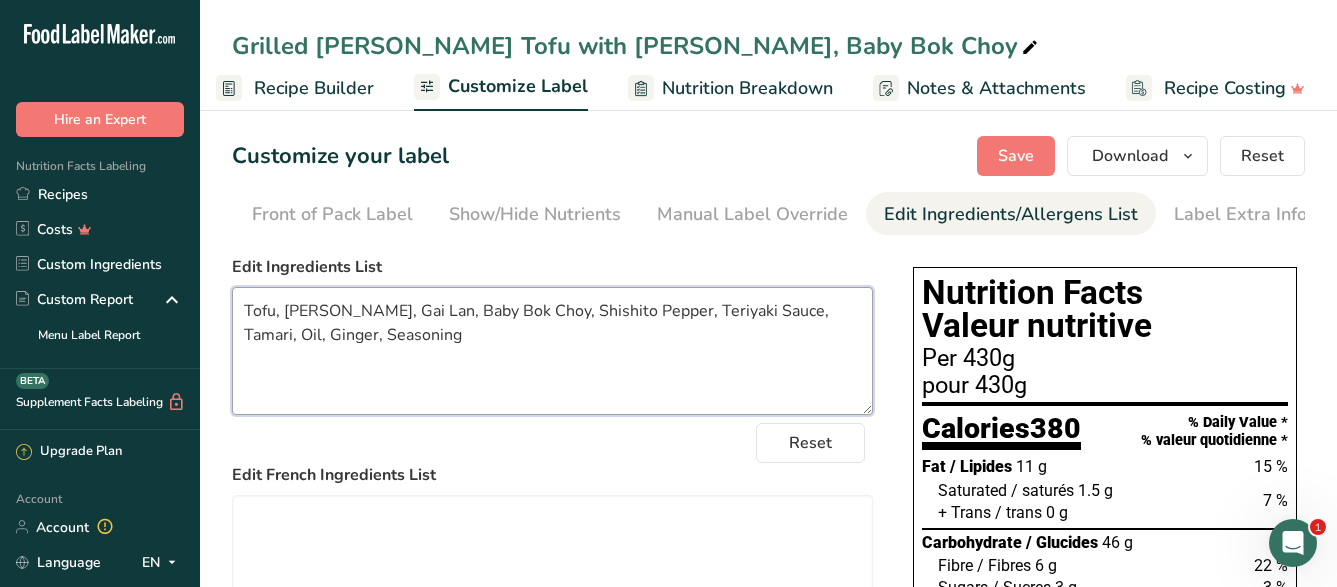 drag, startPoint x: 450, startPoint y: 329, endPoint x: 389, endPoint y: 328, distance: 61.008198 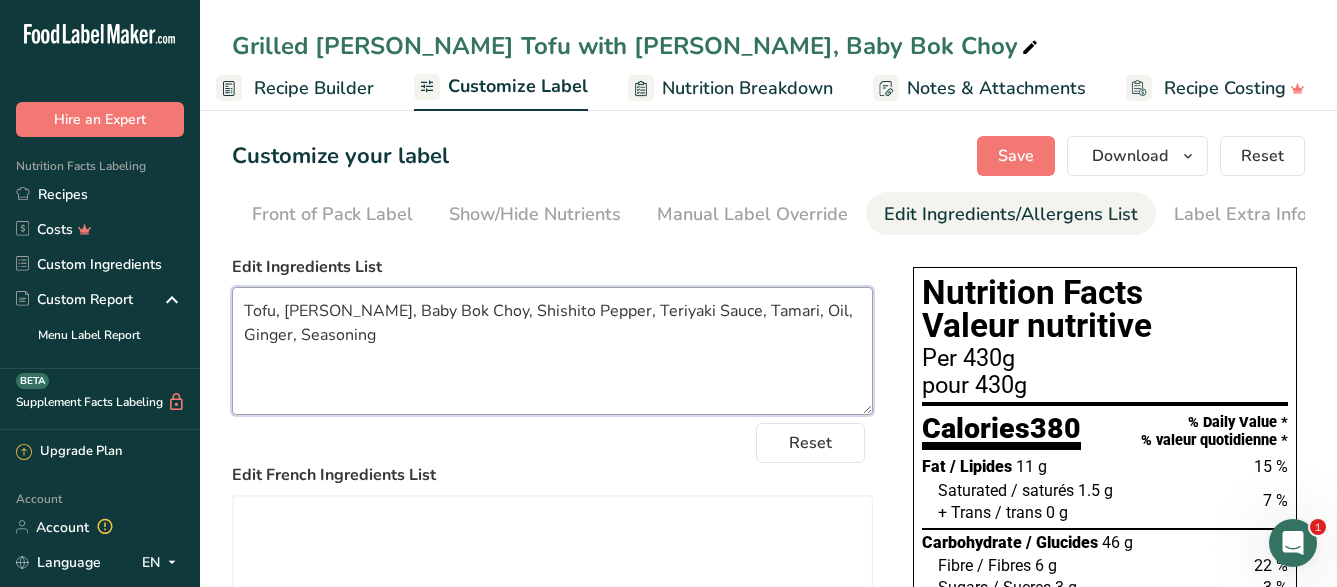click on "Tofu, [PERSON_NAME], Baby Bok Choy, Shishito Pepper, Teriyaki Sauce, Tamari, Oil, Ginger, Seasoning" at bounding box center (552, 351) 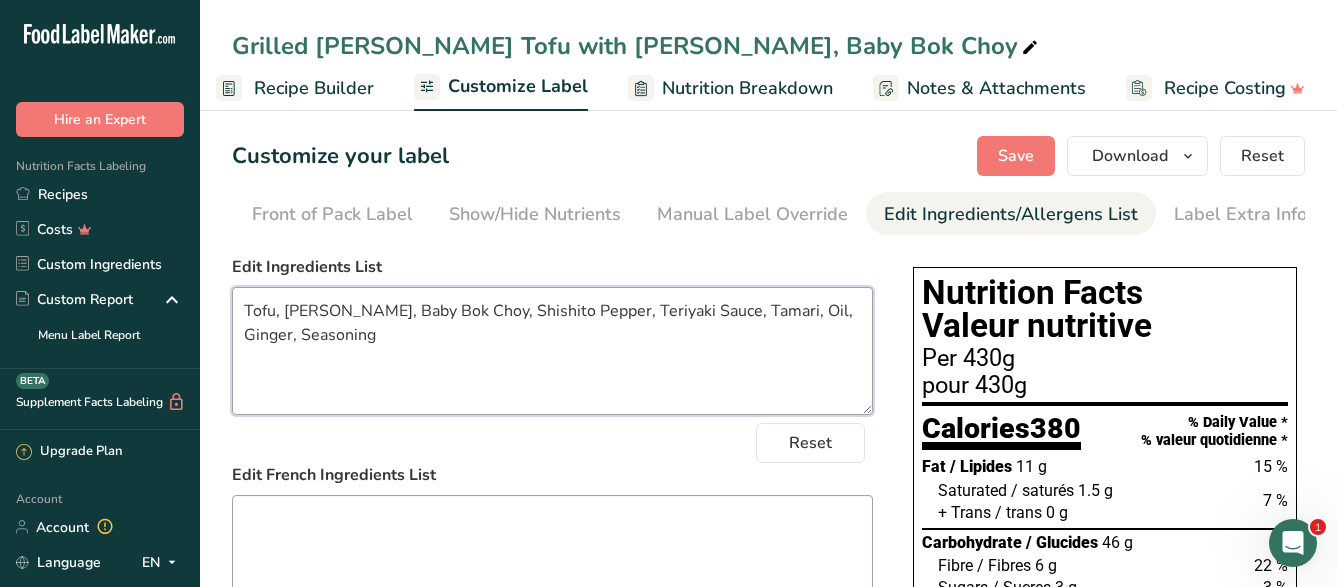 type on "Tofu, [PERSON_NAME], Baby Bok Choy, Shishito Pepper, Teriyaki Sauce, Tamari, Oil, Ginger, Seasoning" 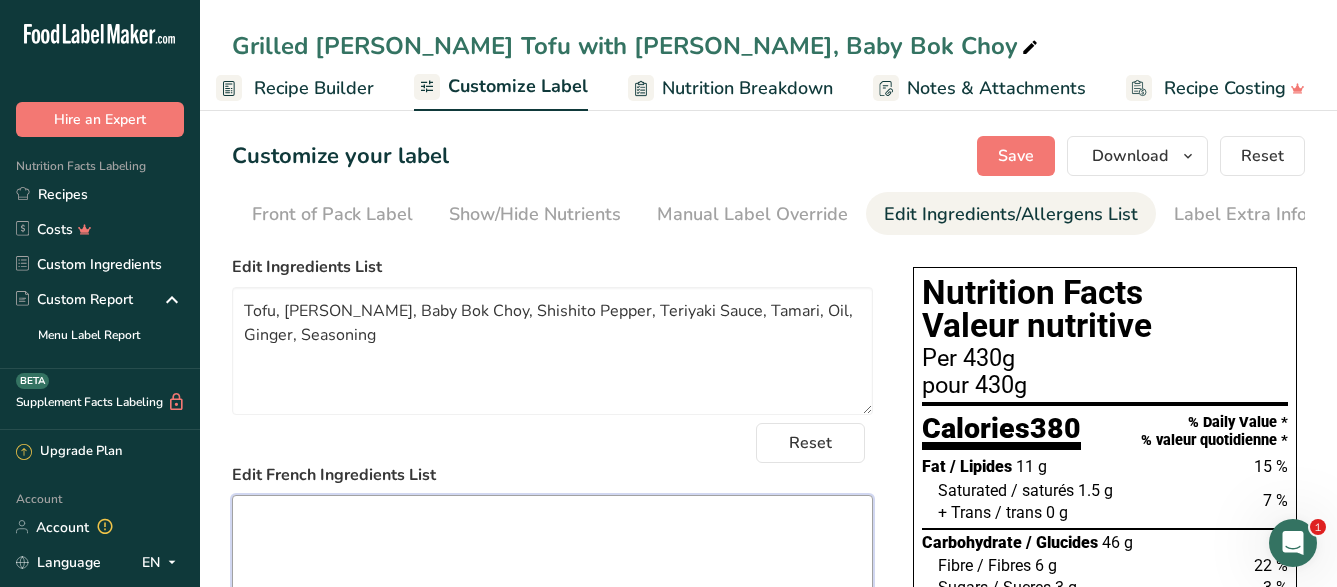 click at bounding box center [552, 559] 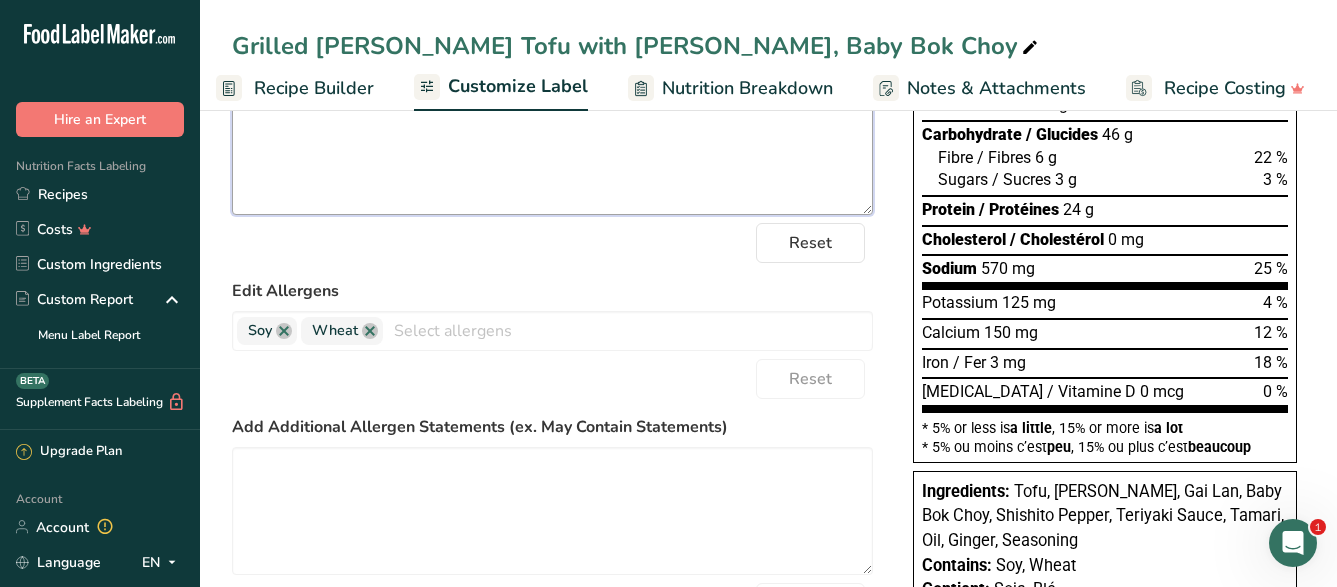 scroll, scrollTop: 0, scrollLeft: 0, axis: both 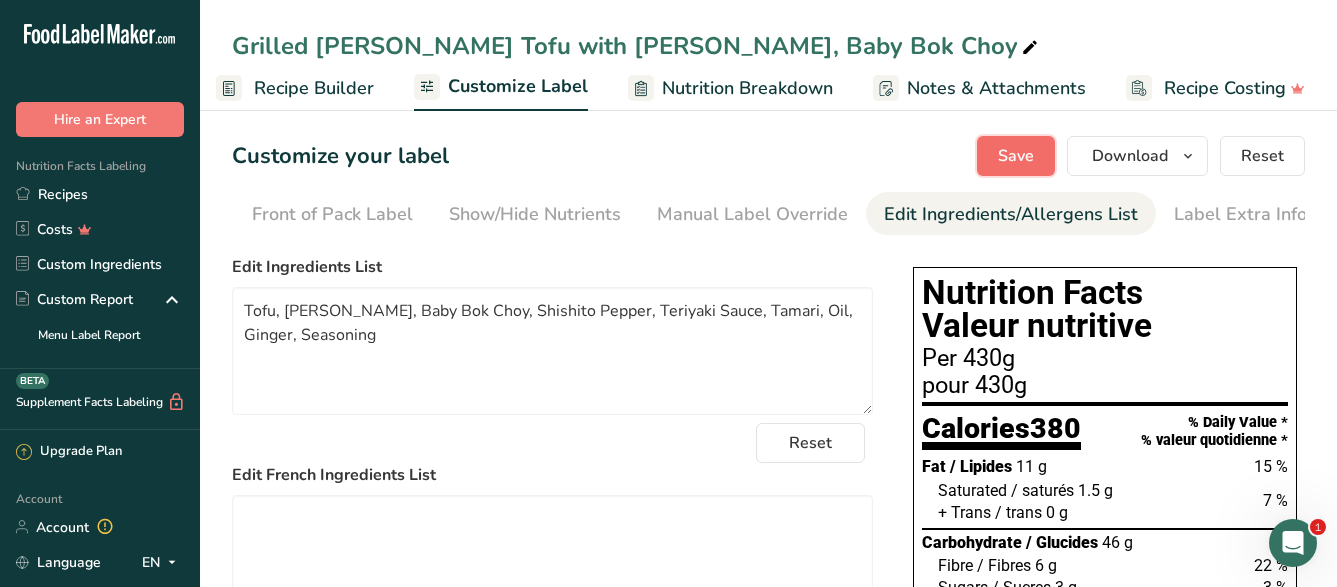 click on "Save" at bounding box center (1016, 156) 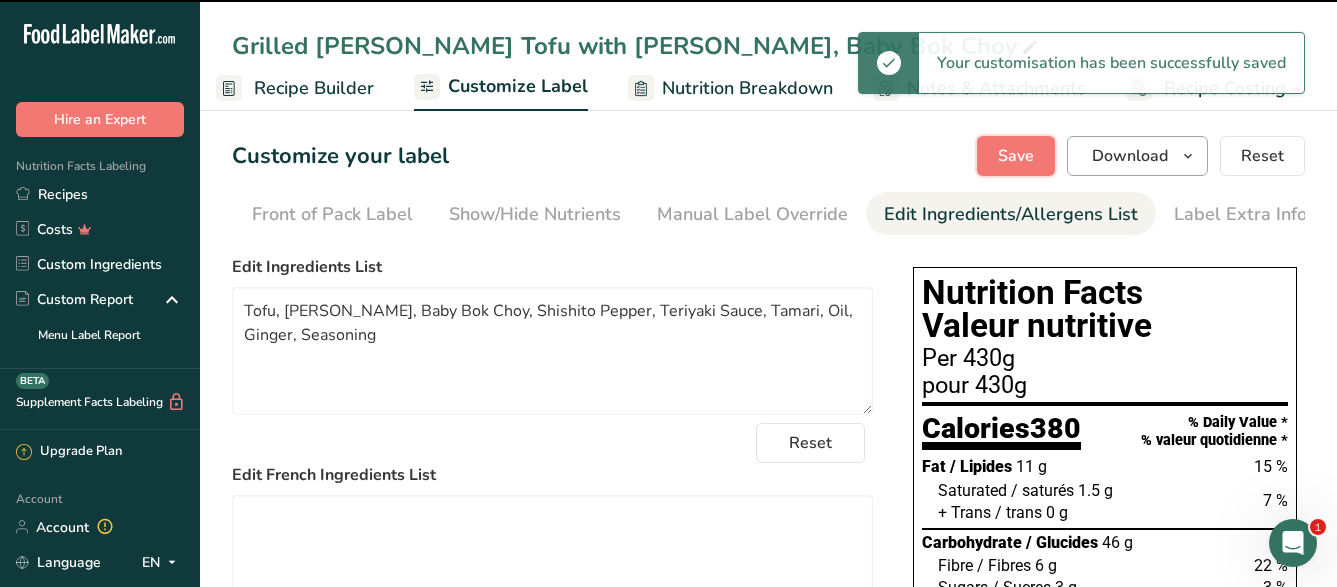 type 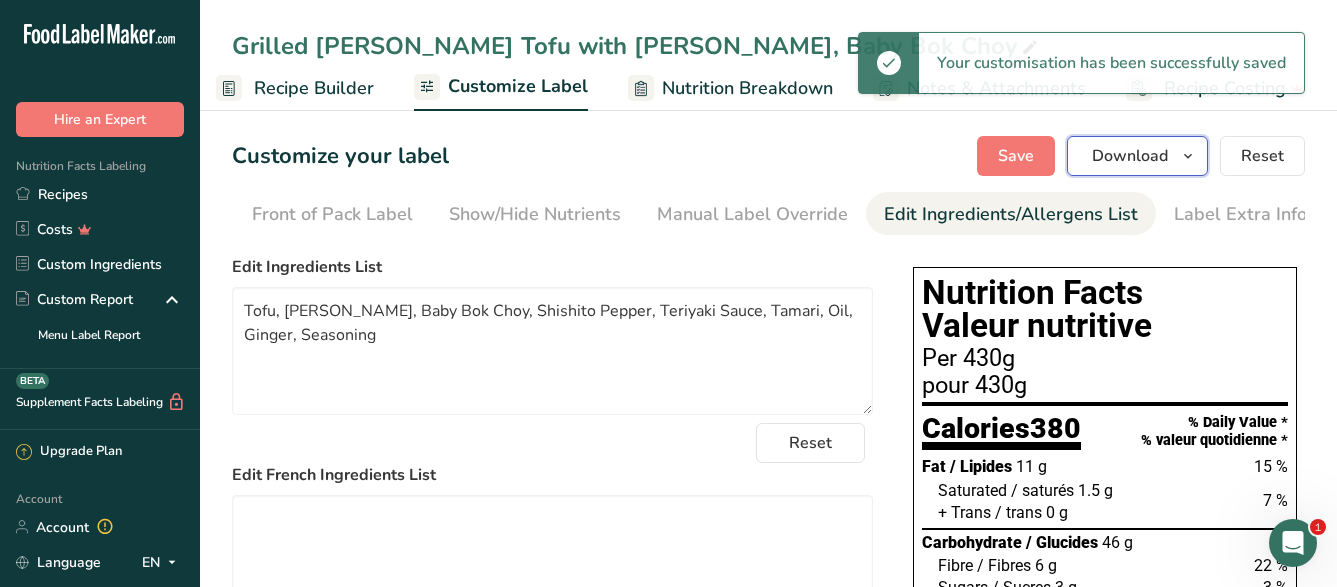 click on "Download" at bounding box center (1130, 156) 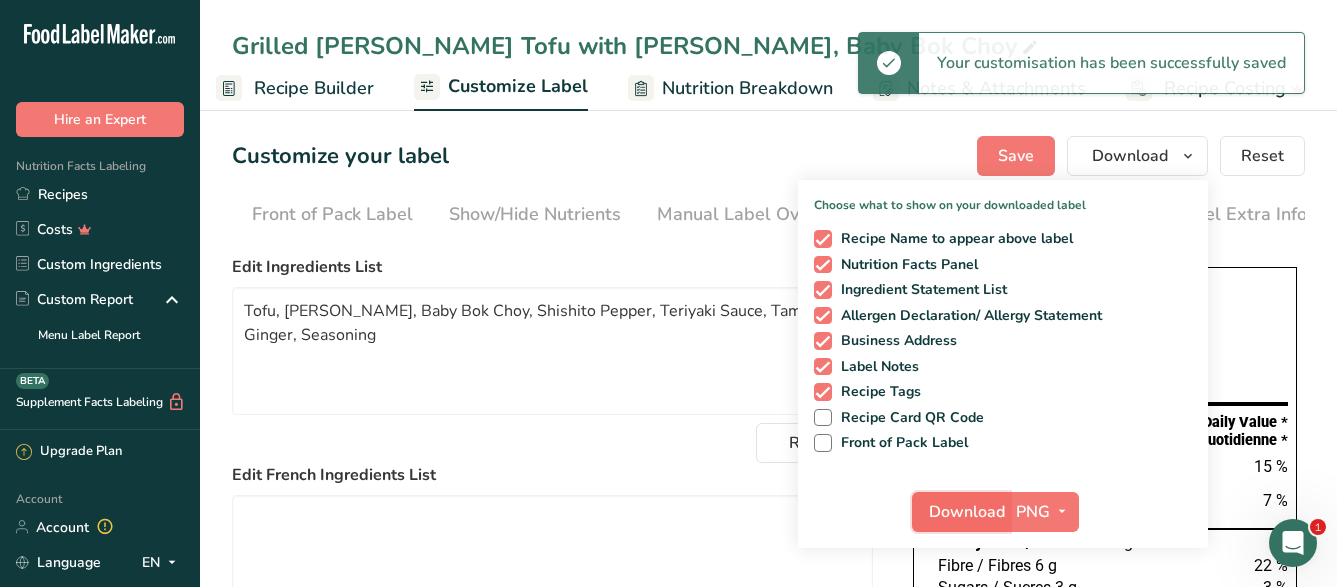 click on "Download" at bounding box center (967, 512) 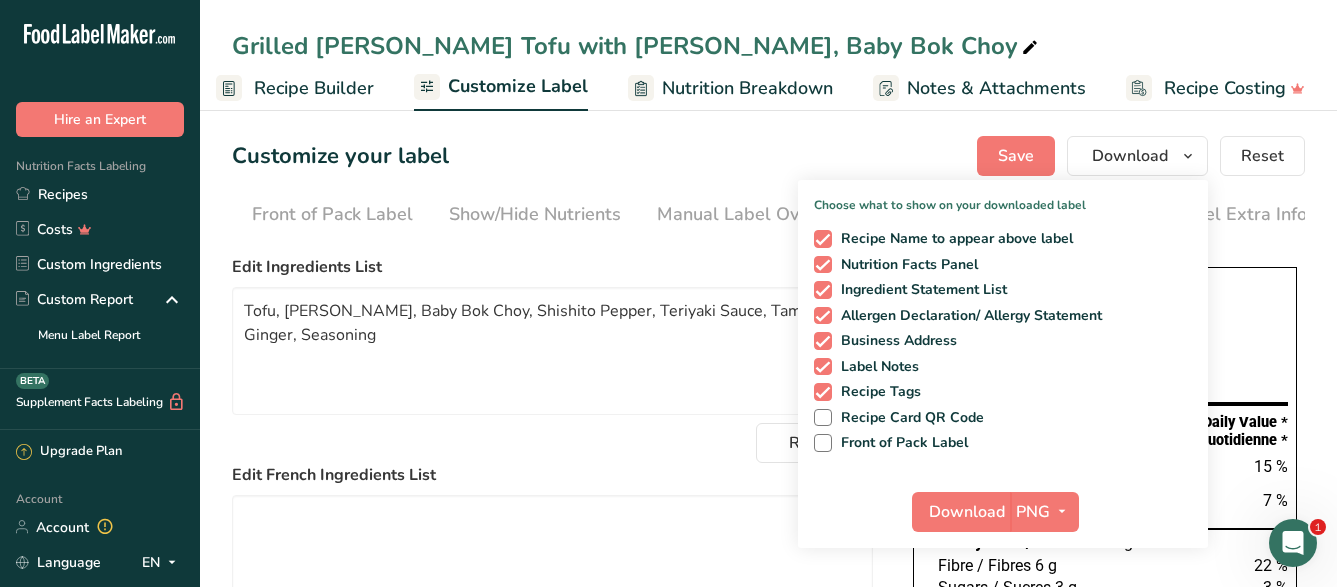 click on "Customize your label
Save
Download
Choose what to show on your downloaded label
Recipe Name to appear above label
Nutrition Facts Panel
Ingredient Statement List
Allergen Declaration/ Allergy Statement
Business Address
Label Notes
Recipe Tags
Recipe Card QR Code
Front of Pack Label
Download
PNG
PNG
BMP
SVG
PDF
Reset
Choose Label Style
Front of Pack Label
Show/Hide Nutrients
Change Language
Manual Label Override
Edit Ingredients/Allergens List
Label Extra Info" at bounding box center (768, 628) 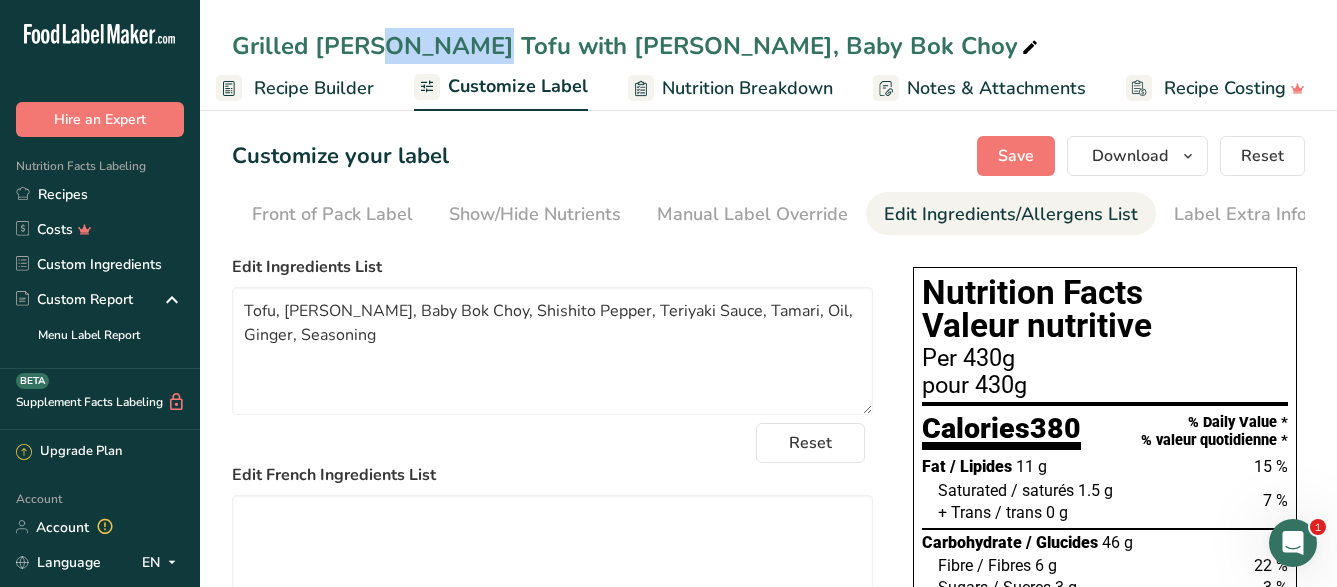 drag, startPoint x: 319, startPoint y: 48, endPoint x: 229, endPoint y: 43, distance: 90.13878 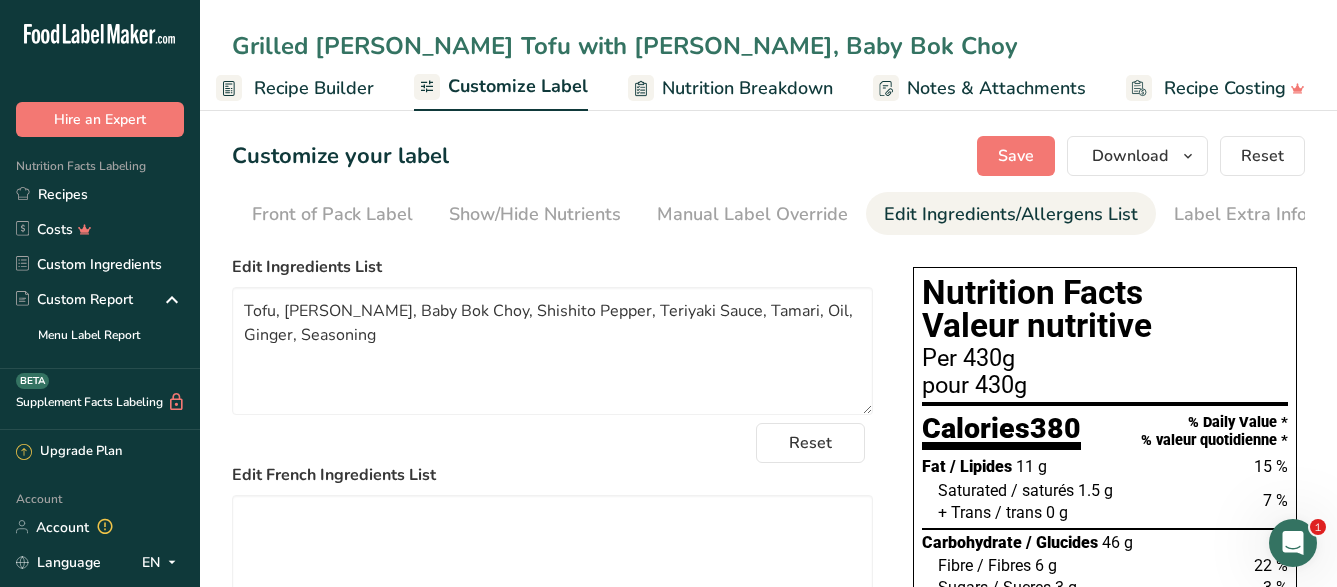 drag, startPoint x: 315, startPoint y: 41, endPoint x: 173, endPoint y: 28, distance: 142.59383 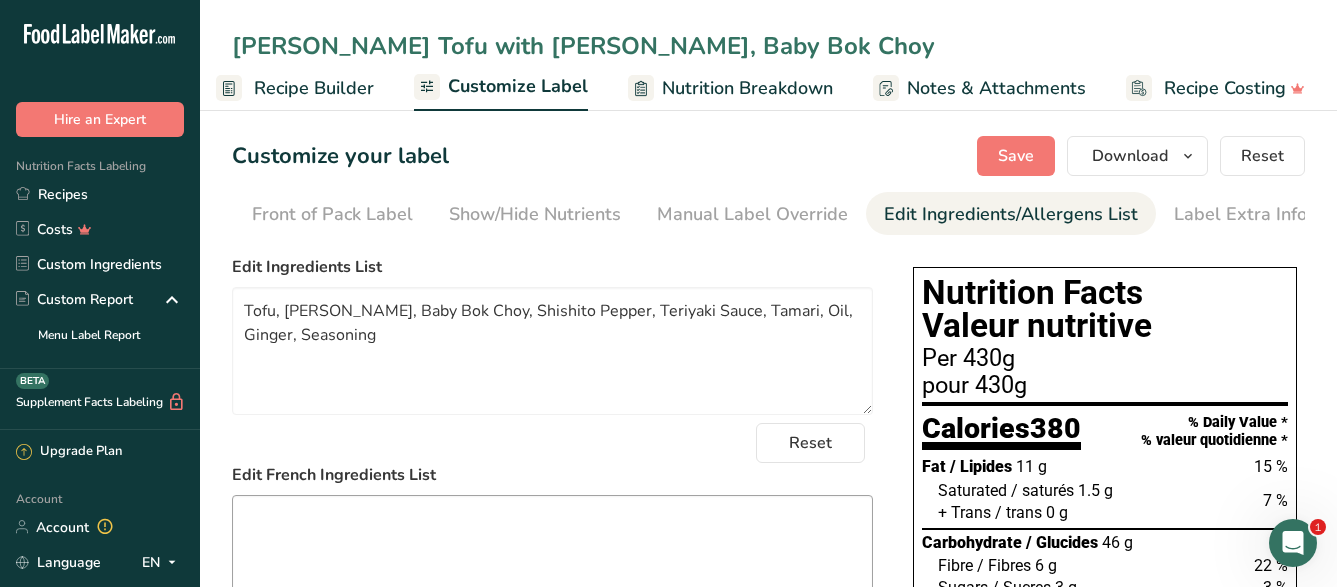 type on "[PERSON_NAME] Tofu with [PERSON_NAME], Baby Bok Choy" 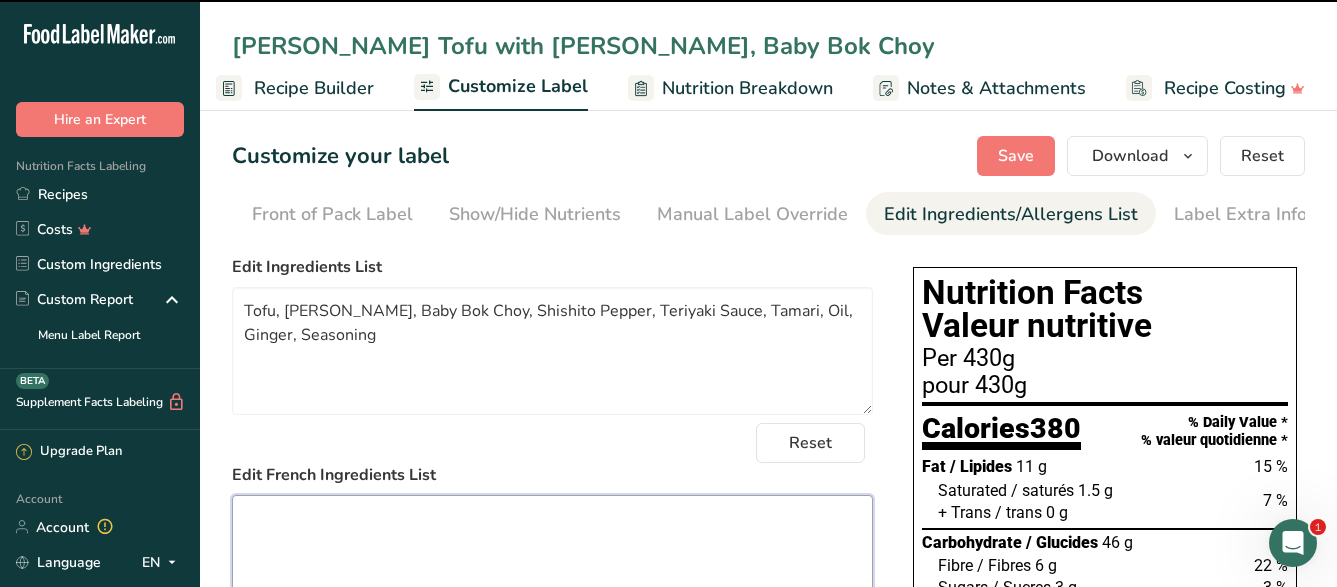 click at bounding box center (552, 559) 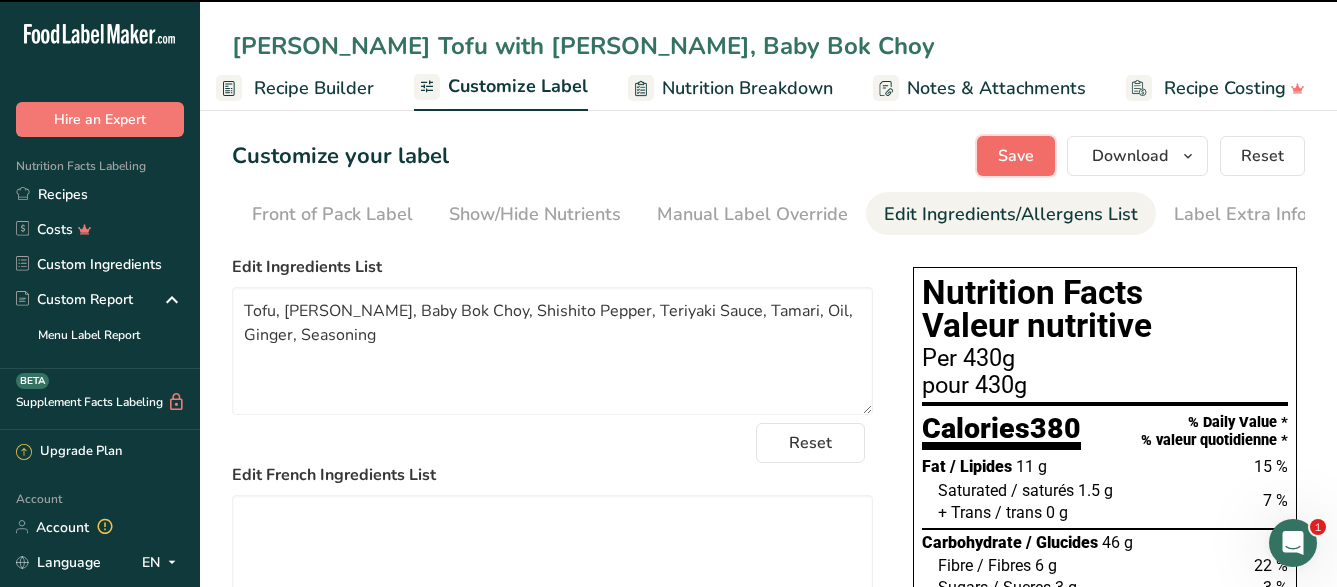 click on "Save" at bounding box center (1016, 156) 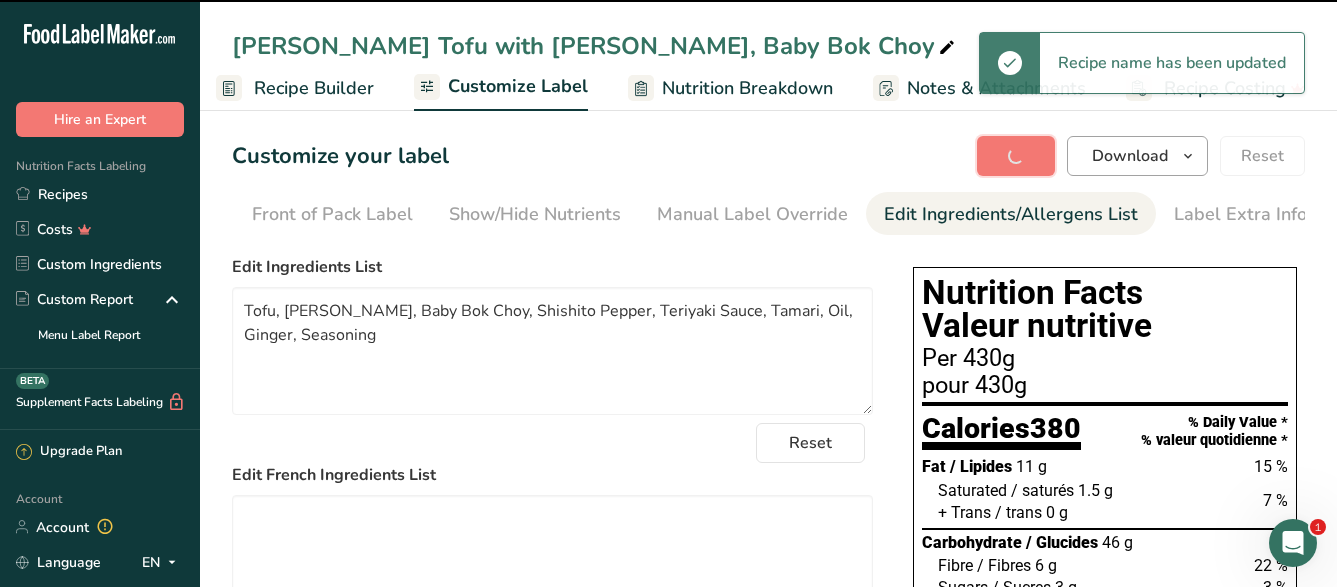 type 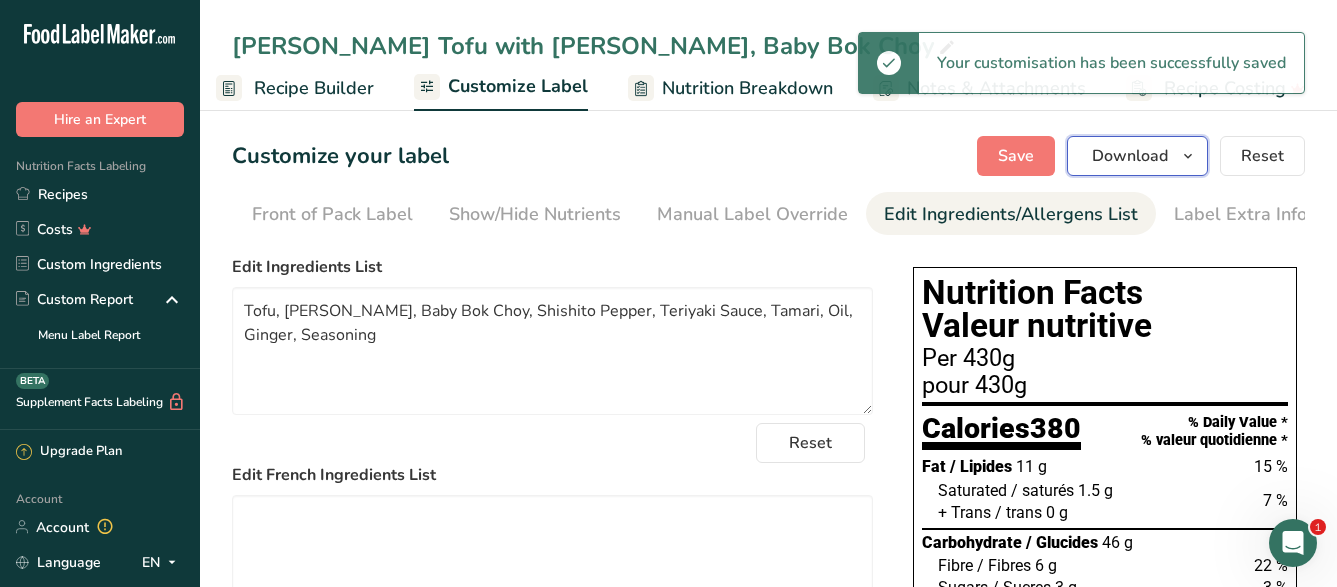 click on "Download" at bounding box center [1130, 156] 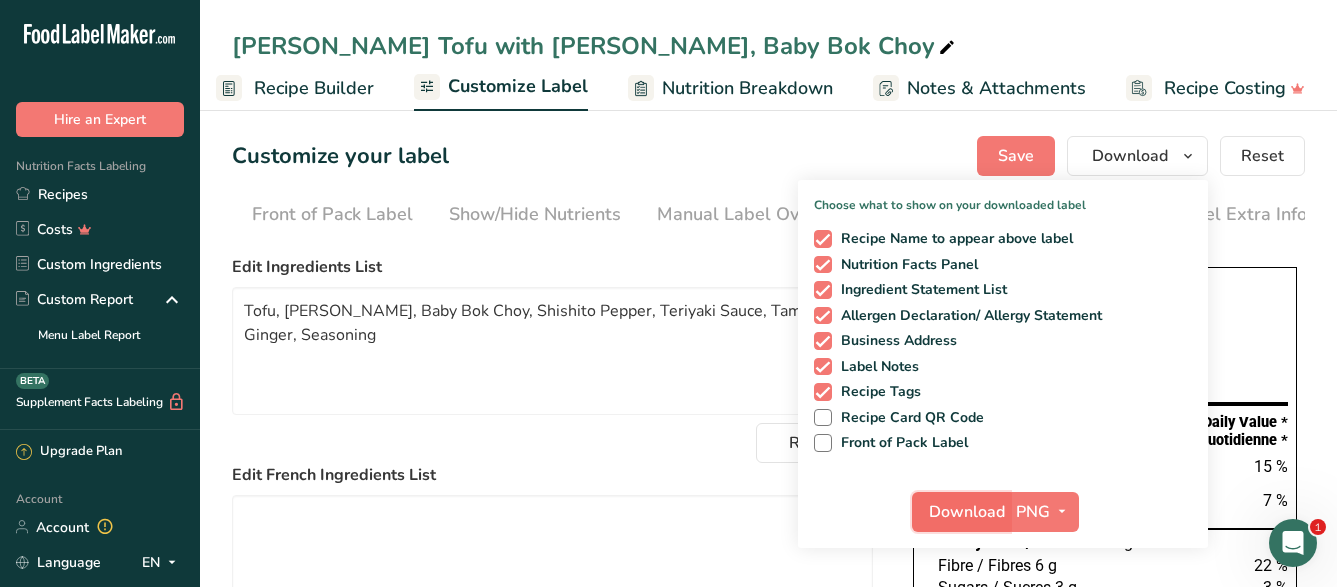 click on "Download" at bounding box center (967, 512) 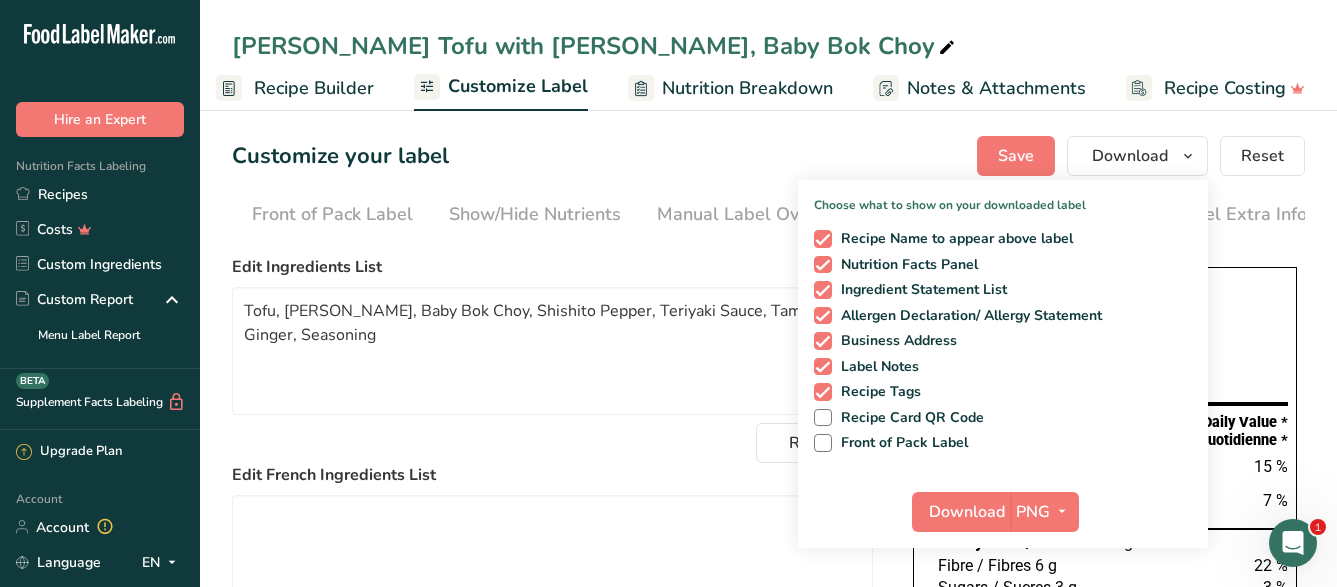 click on "[PERSON_NAME] Tofu with [PERSON_NAME], Baby Bok Choy" at bounding box center [595, 46] 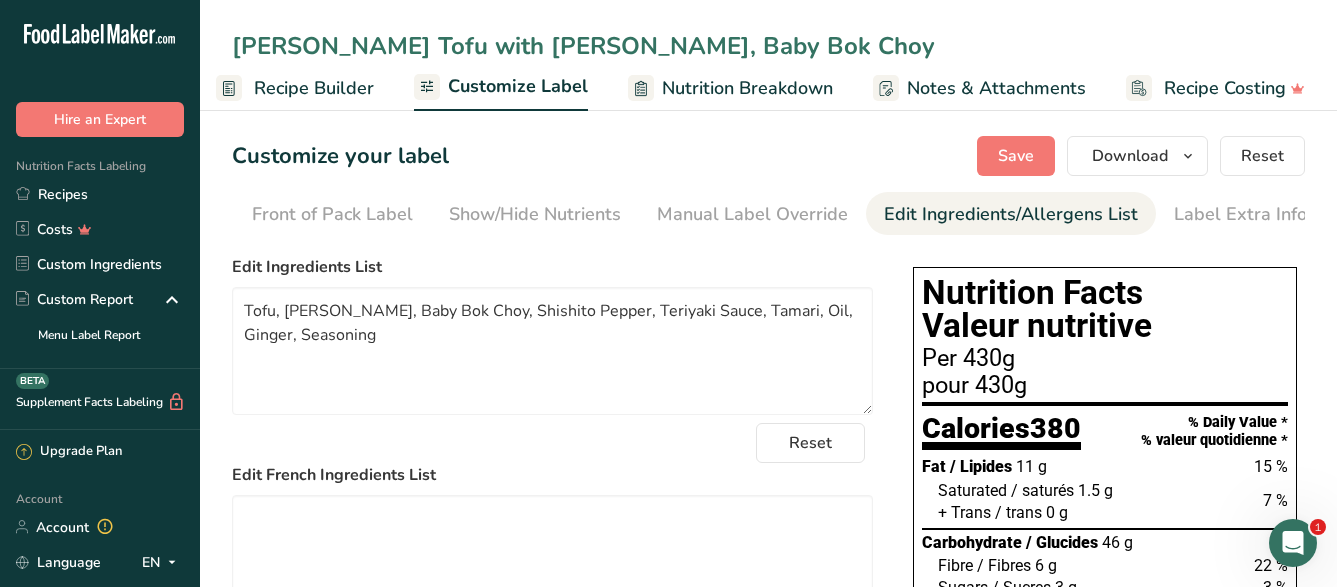 drag, startPoint x: 838, startPoint y: 46, endPoint x: 220, endPoint y: 8, distance: 619.1672 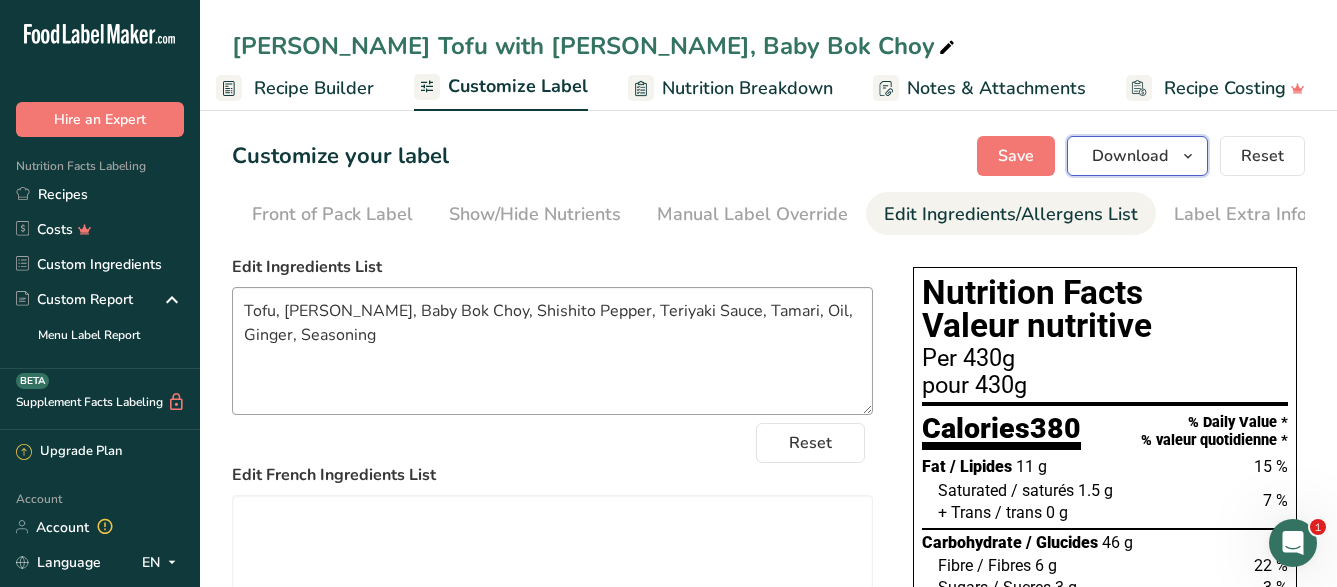 drag, startPoint x: 1110, startPoint y: 148, endPoint x: 654, endPoint y: 409, distance: 525.41125 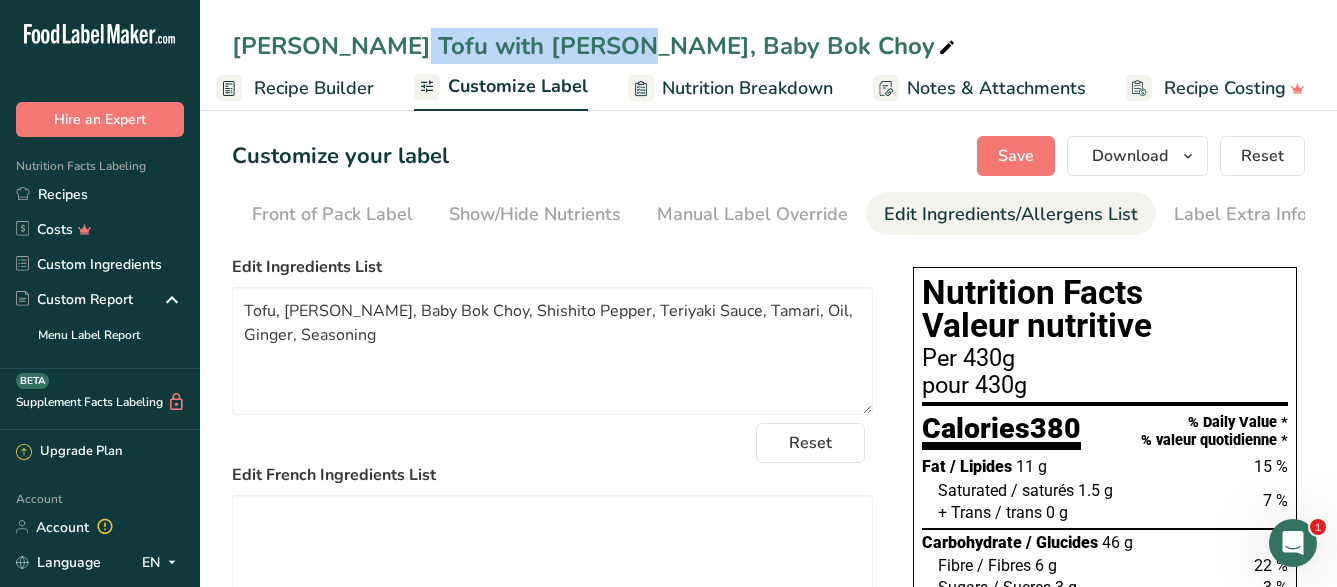 drag, startPoint x: 236, startPoint y: 48, endPoint x: 430, endPoint y: 55, distance: 194.12625 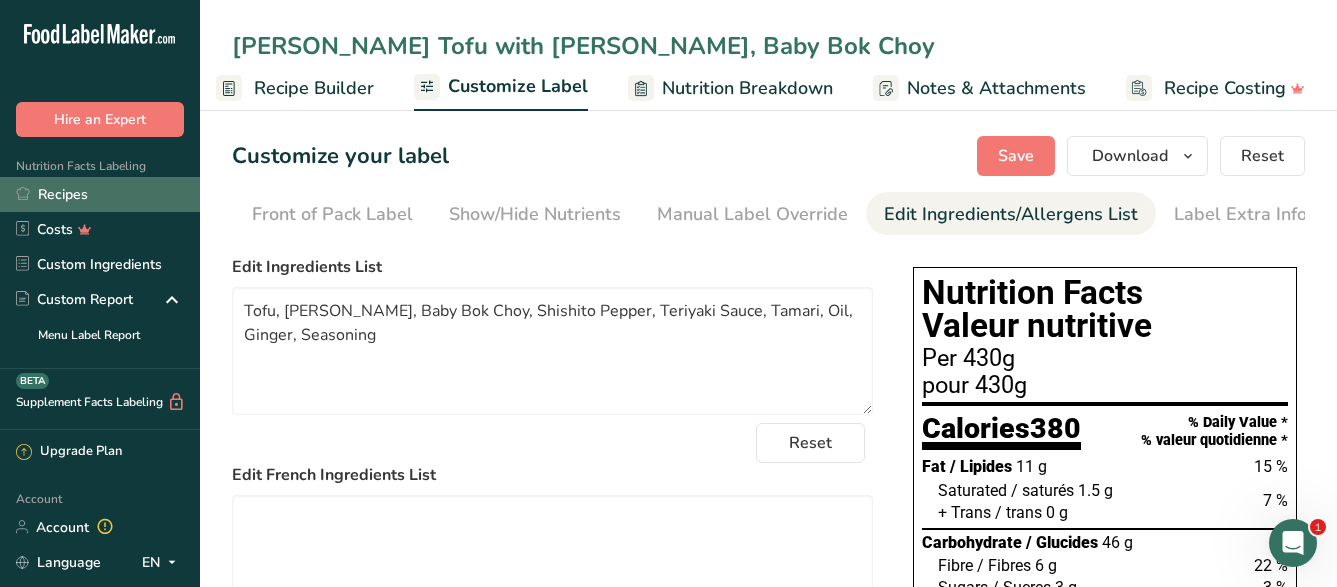 click on "Recipes" at bounding box center (100, 194) 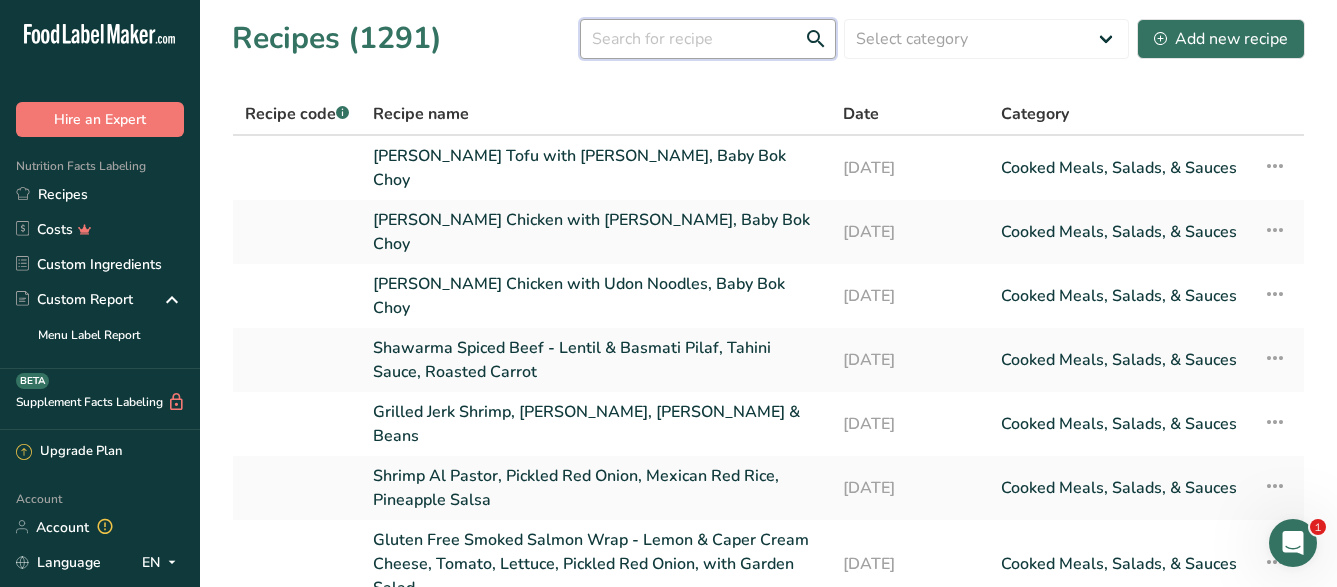 drag, startPoint x: 659, startPoint y: 53, endPoint x: 667, endPoint y: 41, distance: 14.422205 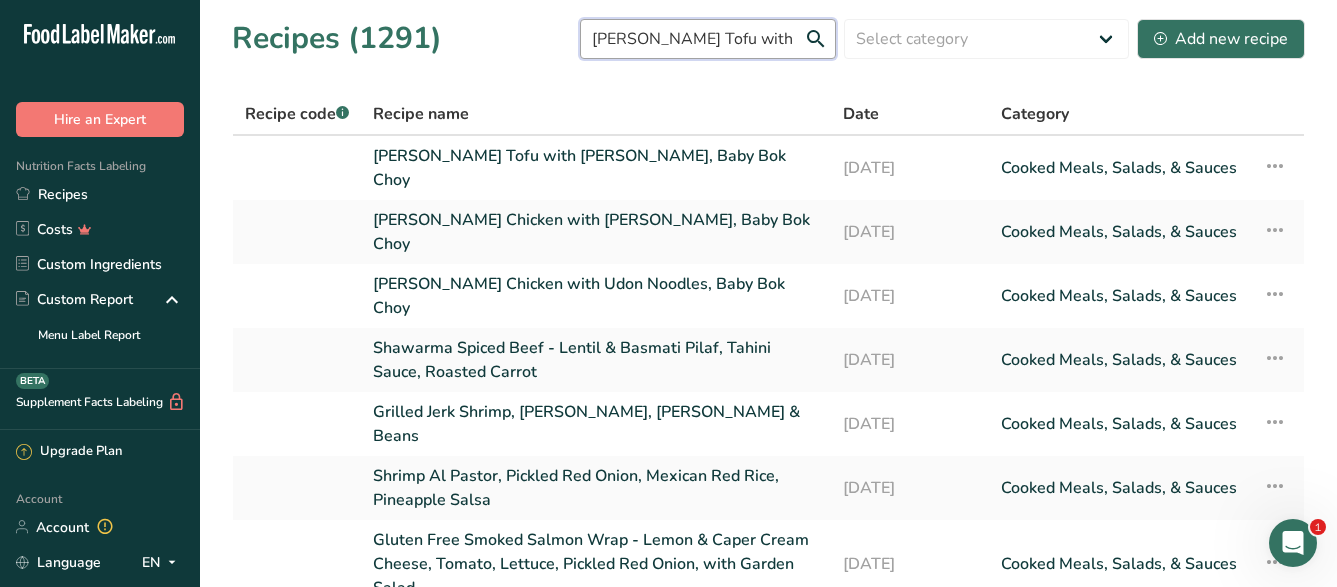 scroll, scrollTop: 0, scrollLeft: 182, axis: horizontal 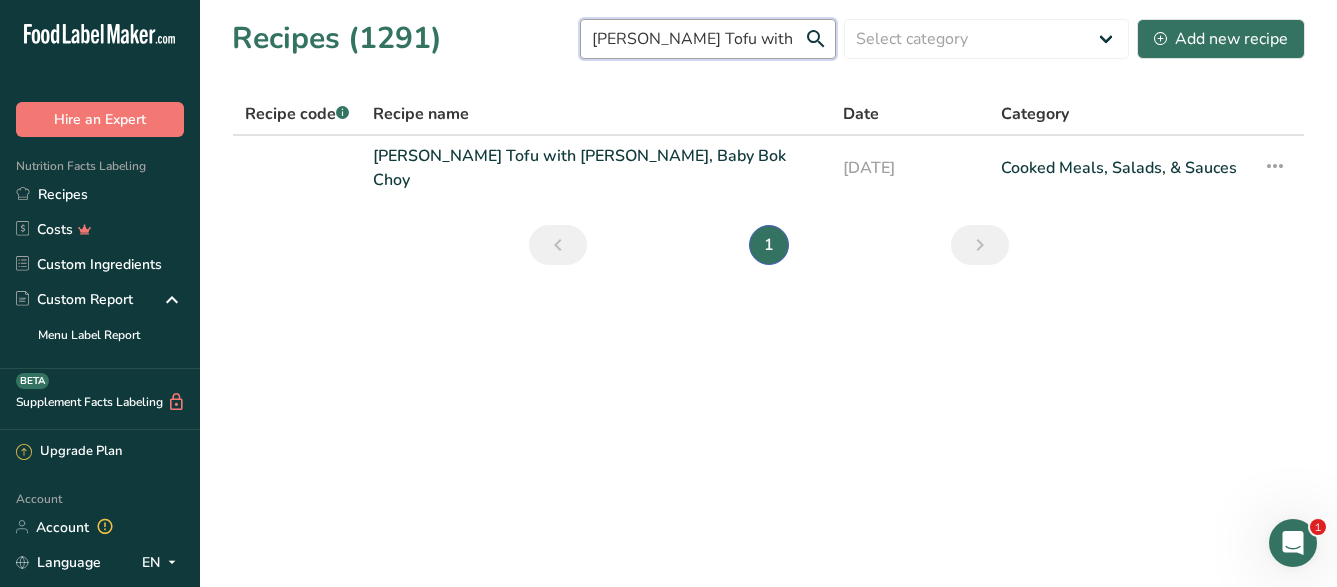 drag, startPoint x: 790, startPoint y: 32, endPoint x: 725, endPoint y: 36, distance: 65.12296 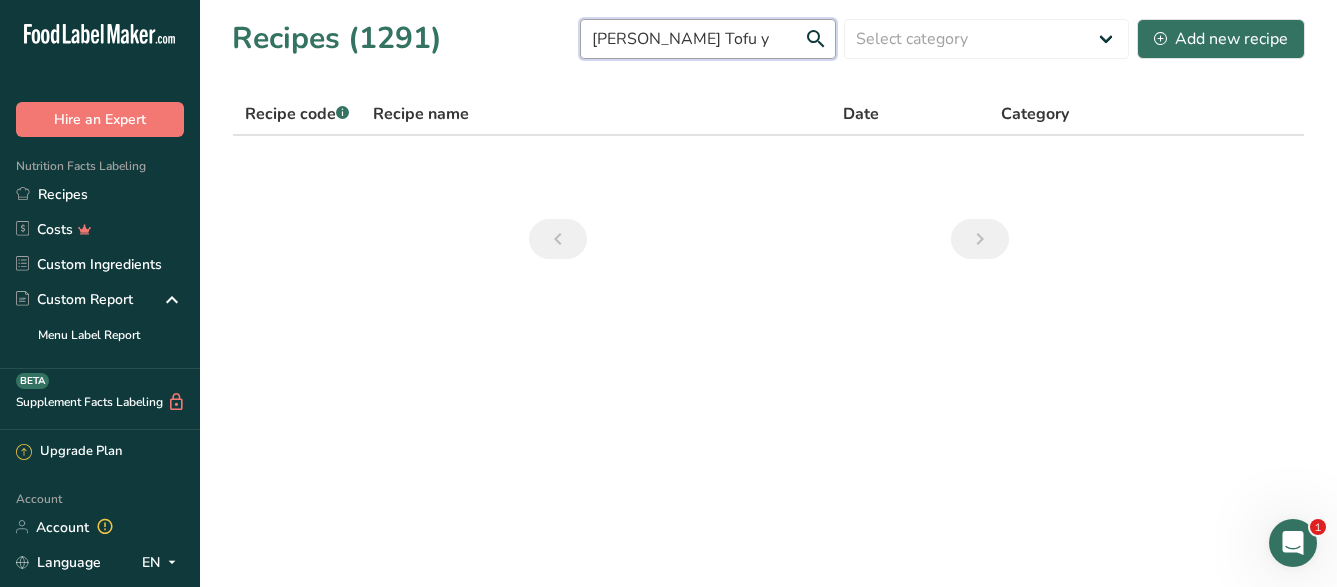 click on "[PERSON_NAME] Tofu y" at bounding box center (708, 39) 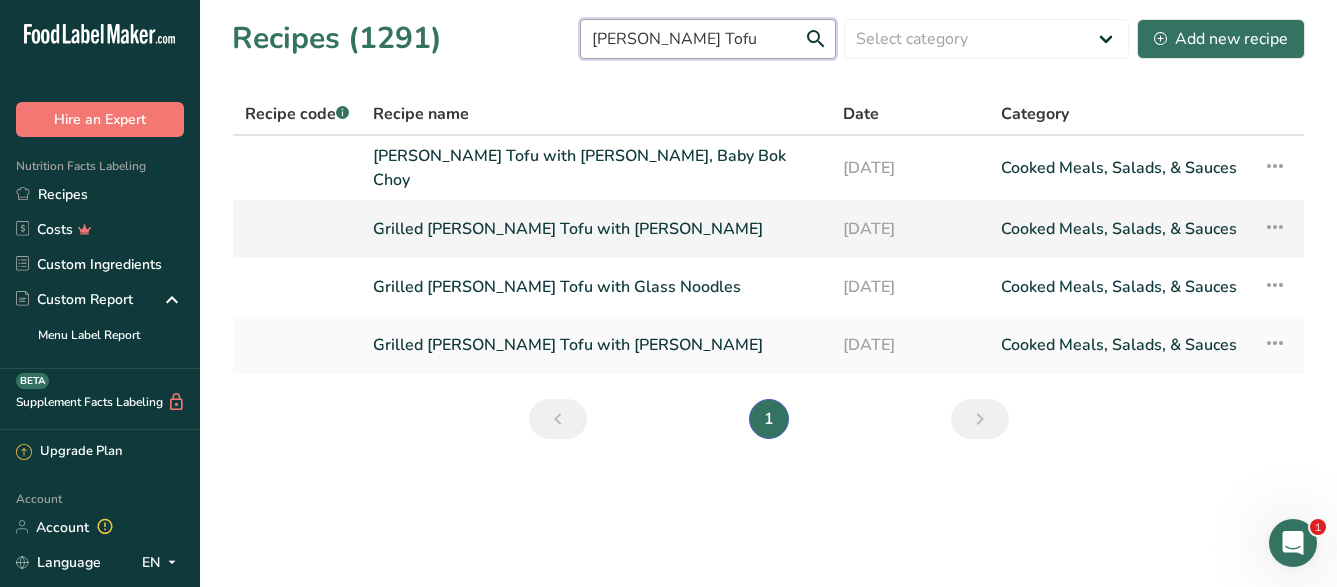type on "[PERSON_NAME] Tofu" 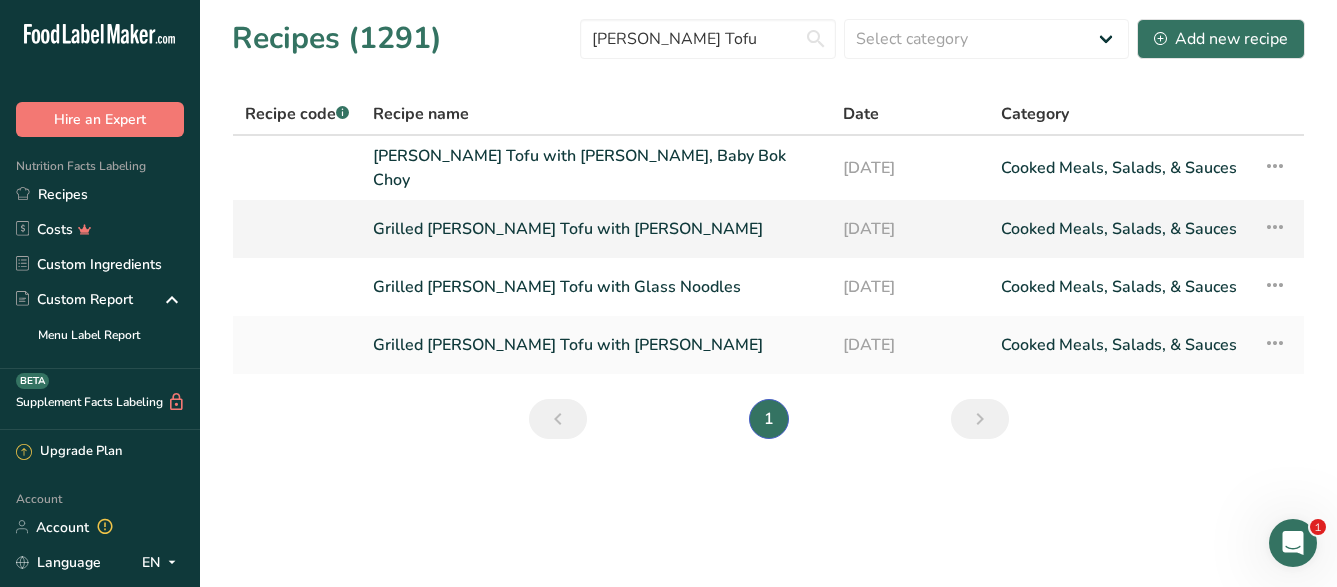 click on "Grilled [PERSON_NAME] Tofu with [PERSON_NAME]" at bounding box center (596, 229) 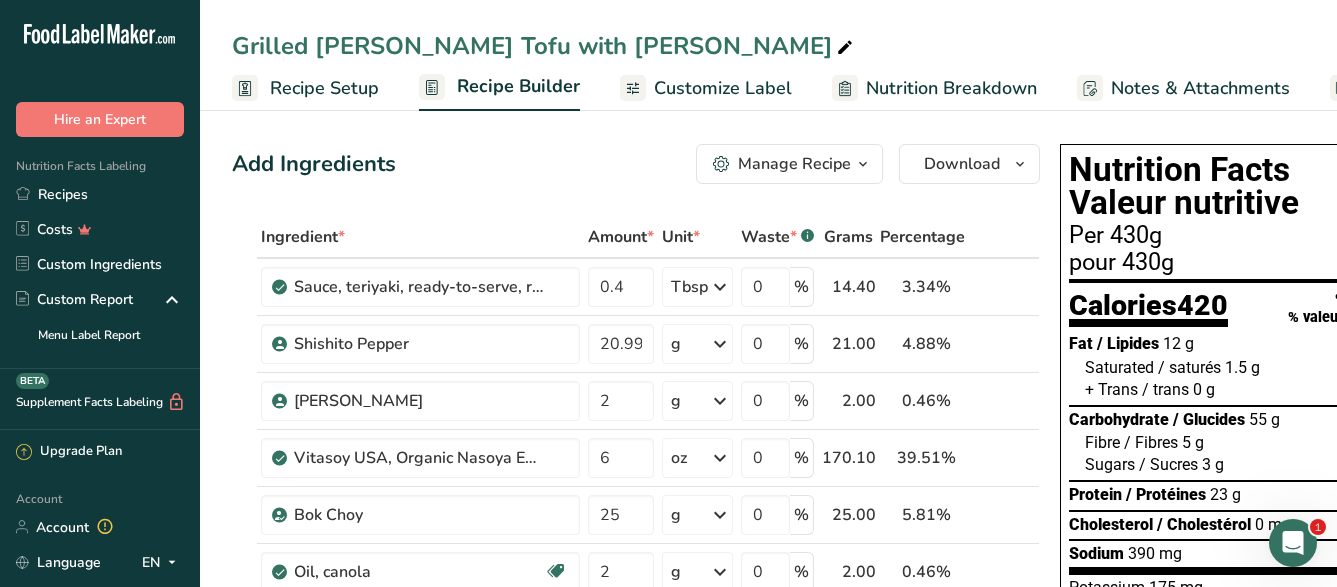 click on "Grilled [PERSON_NAME] Tofu with [PERSON_NAME]" at bounding box center [768, 46] 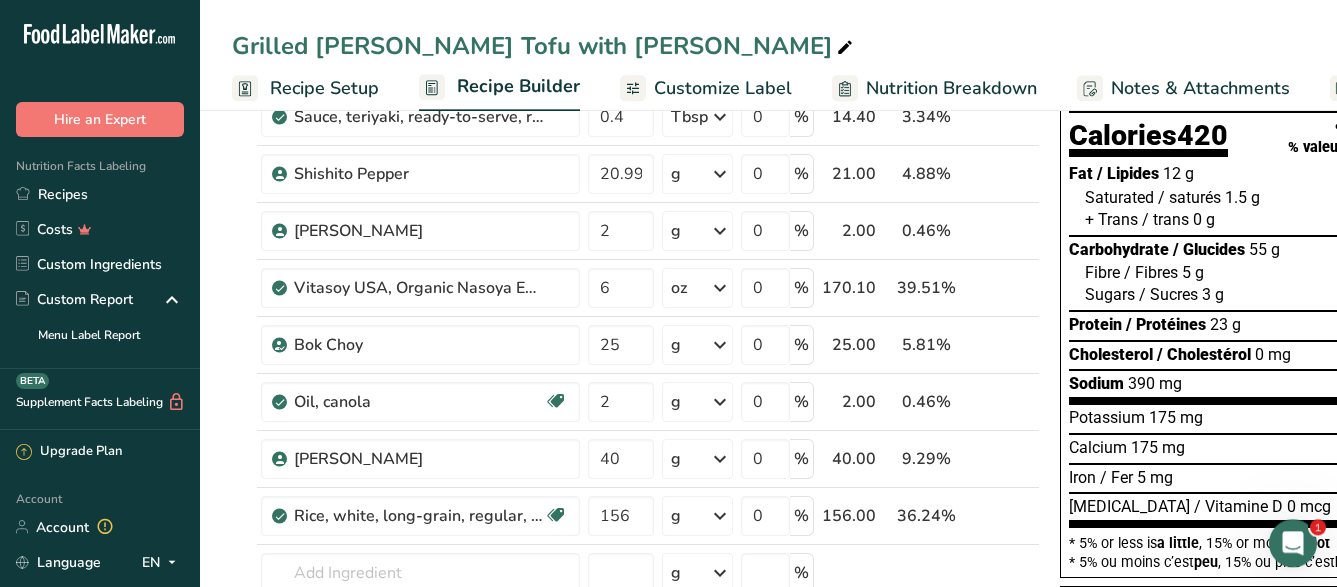 scroll, scrollTop: 0, scrollLeft: 0, axis: both 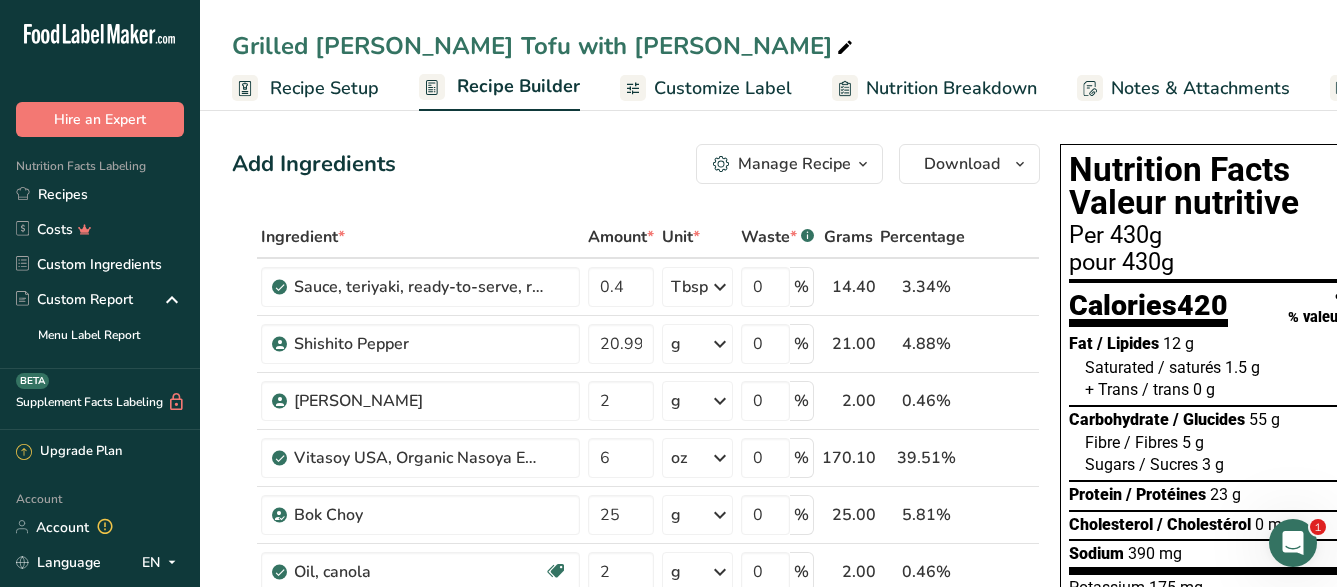 click on "Manage Recipe" at bounding box center [794, 164] 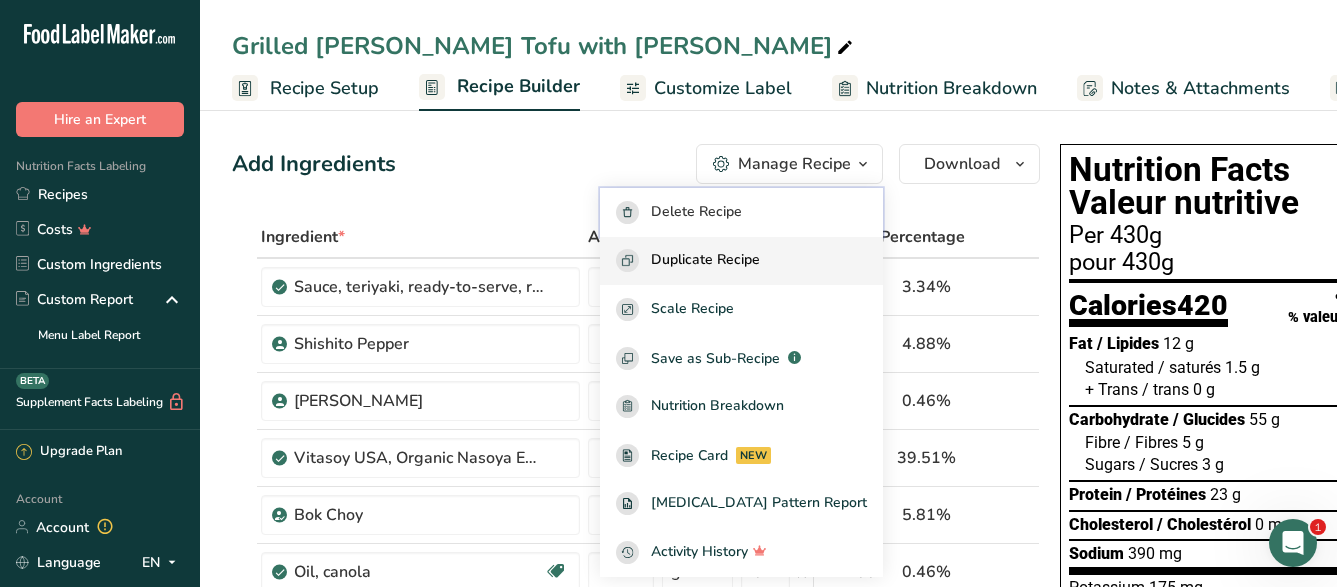 drag, startPoint x: 754, startPoint y: 211, endPoint x: 765, endPoint y: 259, distance: 49.24429 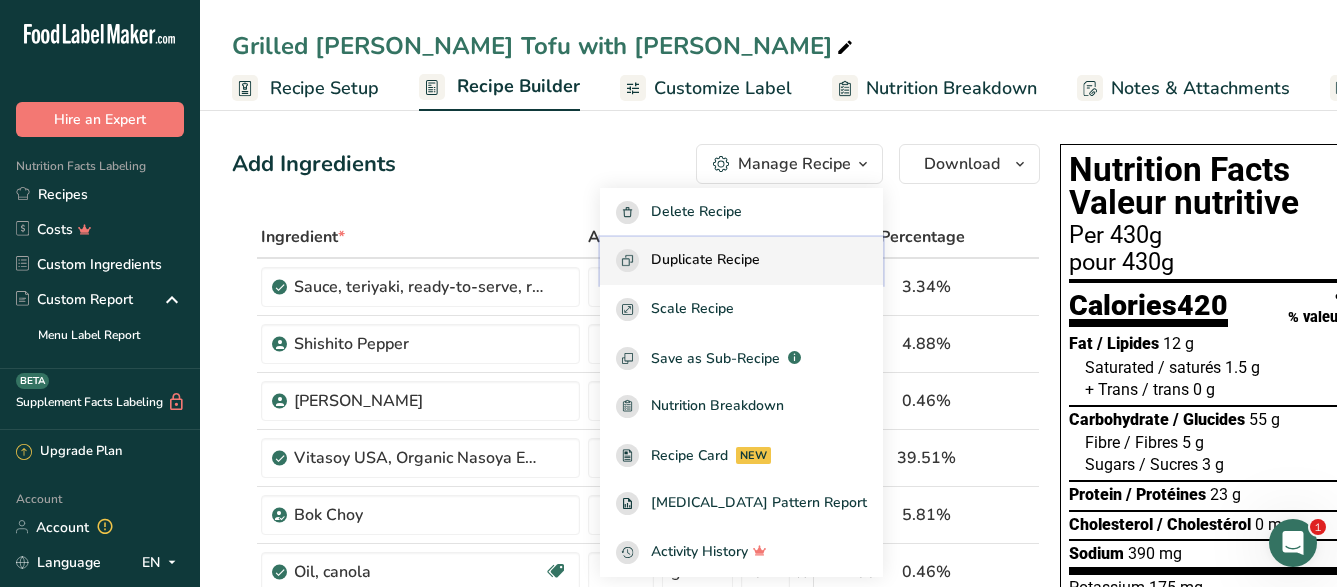 click on "Duplicate Recipe" at bounding box center (705, 260) 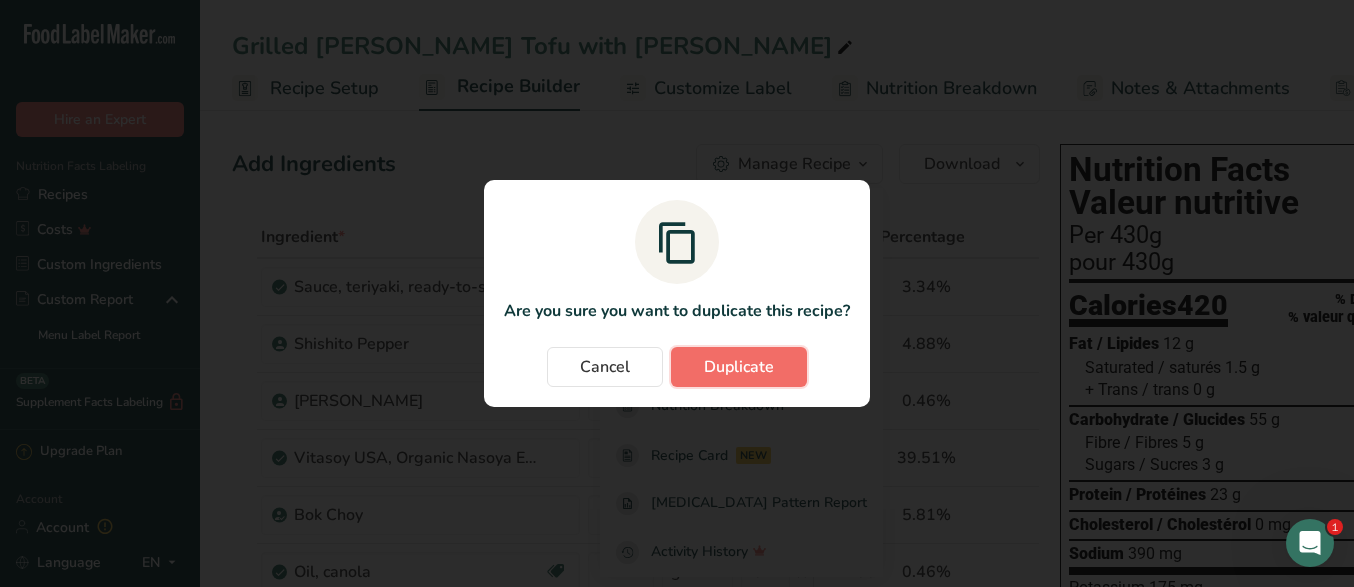 click on "Duplicate" at bounding box center (739, 367) 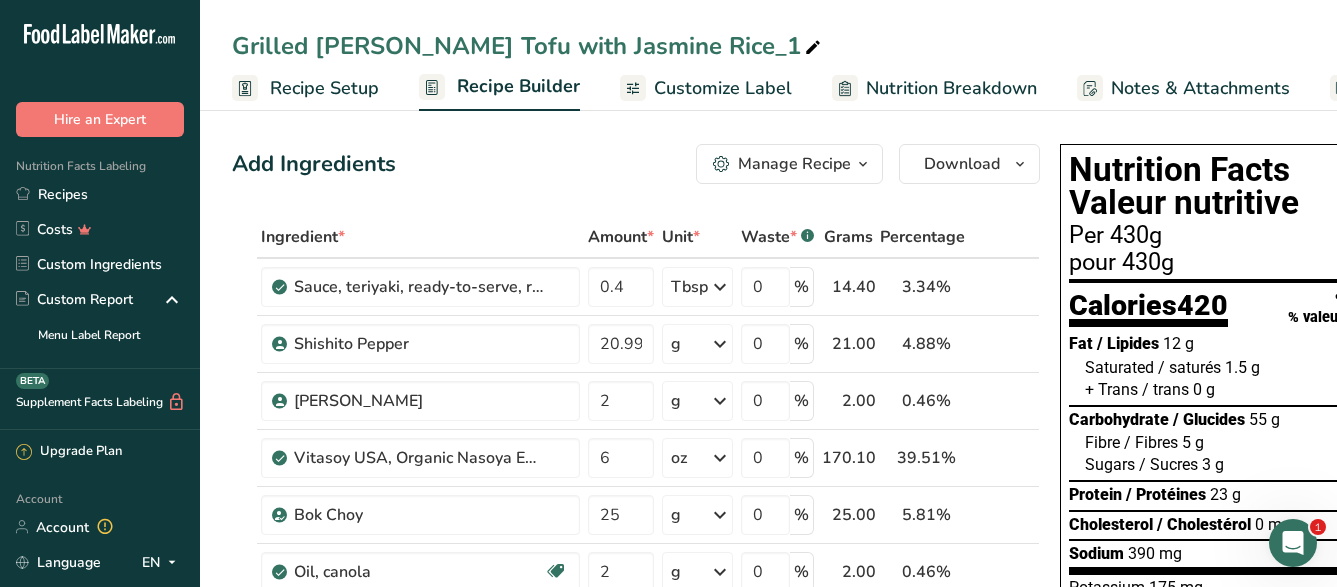 click at bounding box center [813, 48] 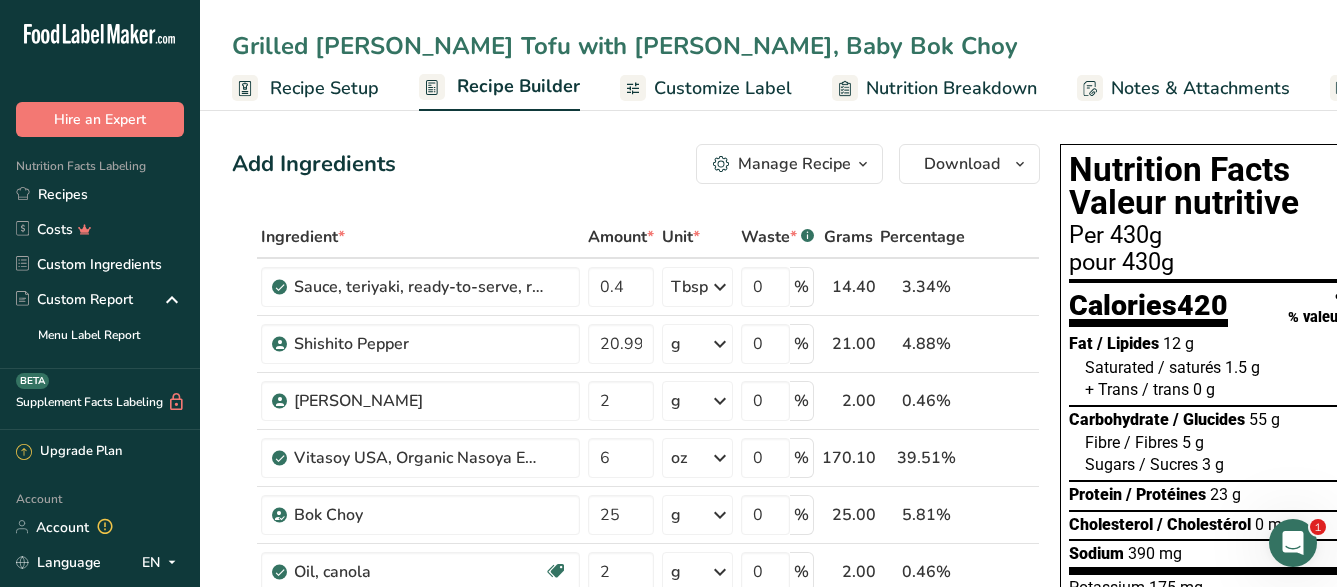 type on "Grilled [PERSON_NAME] Tofu with [PERSON_NAME], Baby Bok Choy" 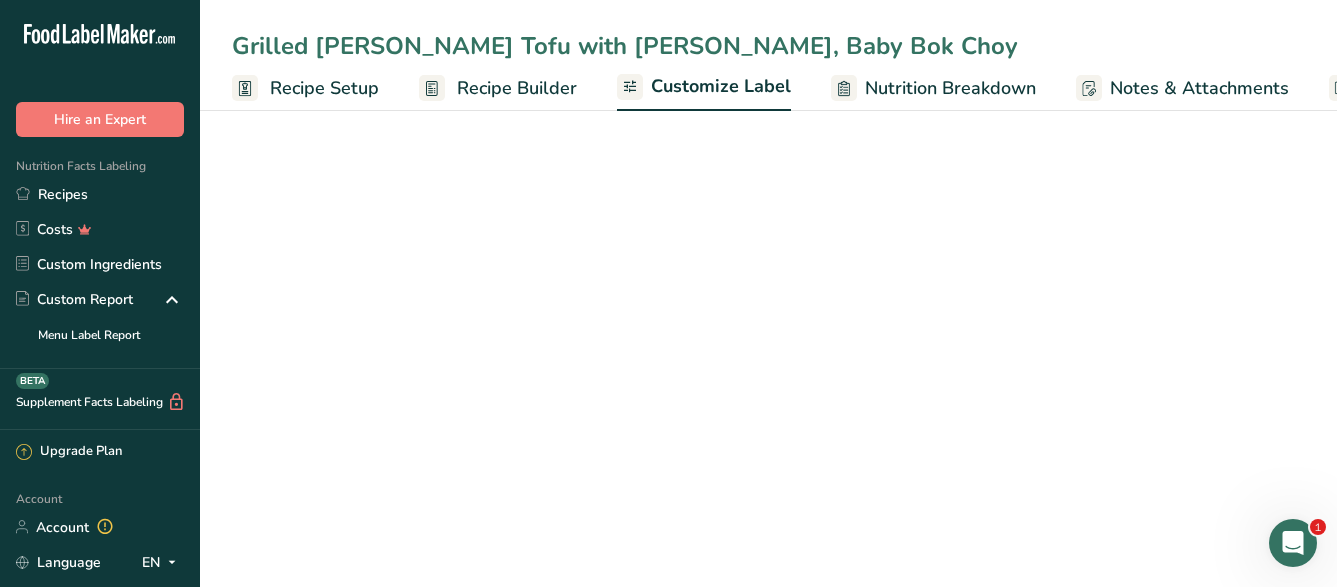 scroll, scrollTop: 0, scrollLeft: 203, axis: horizontal 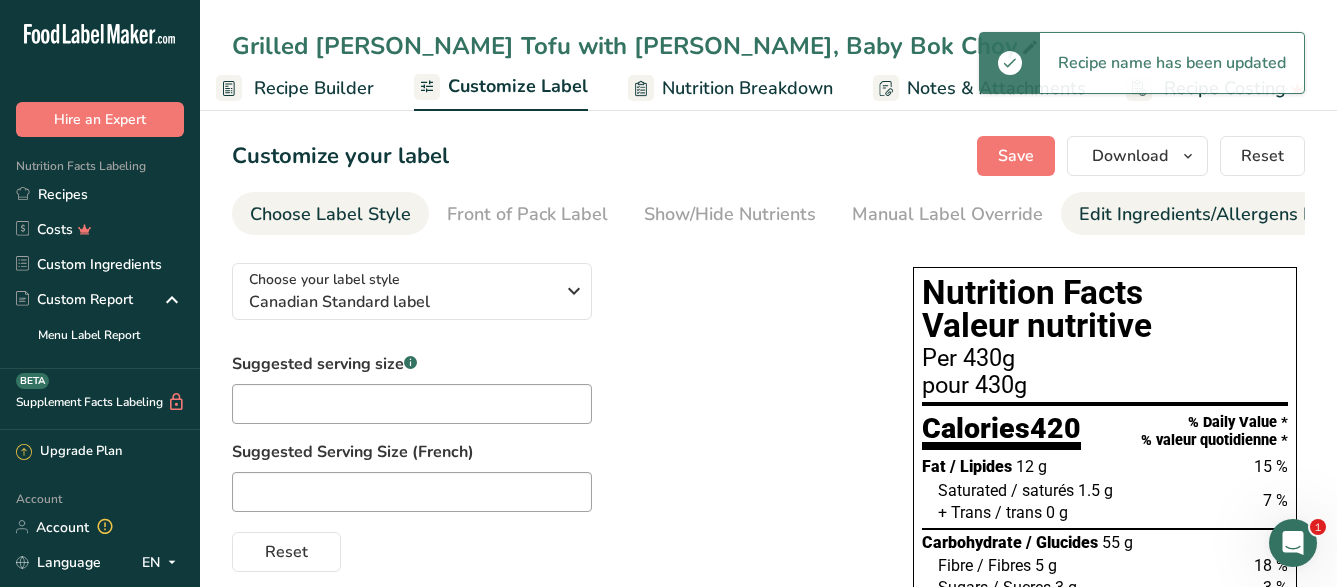 click on "Edit Ingredients/Allergens List" at bounding box center [1206, 214] 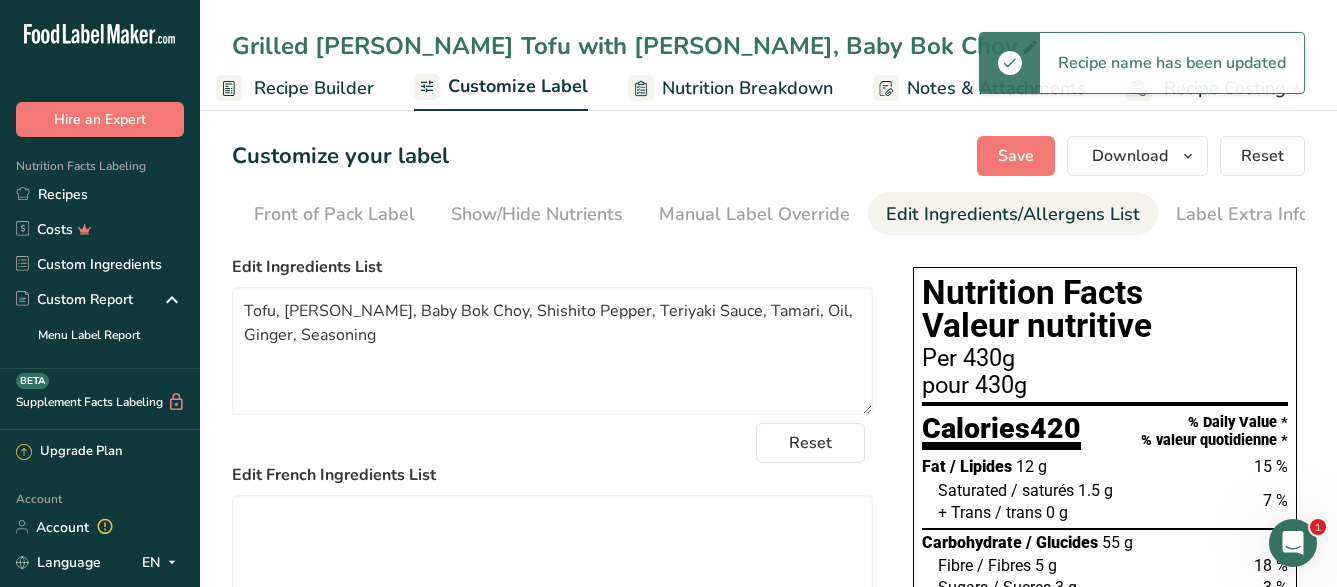 scroll, scrollTop: 0, scrollLeft: 195, axis: horizontal 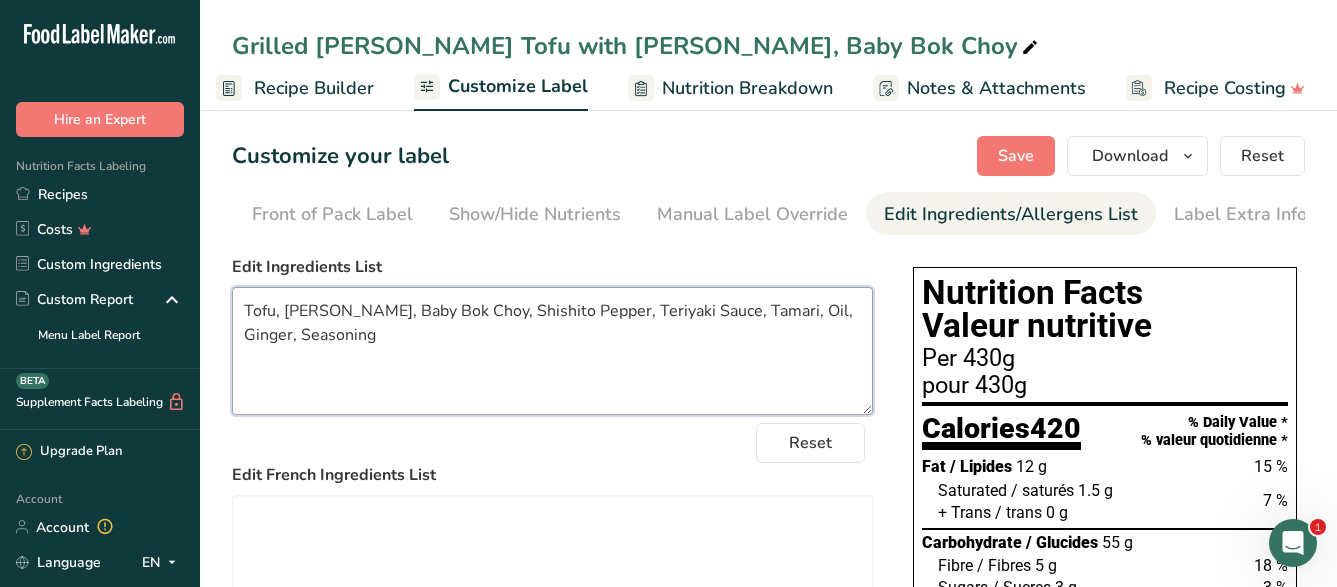 click on "Tofu, [PERSON_NAME], Baby Bok Choy, Shishito Pepper, Teriyaki Sauce, Tamari, Oil, Ginger, Seasoning" at bounding box center [552, 351] 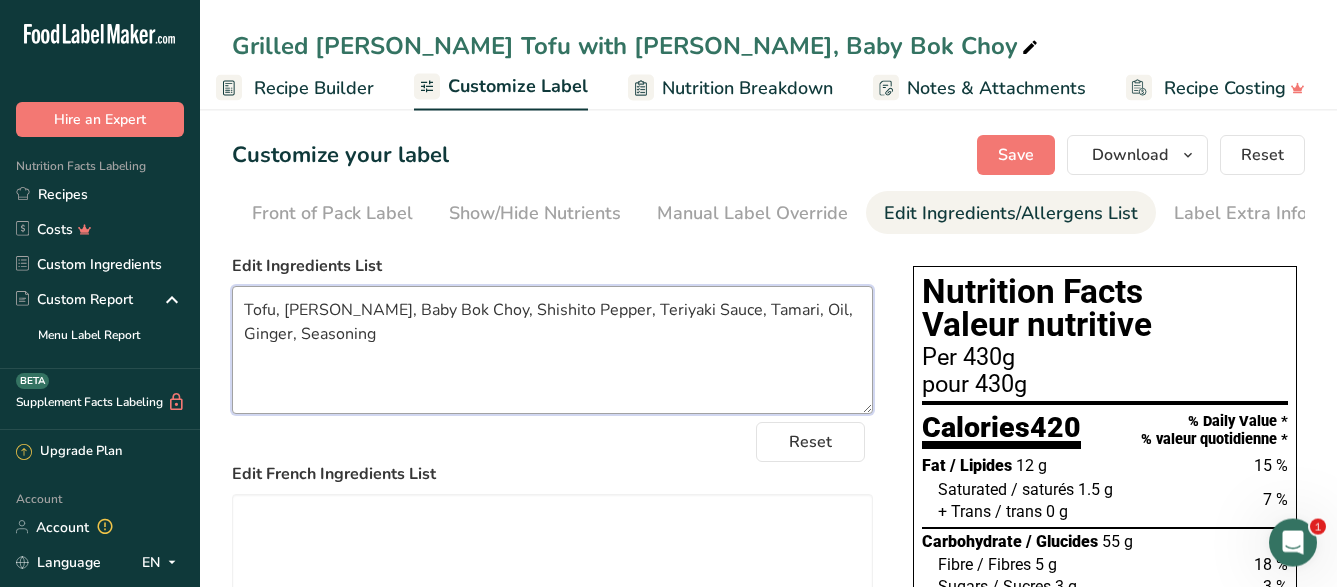 scroll, scrollTop: 102, scrollLeft: 0, axis: vertical 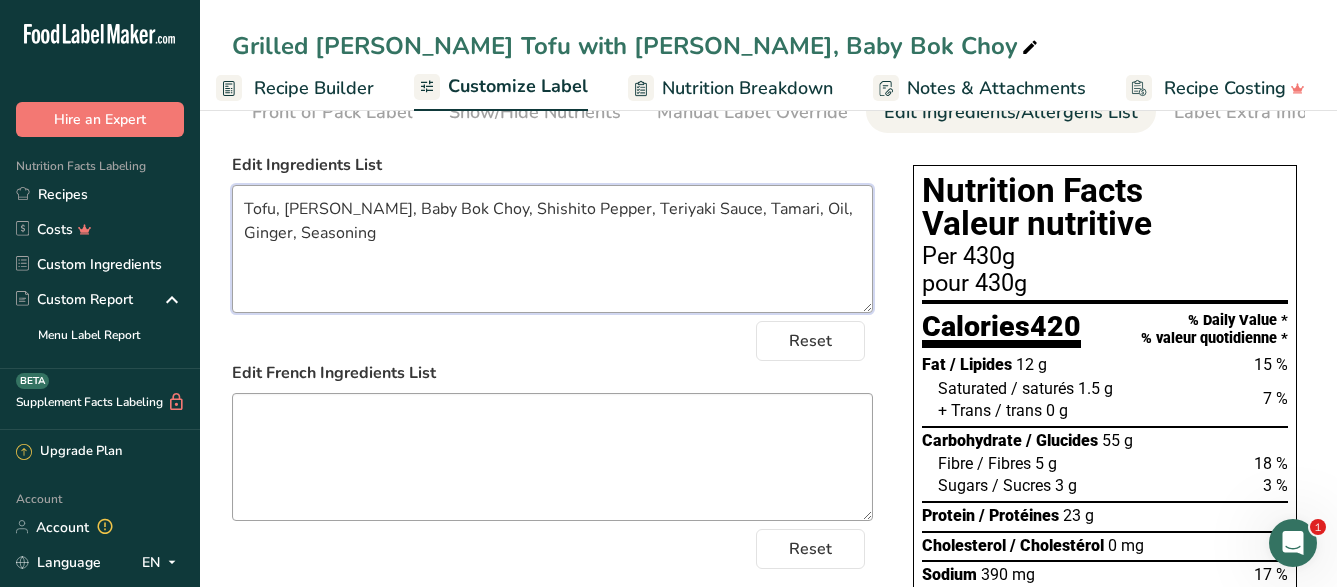 type on "Tofu, [PERSON_NAME], Baby Bok Choy, Shishito Pepper, Teriyaki Sauce, Tamari, Oil, Ginger, Seasoning" 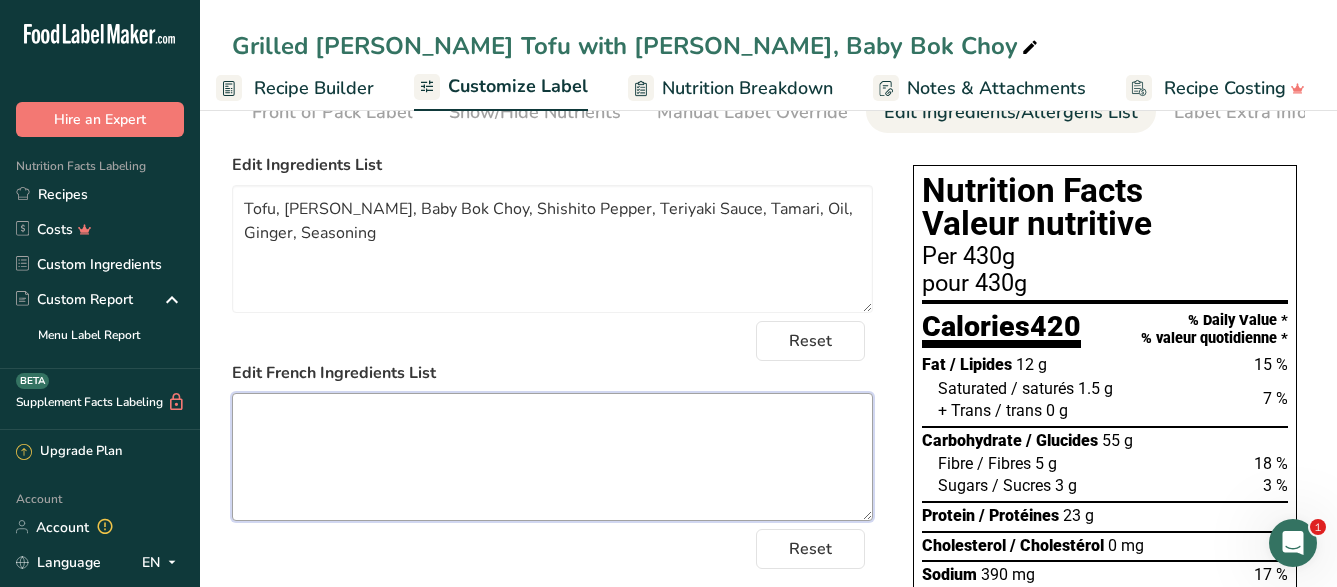 click at bounding box center (552, 457) 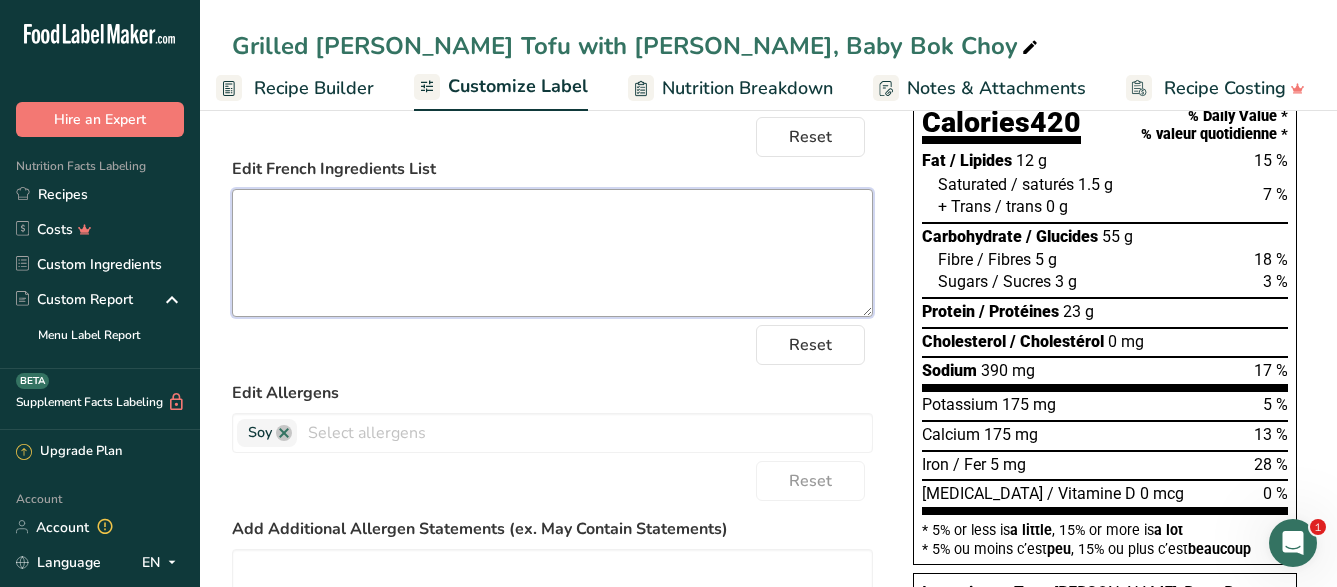 scroll, scrollTop: 0, scrollLeft: 0, axis: both 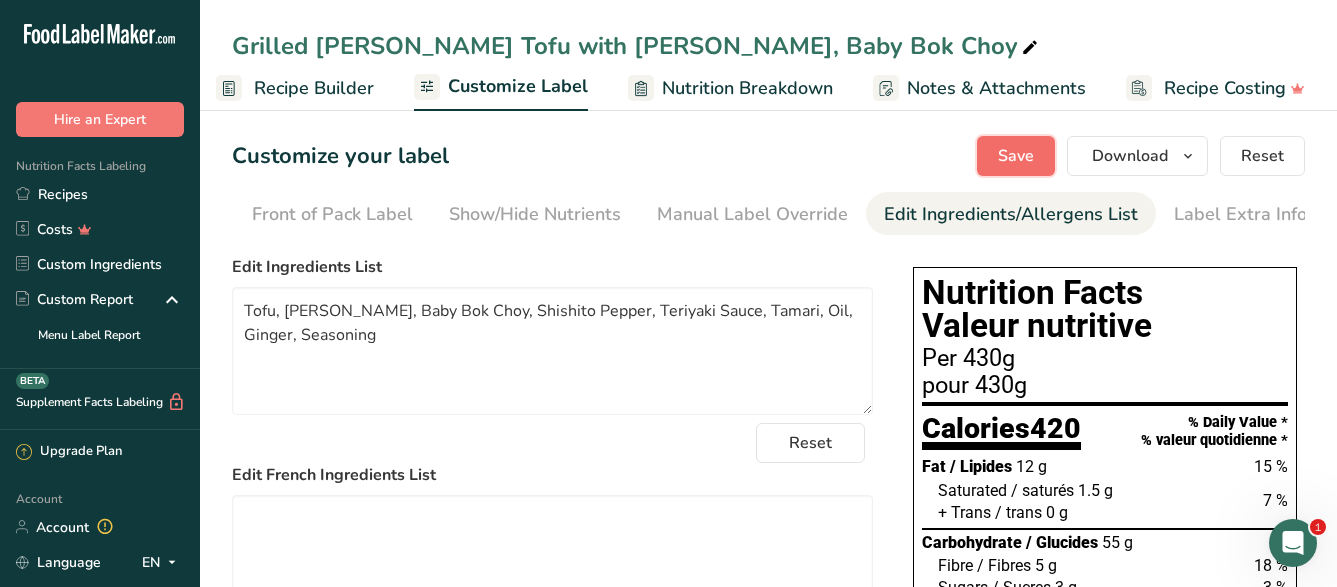 click on "Save" at bounding box center [1016, 156] 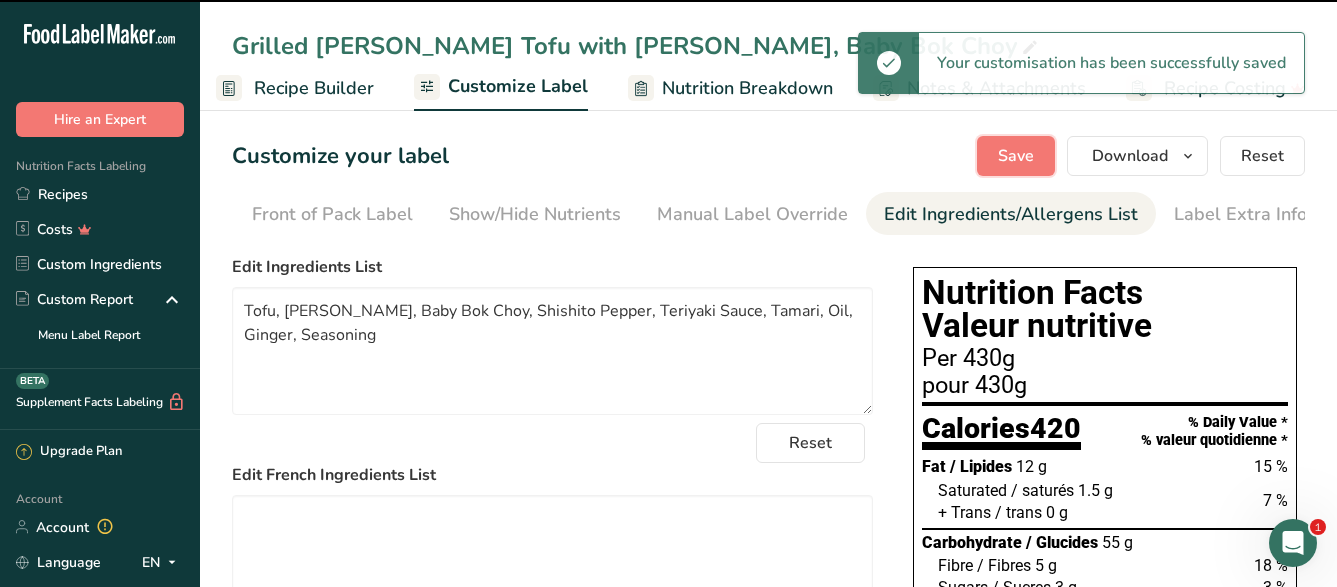 type 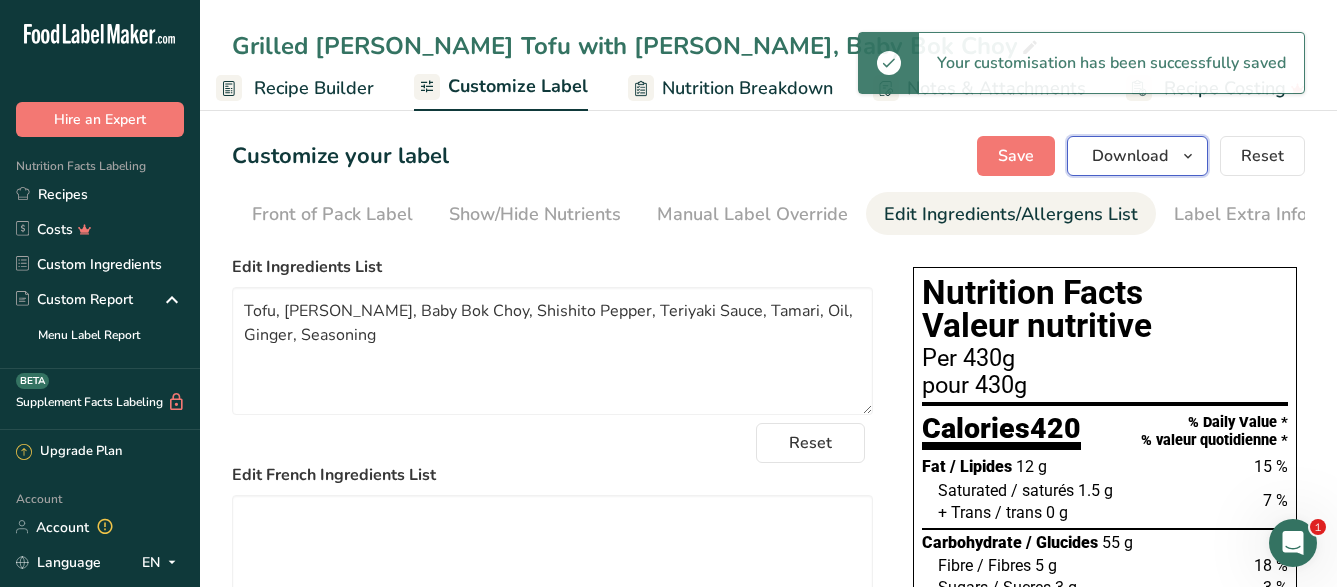 click on "Download" at bounding box center [1130, 156] 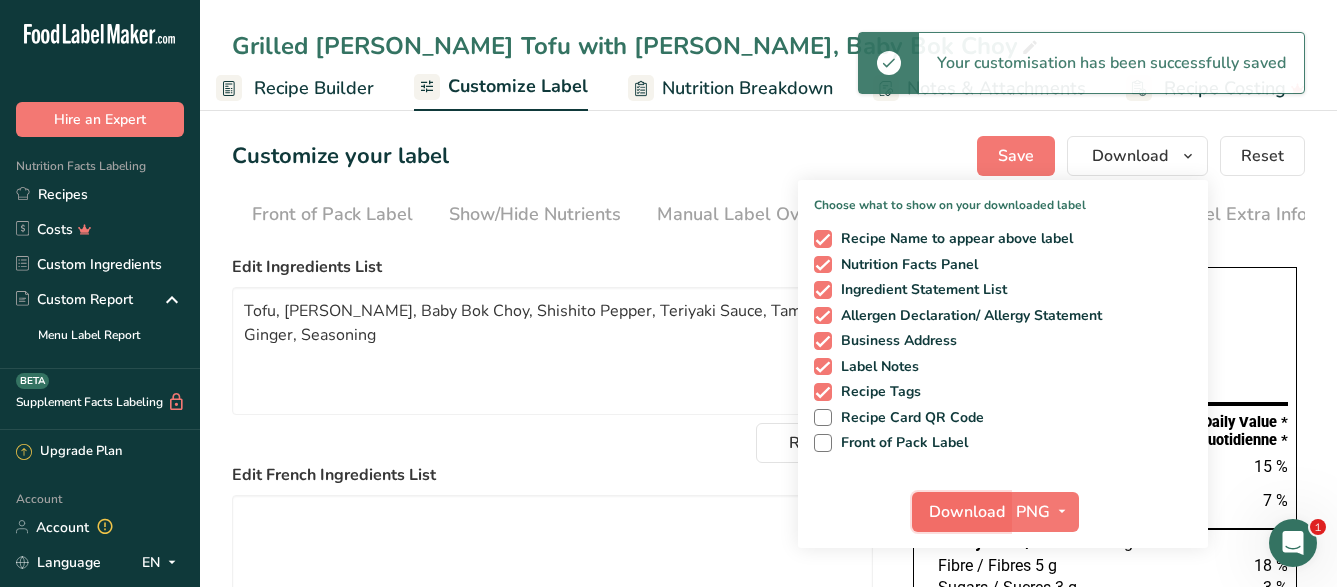 click on "Download" at bounding box center (967, 512) 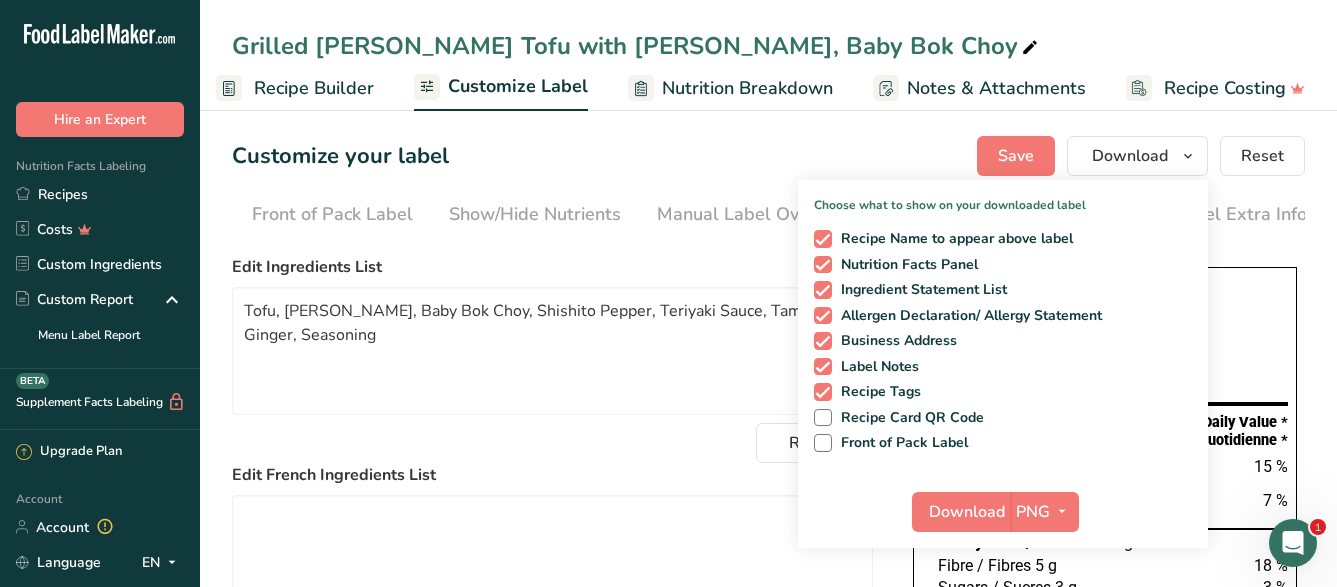 click at bounding box center (1030, 48) 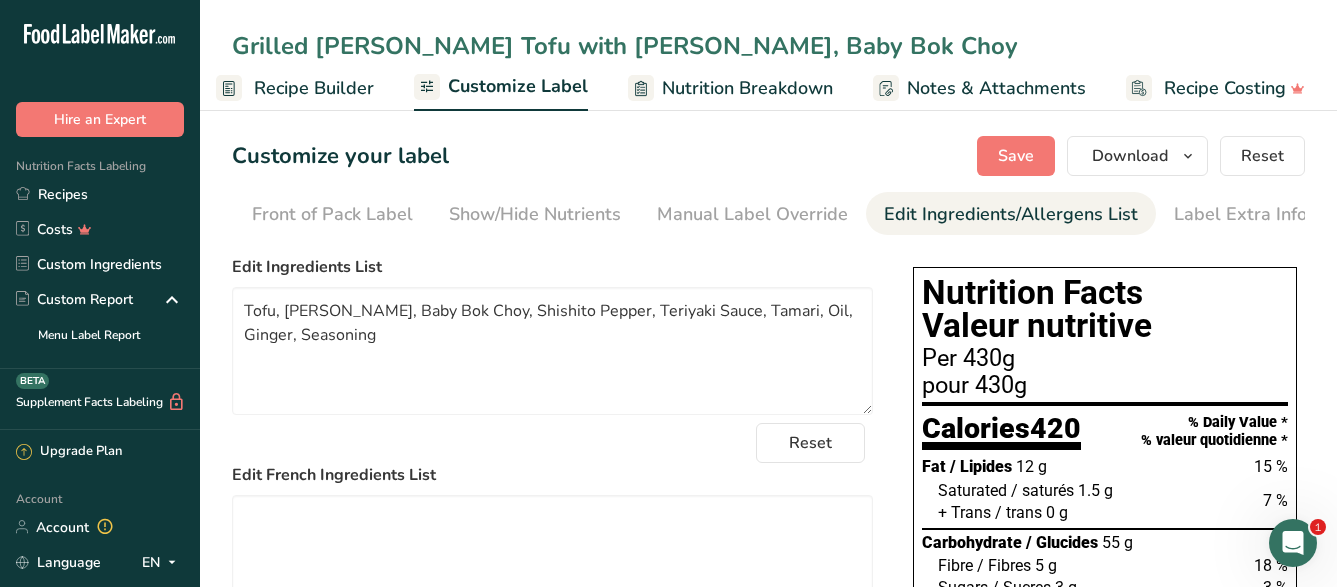 drag, startPoint x: 907, startPoint y: 50, endPoint x: 235, endPoint y: 48, distance: 672.003 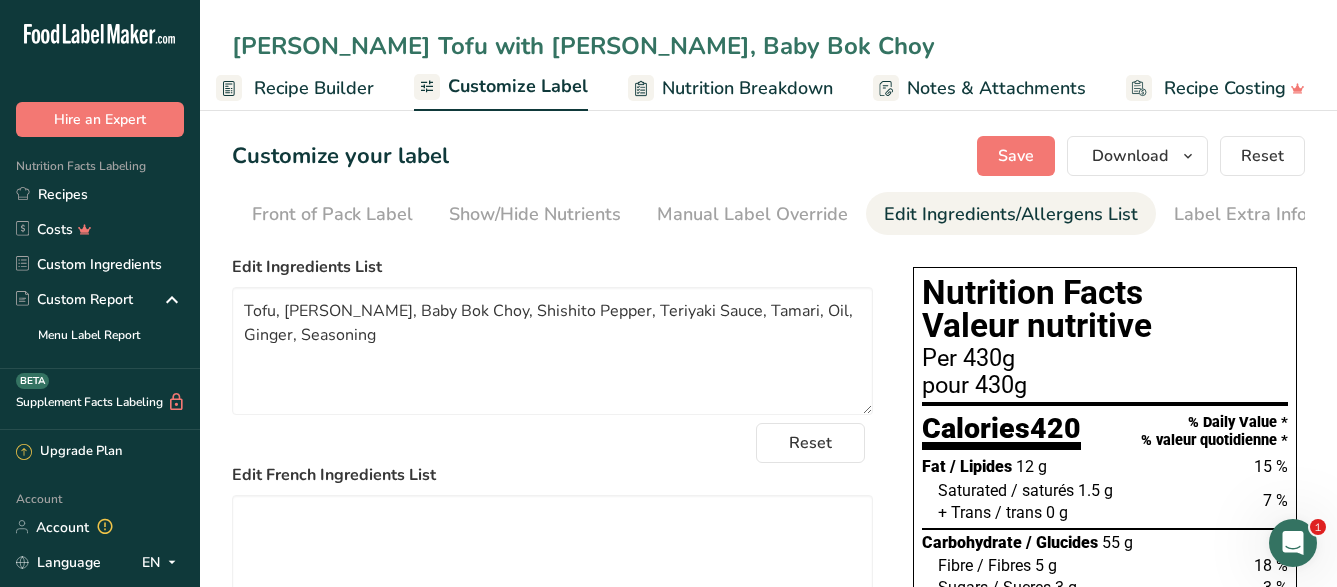 drag, startPoint x: 824, startPoint y: 42, endPoint x: 204, endPoint y: 50, distance: 620.05164 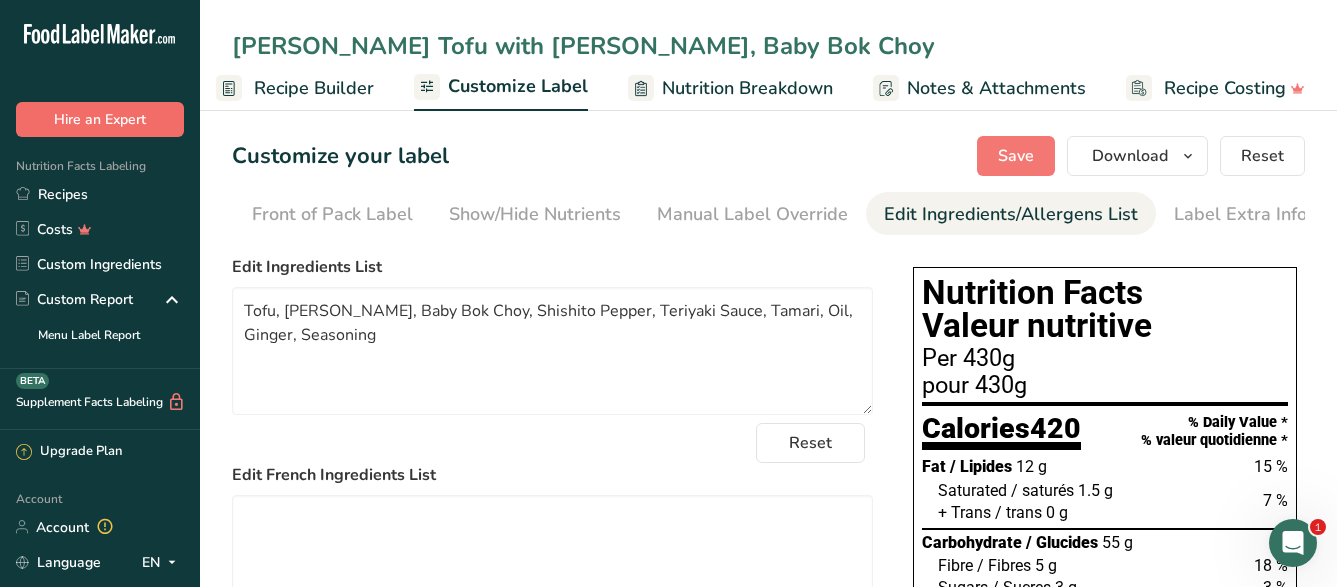 type on "[PERSON_NAME] Tofu with [PERSON_NAME], Baby Bok Choy" 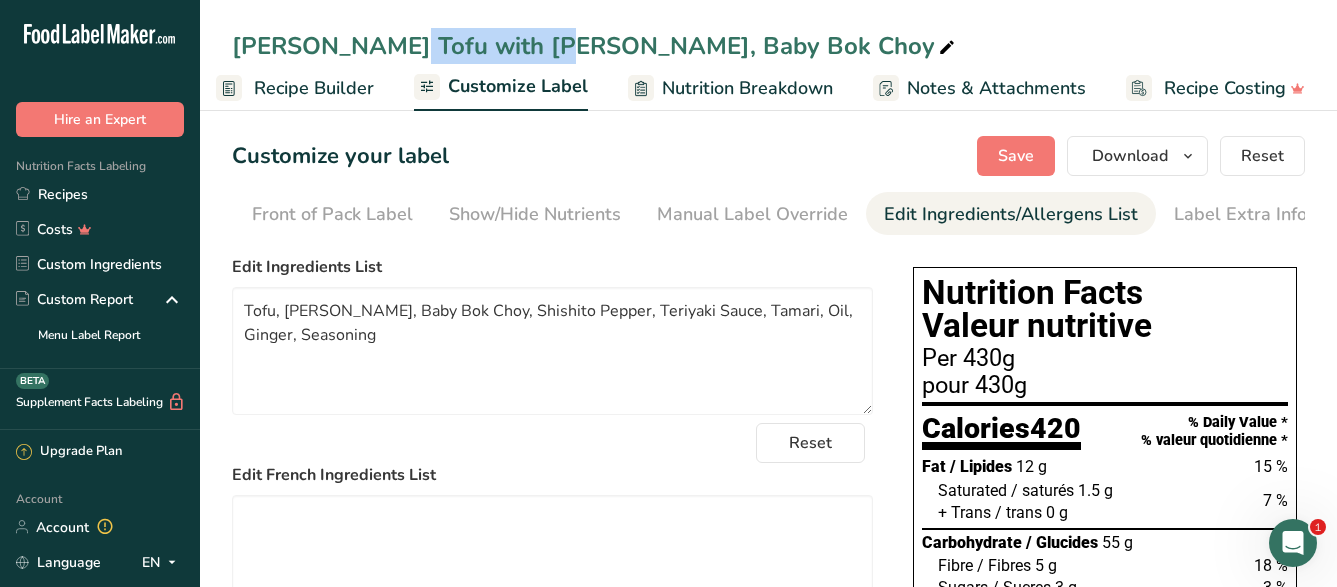 drag, startPoint x: 375, startPoint y: 42, endPoint x: 206, endPoint y: 45, distance: 169.02663 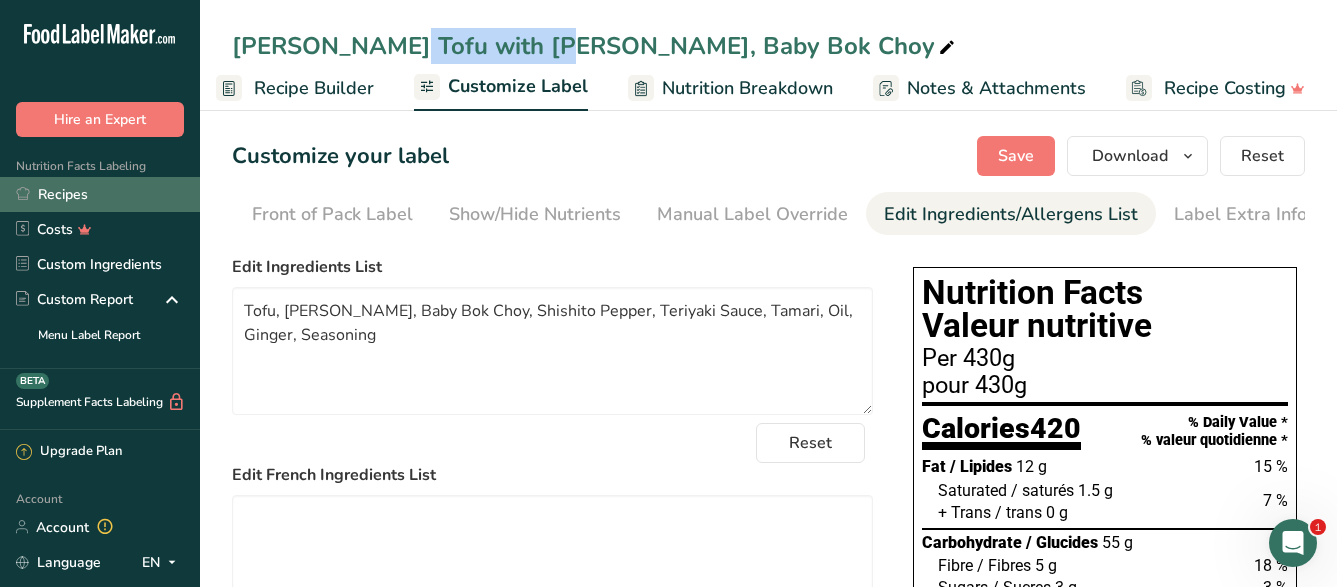 click on "Recipes" at bounding box center (100, 194) 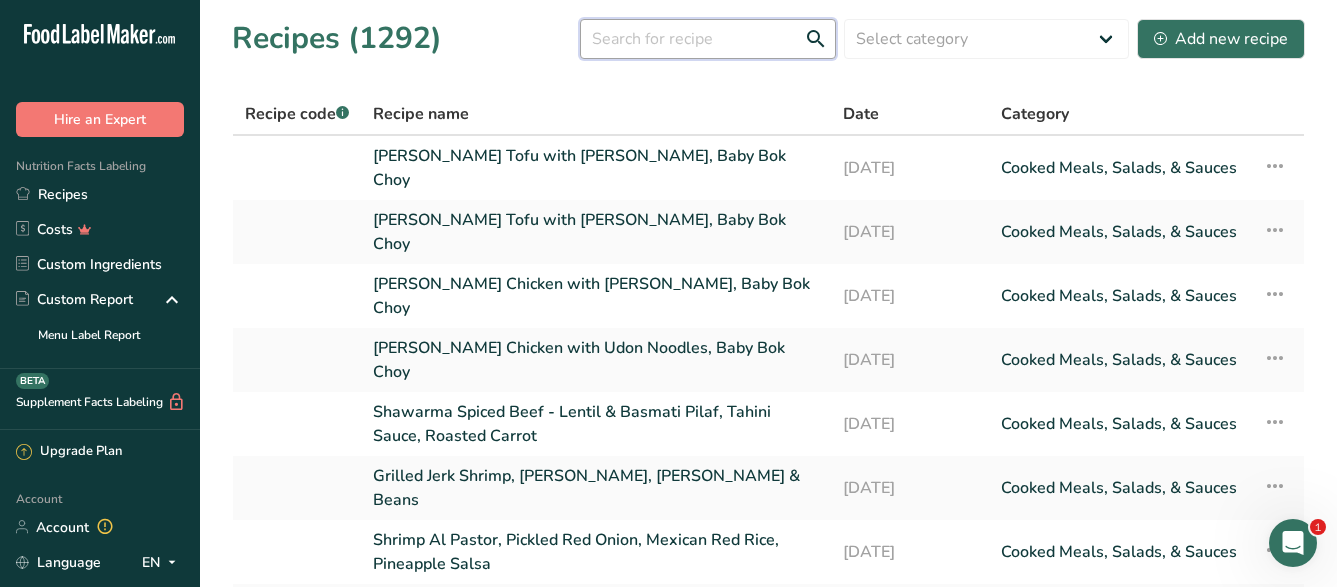 click at bounding box center [708, 39] 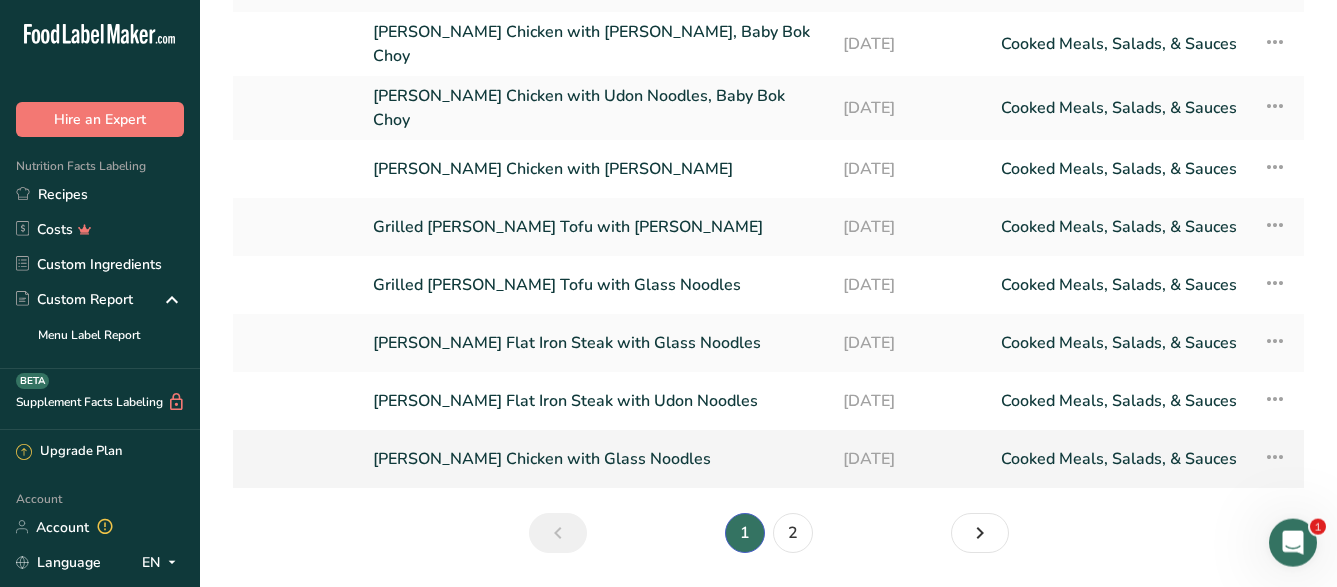 scroll, scrollTop: 290, scrollLeft: 0, axis: vertical 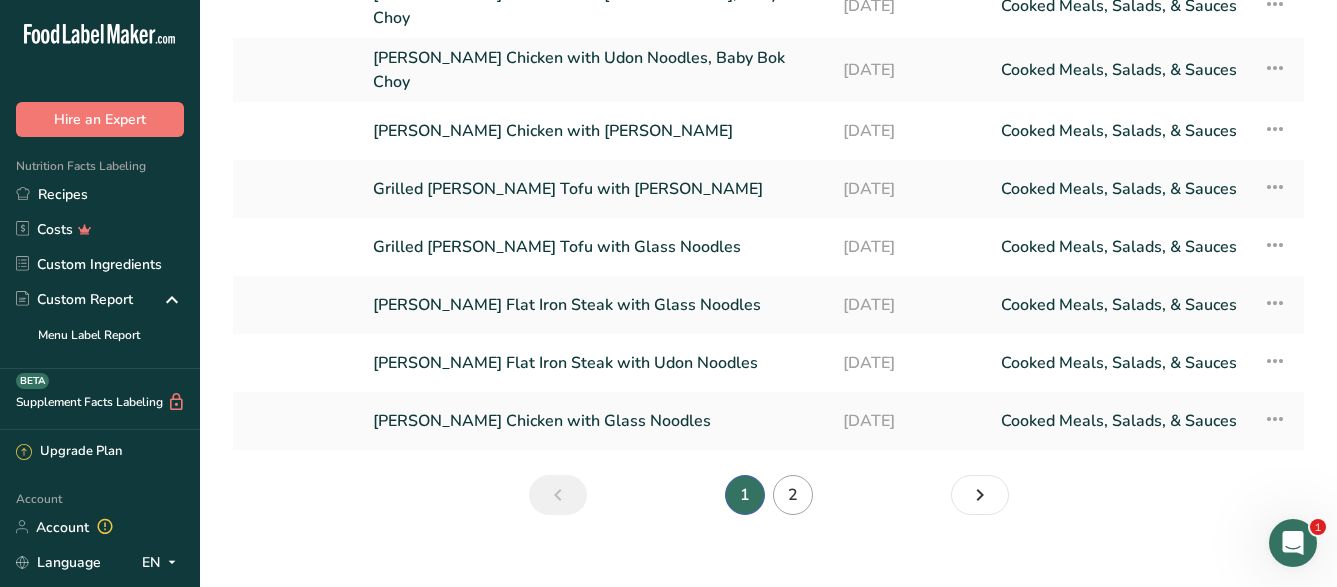 type on "[PERSON_NAME]" 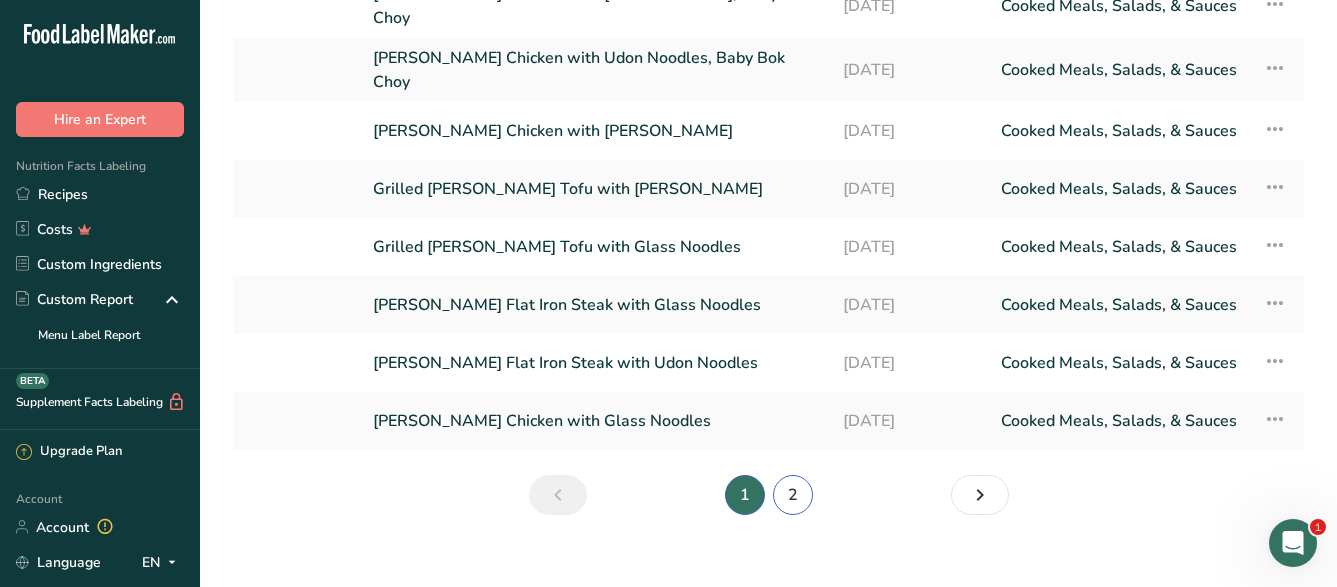 click on "2" at bounding box center (793, 495) 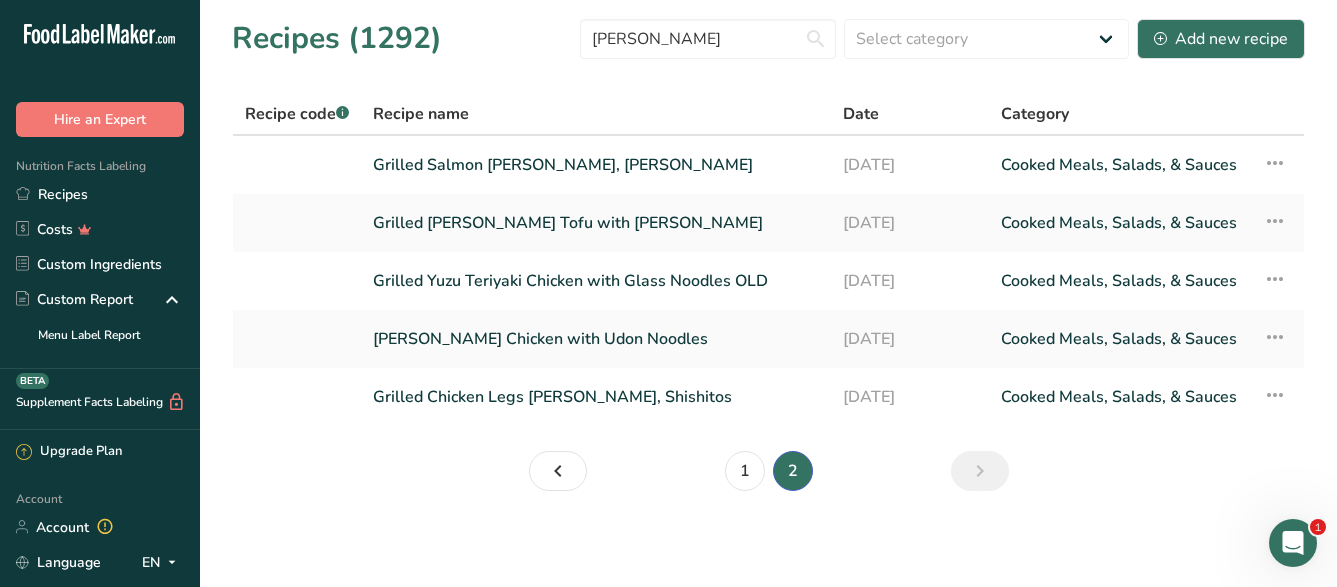 scroll, scrollTop: 0, scrollLeft: 0, axis: both 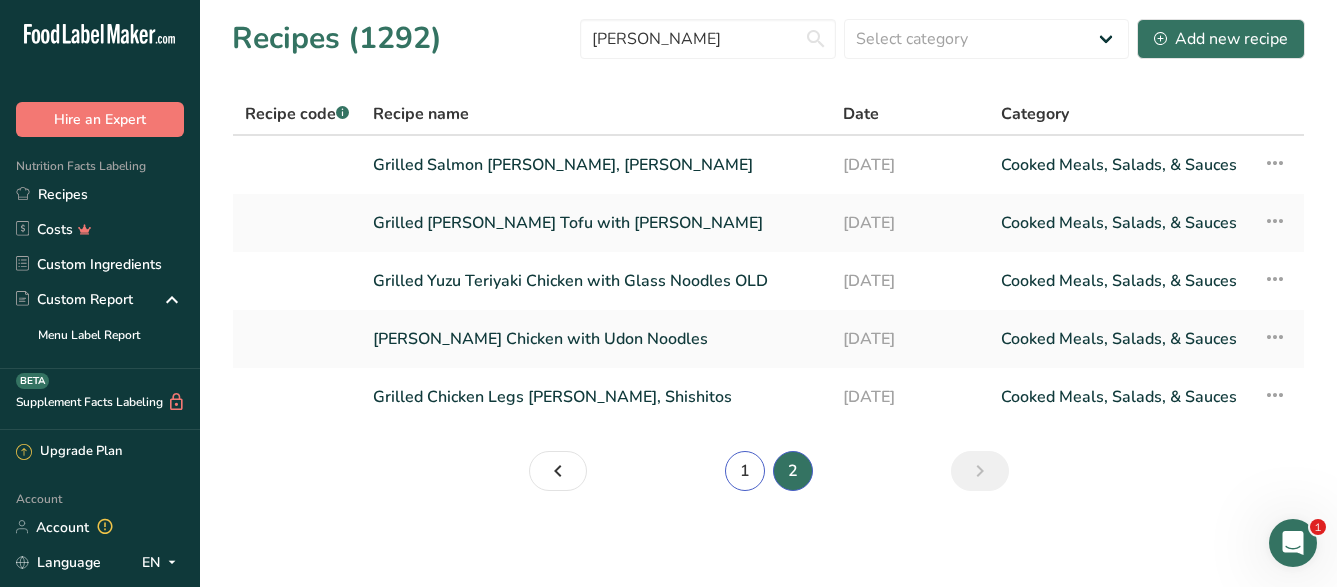 click on "1" at bounding box center [745, 471] 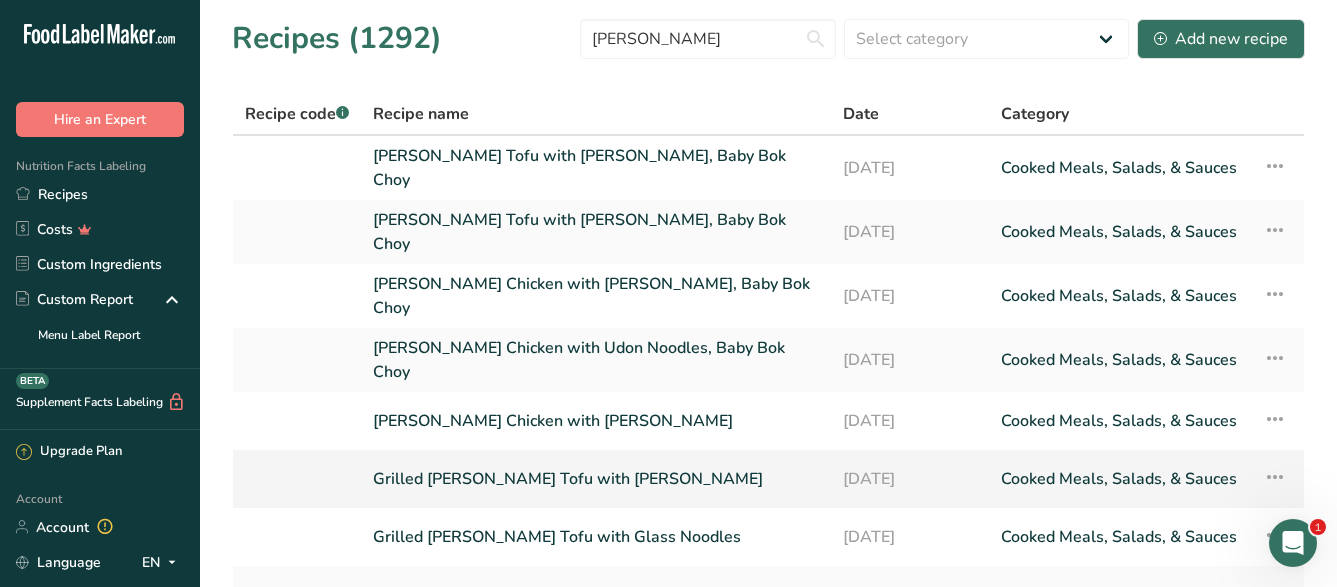 scroll, scrollTop: 290, scrollLeft: 0, axis: vertical 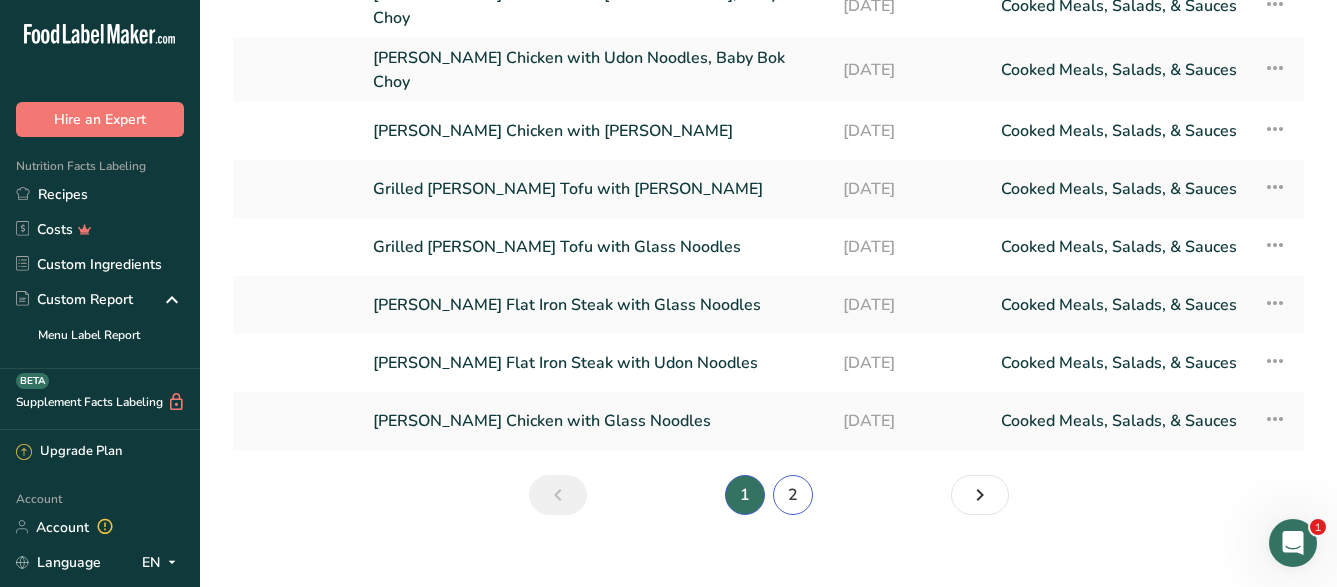 click on "2" at bounding box center (793, 495) 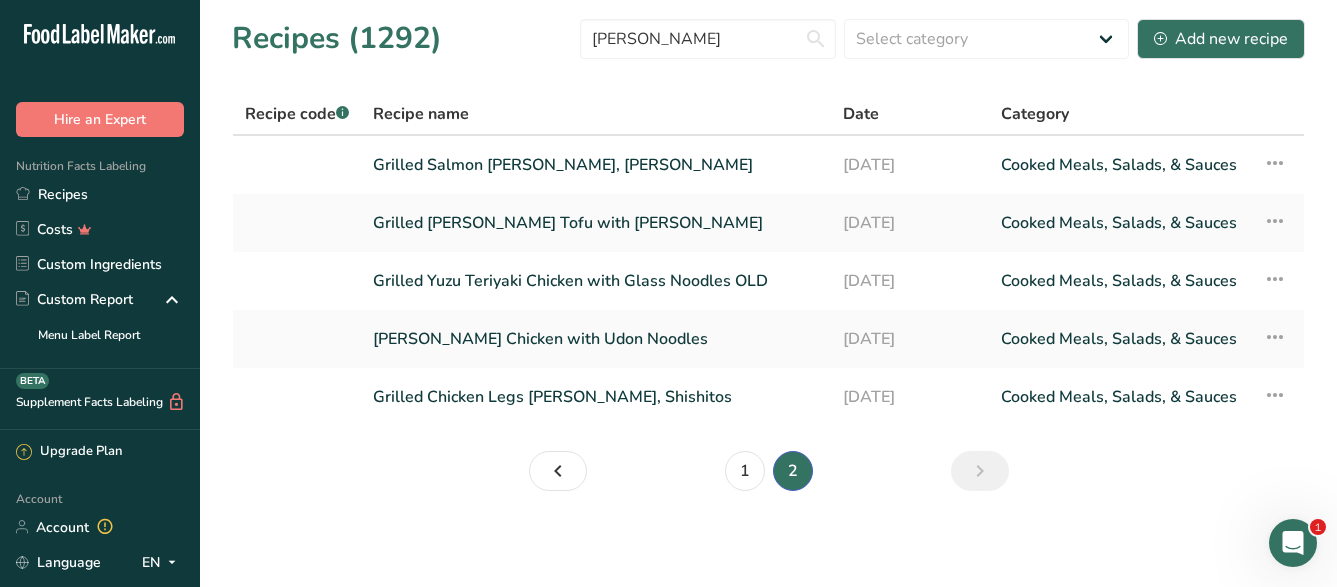 scroll, scrollTop: 0, scrollLeft: 0, axis: both 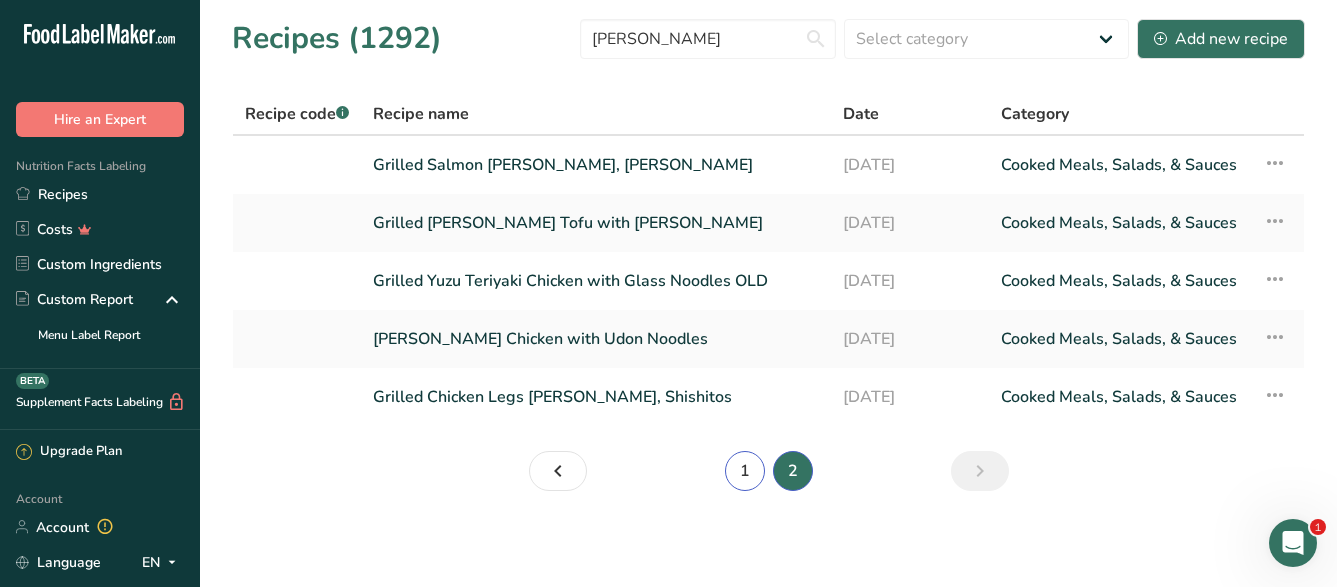 click on "1" at bounding box center (745, 471) 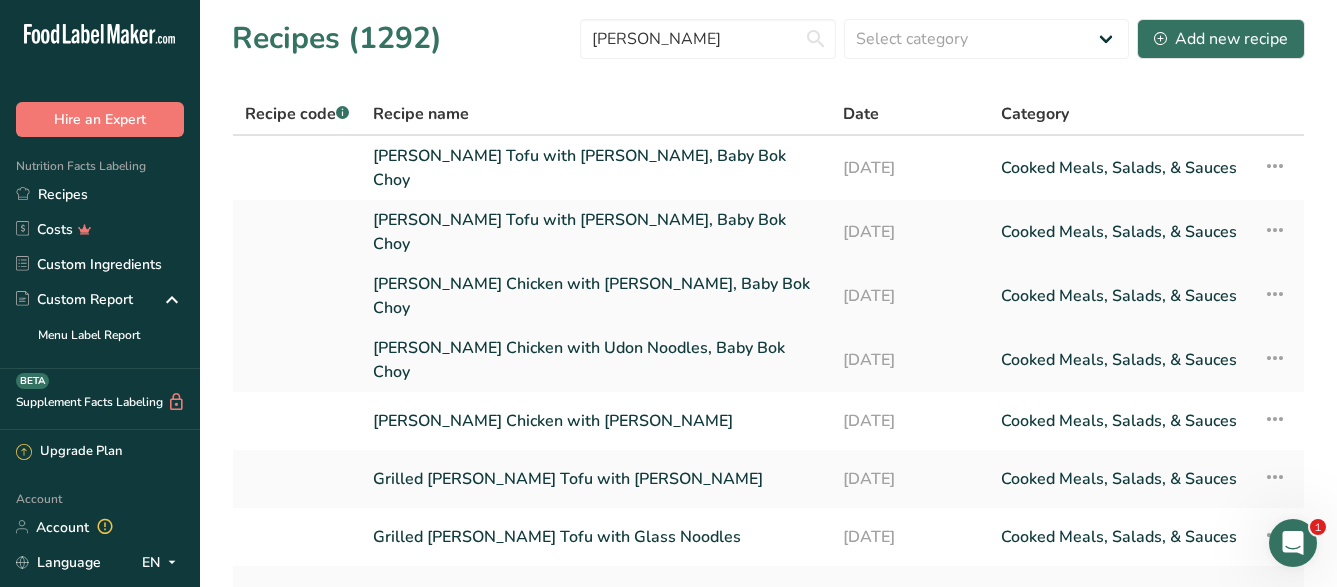 click on "[PERSON_NAME] Chicken with [PERSON_NAME], Baby Bok Choy" at bounding box center [596, 296] 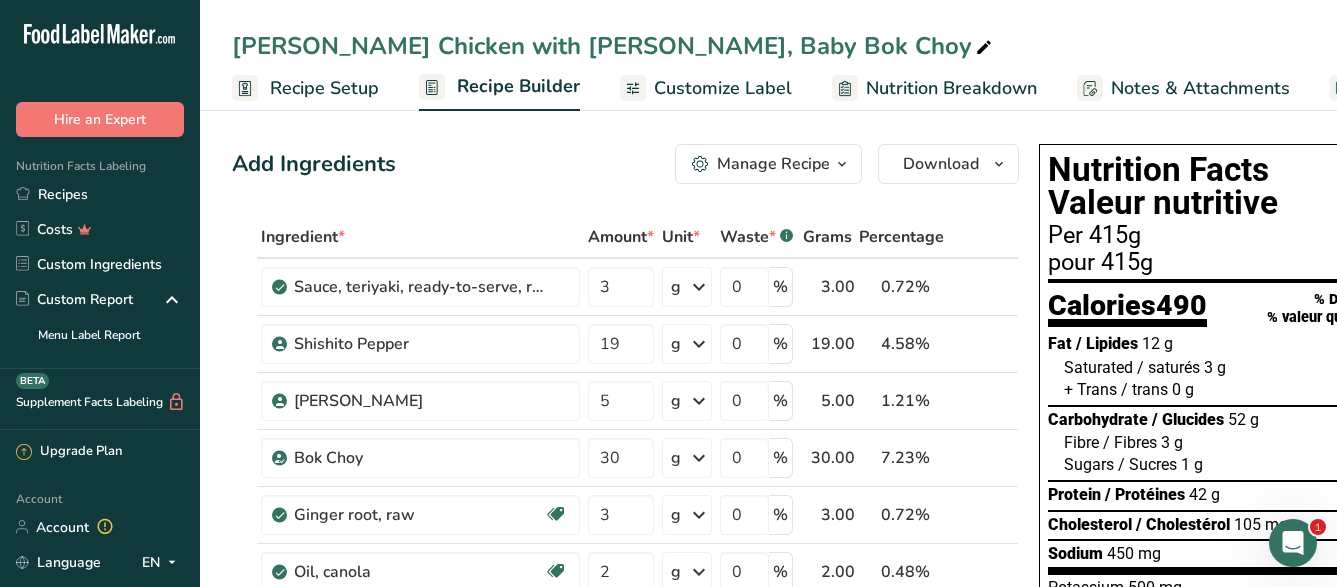 click on "Manage Recipe" at bounding box center (773, 164) 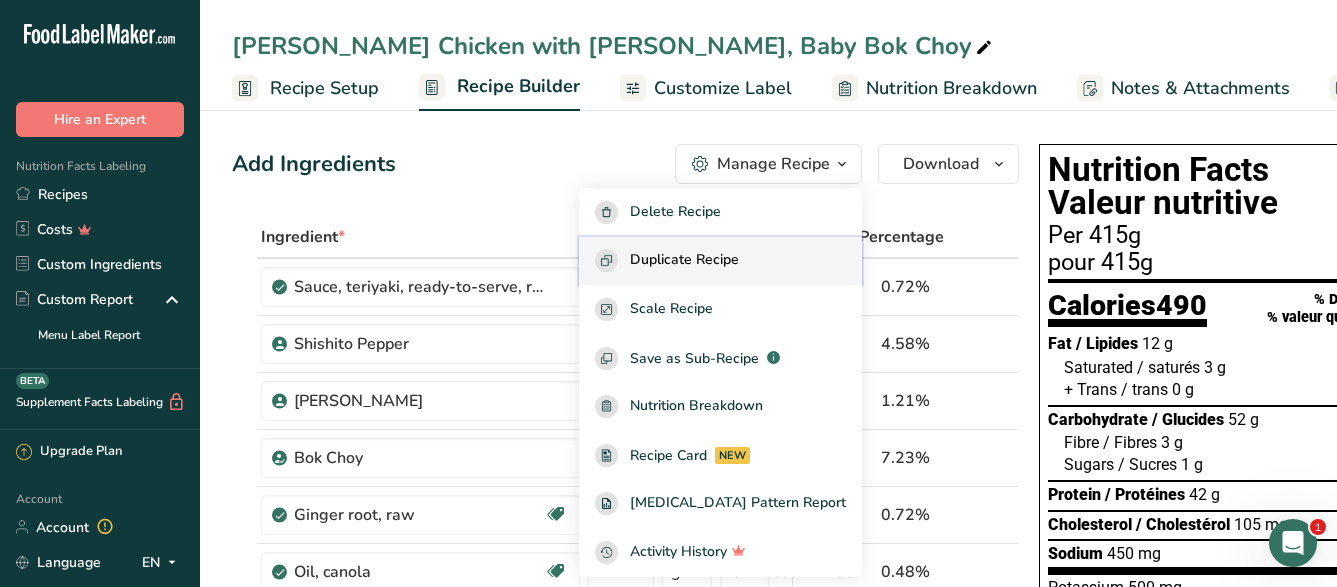 click on "Duplicate Recipe" at bounding box center (684, 260) 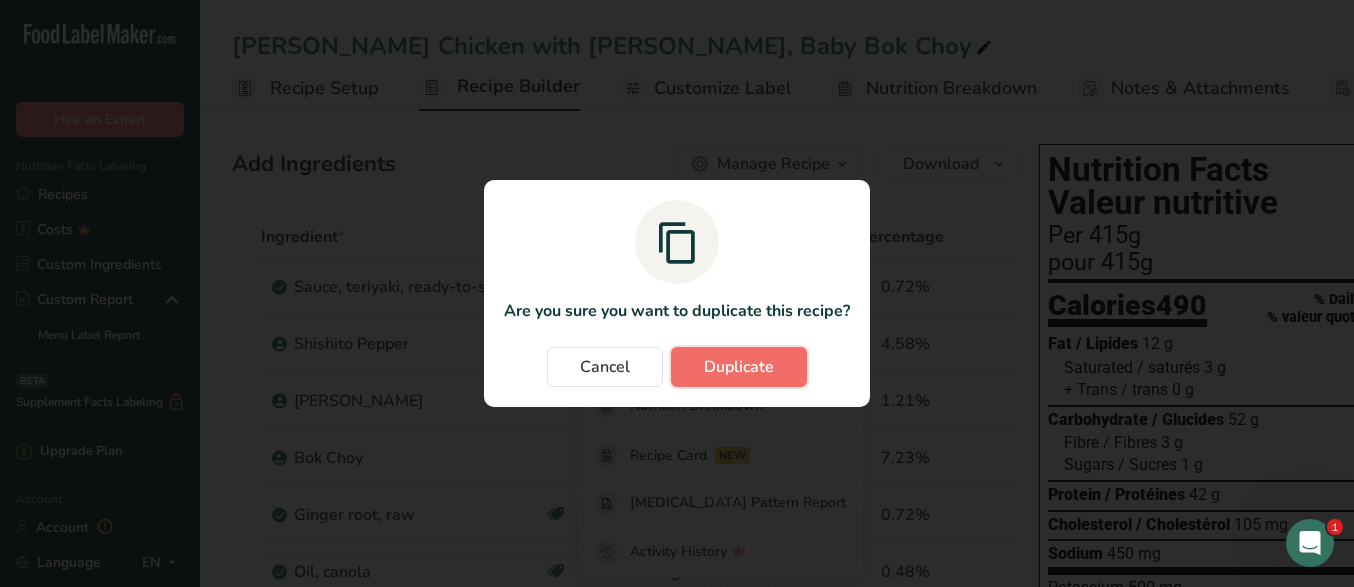 click on "Duplicate" at bounding box center (739, 367) 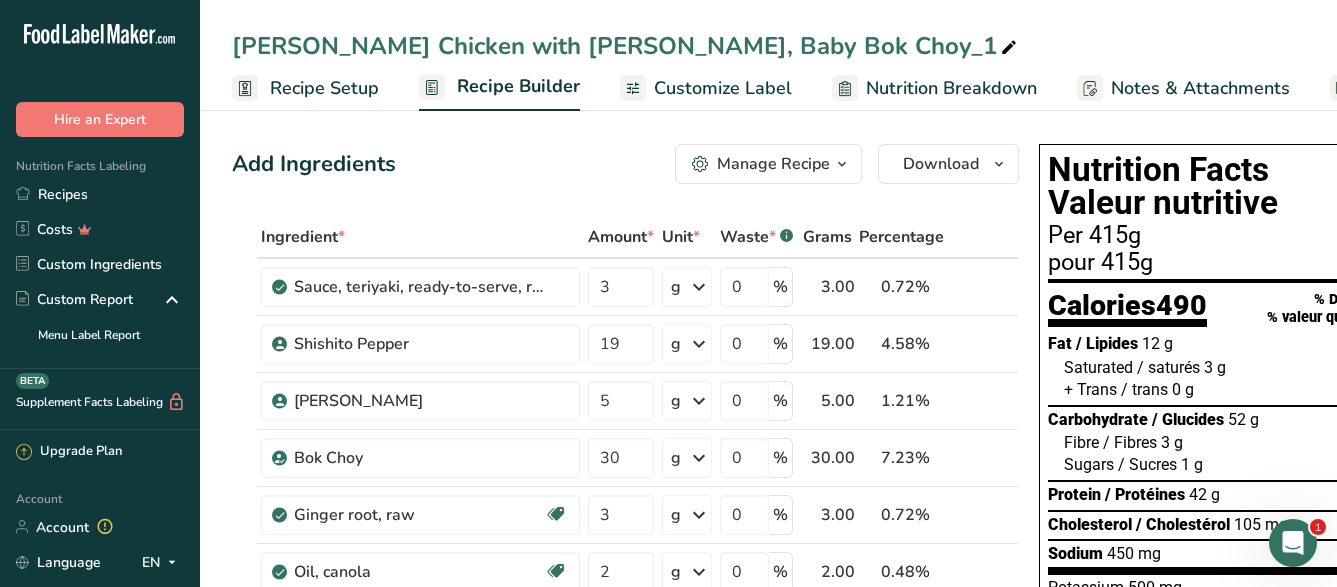 click at bounding box center [1009, 48] 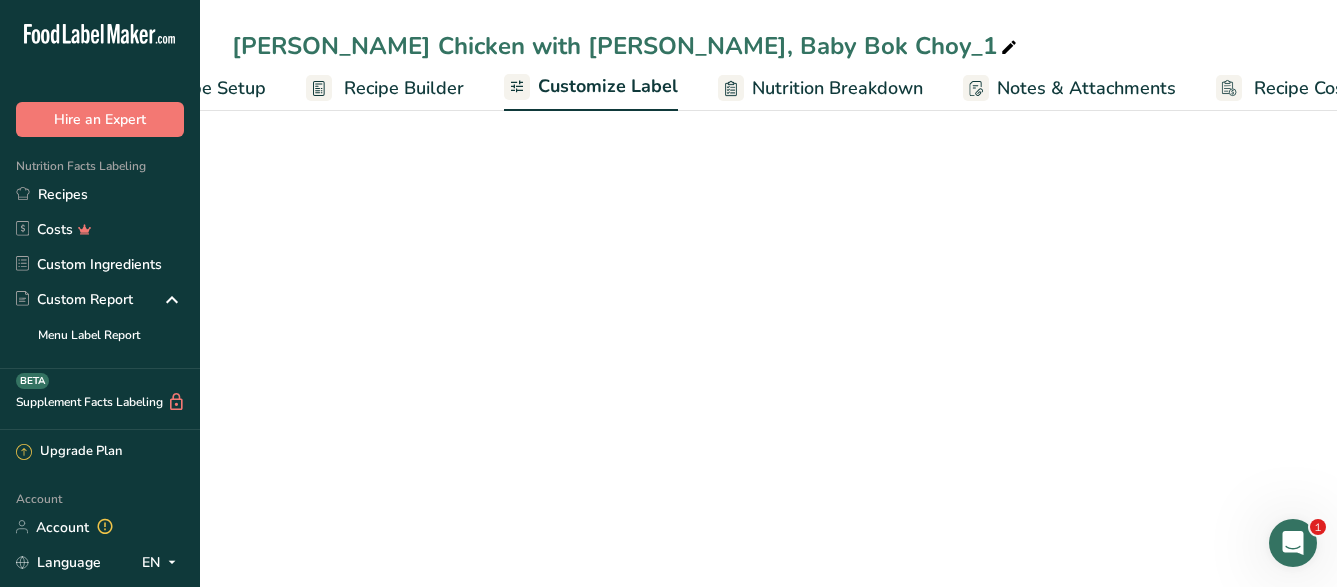 scroll, scrollTop: 0, scrollLeft: 203, axis: horizontal 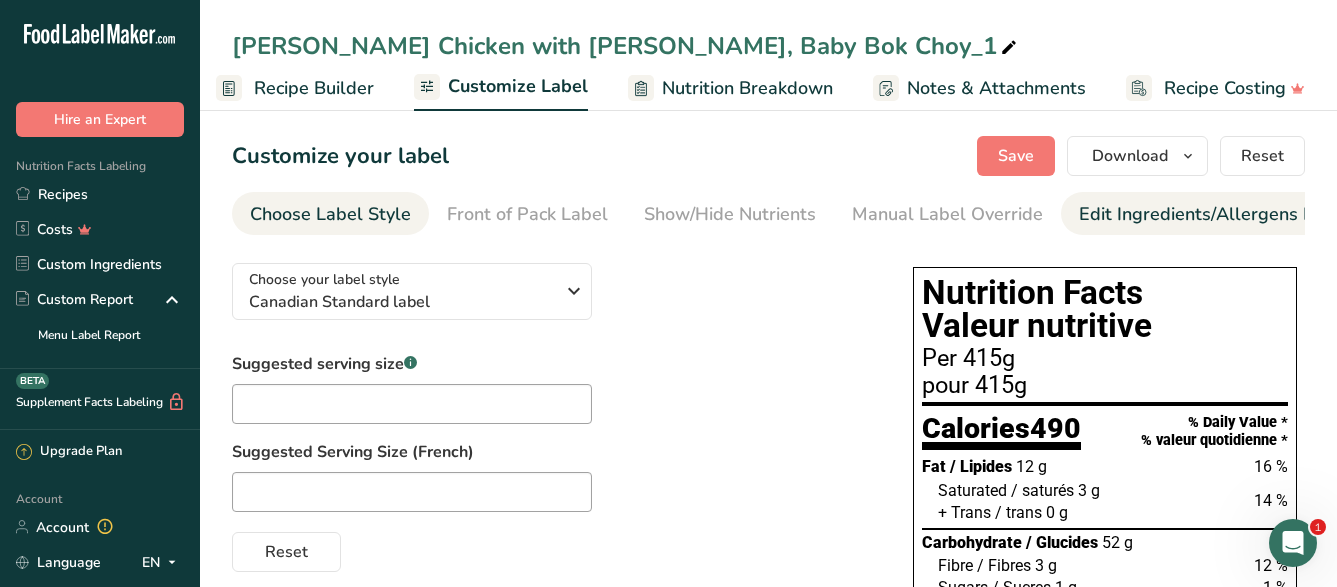 click on "Edit Ingredients/Allergens List" at bounding box center [1206, 214] 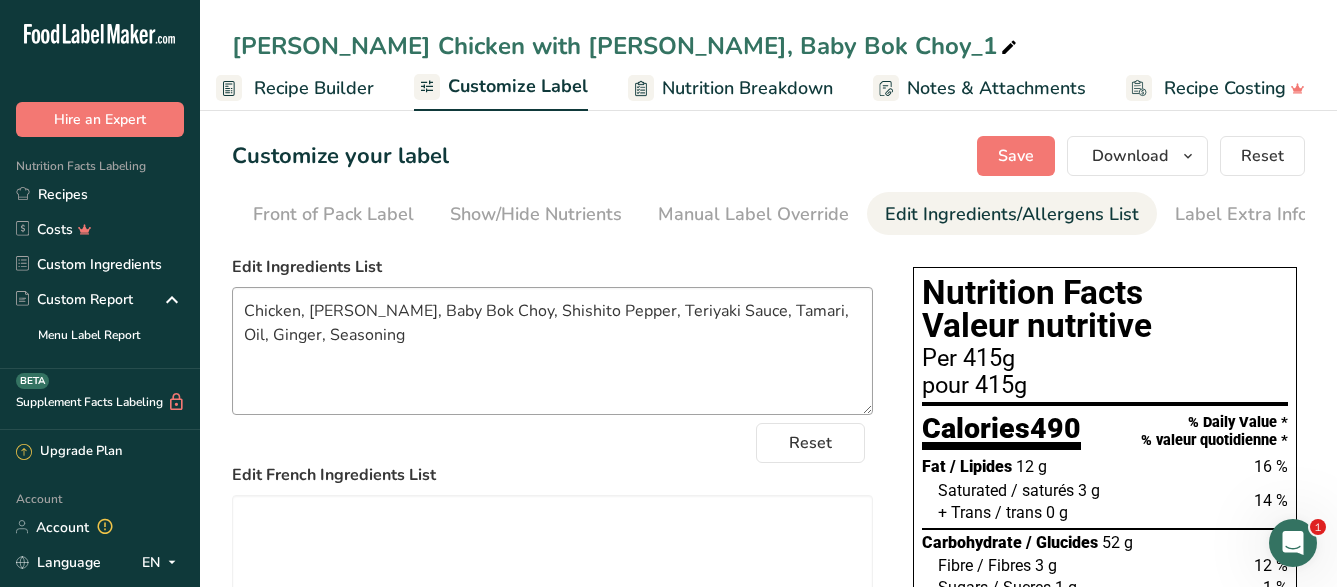scroll, scrollTop: 0, scrollLeft: 195, axis: horizontal 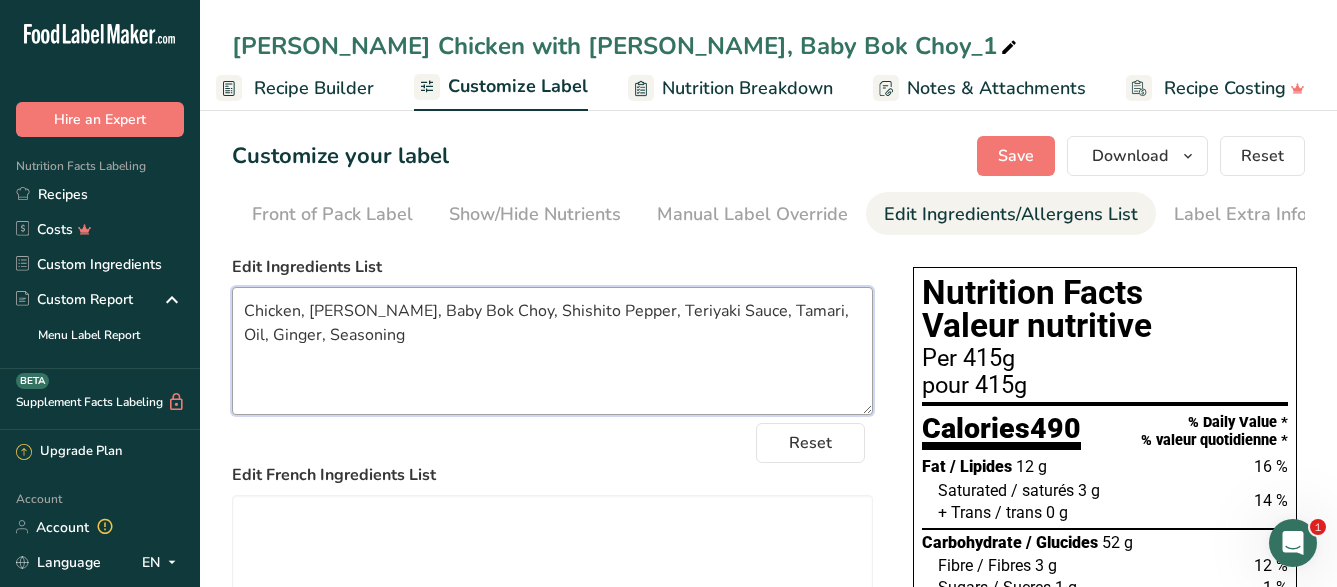 drag, startPoint x: 297, startPoint y: 325, endPoint x: 174, endPoint y: 312, distance: 123.68508 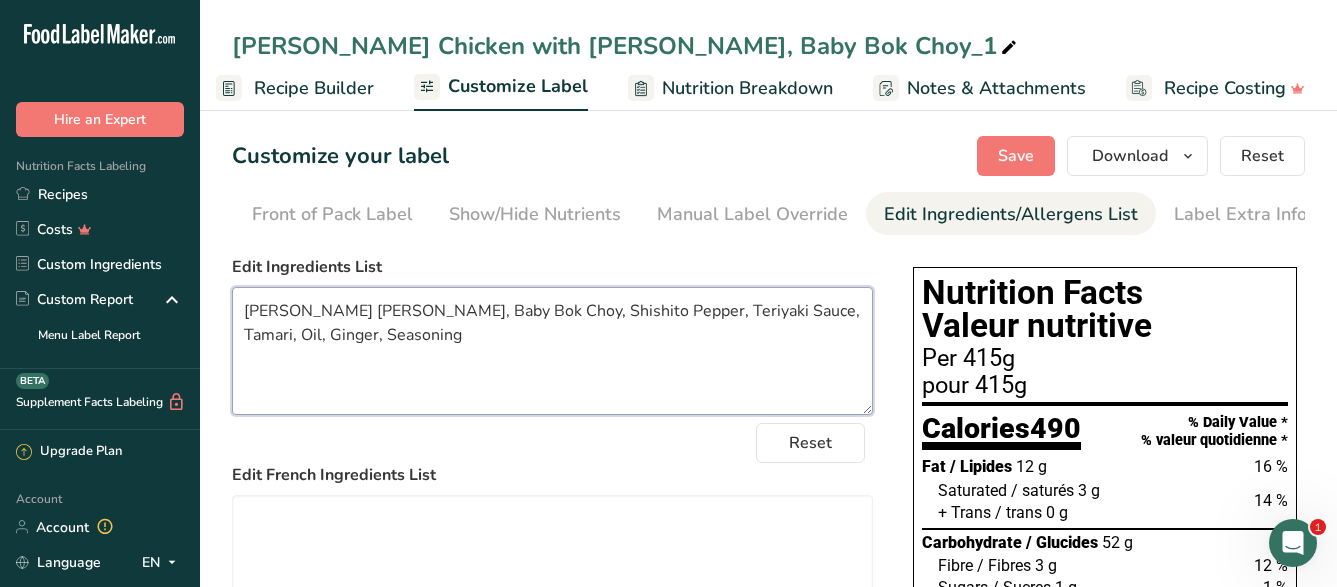drag, startPoint x: 294, startPoint y: 322, endPoint x: 261, endPoint y: 326, distance: 33.24154 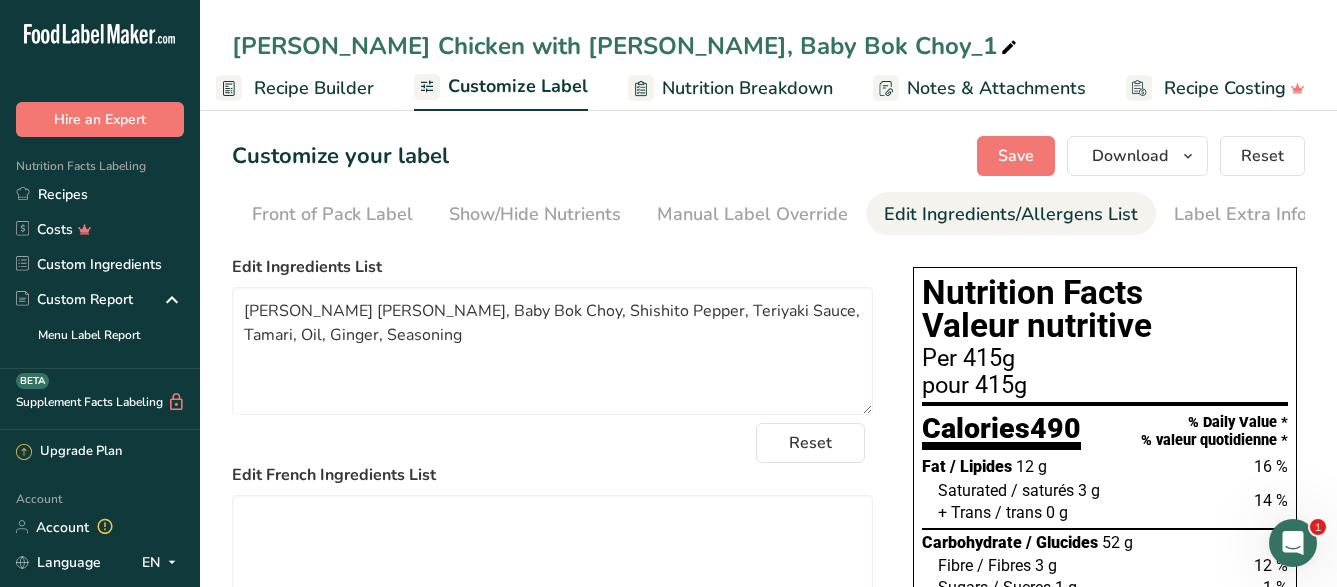 click at bounding box center [1009, 48] 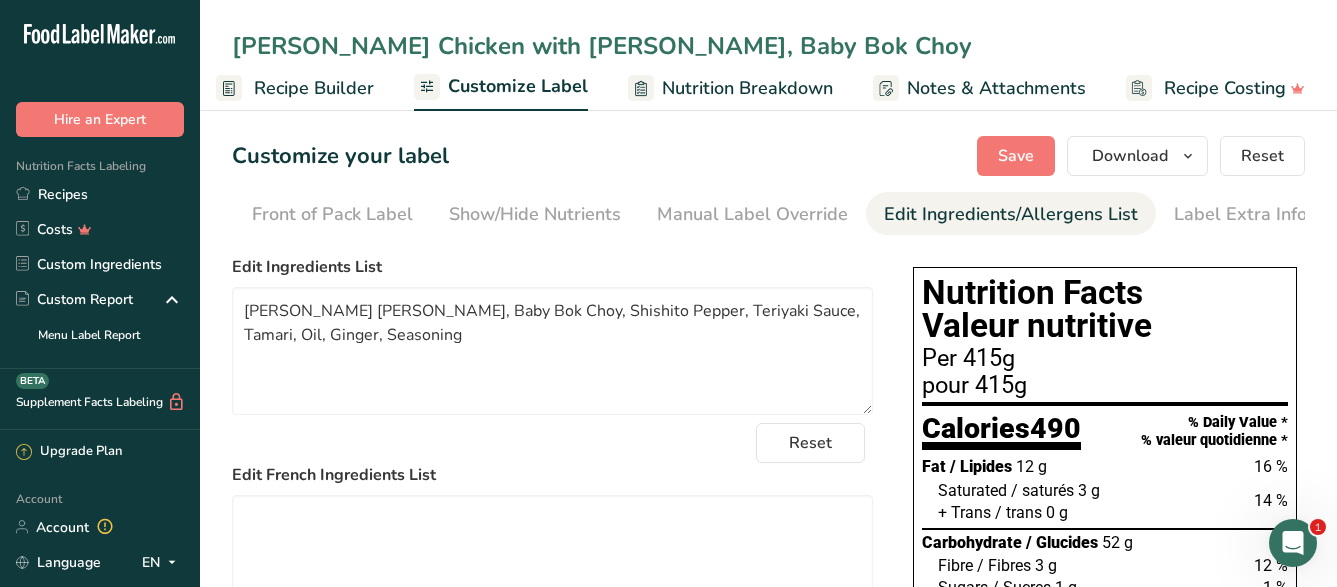 drag, startPoint x: 465, startPoint y: 44, endPoint x: 388, endPoint y: 46, distance: 77.02597 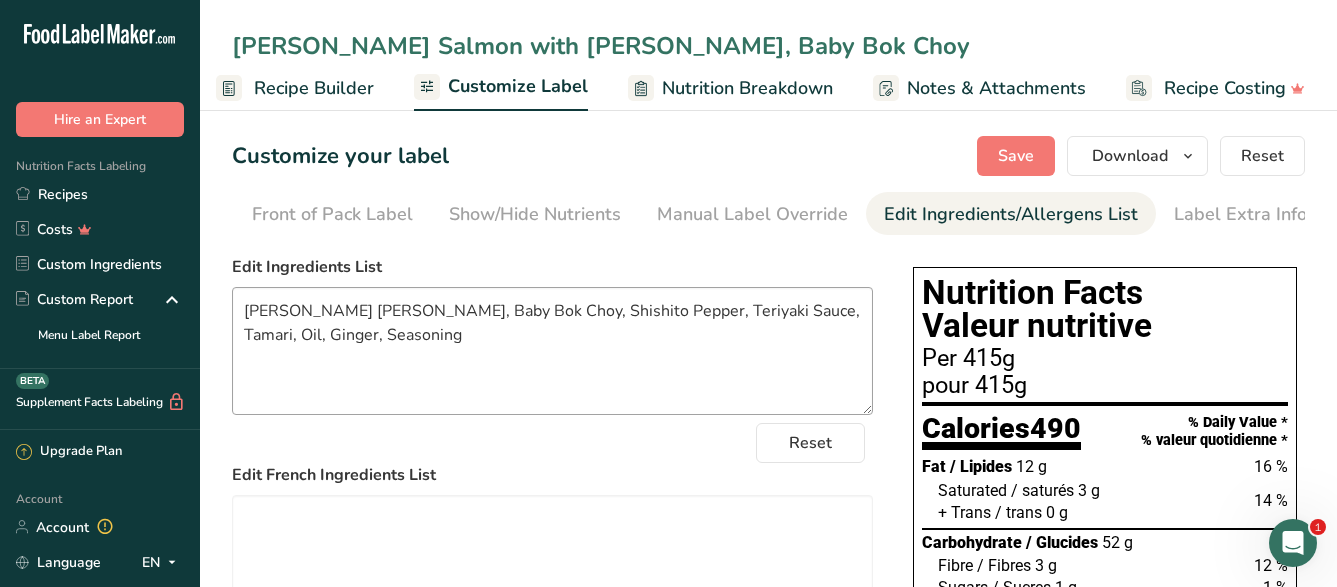 type on "[PERSON_NAME] Salmon with [PERSON_NAME], Baby Bok Choy" 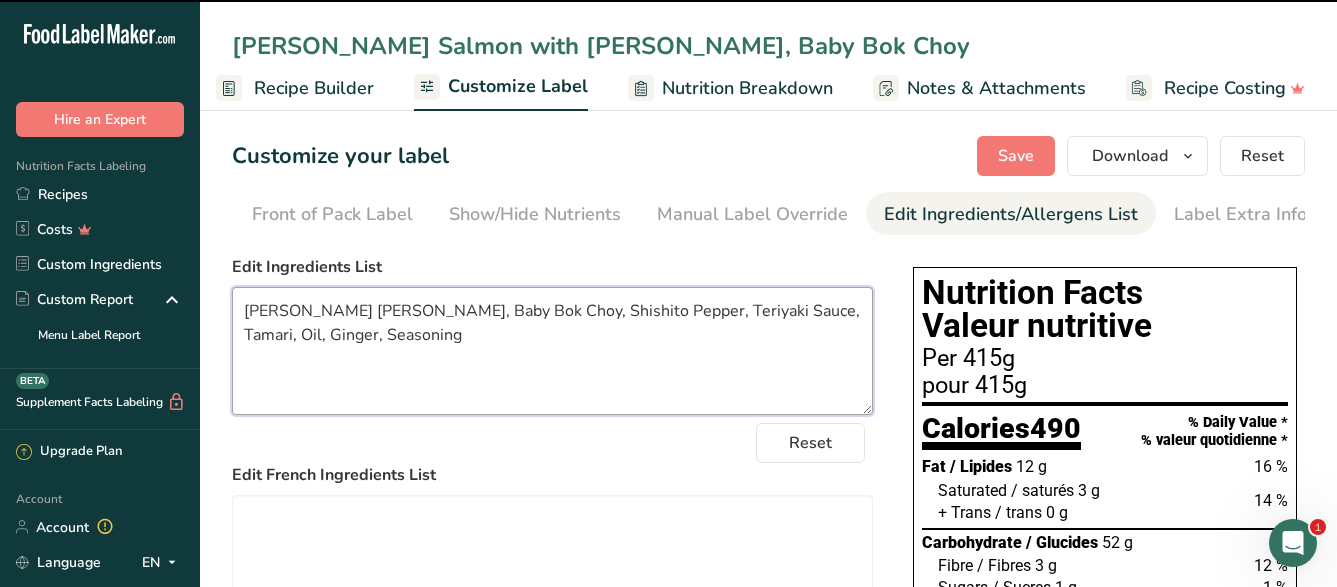 drag, startPoint x: 359, startPoint y: 343, endPoint x: 231, endPoint y: 314, distance: 131.24405 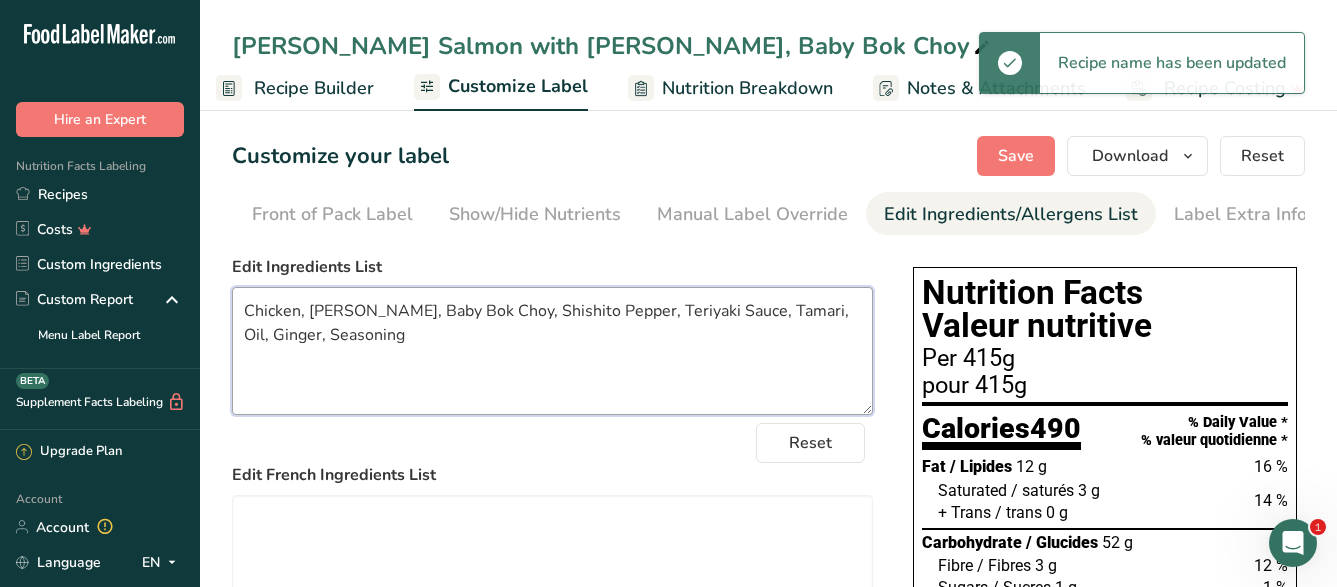 click on "Chicken, [PERSON_NAME], Baby Bok Choy, Shishito Pepper, Teriyaki Sauce, Tamari, Oil, Ginger, Seasoning" at bounding box center (552, 351) 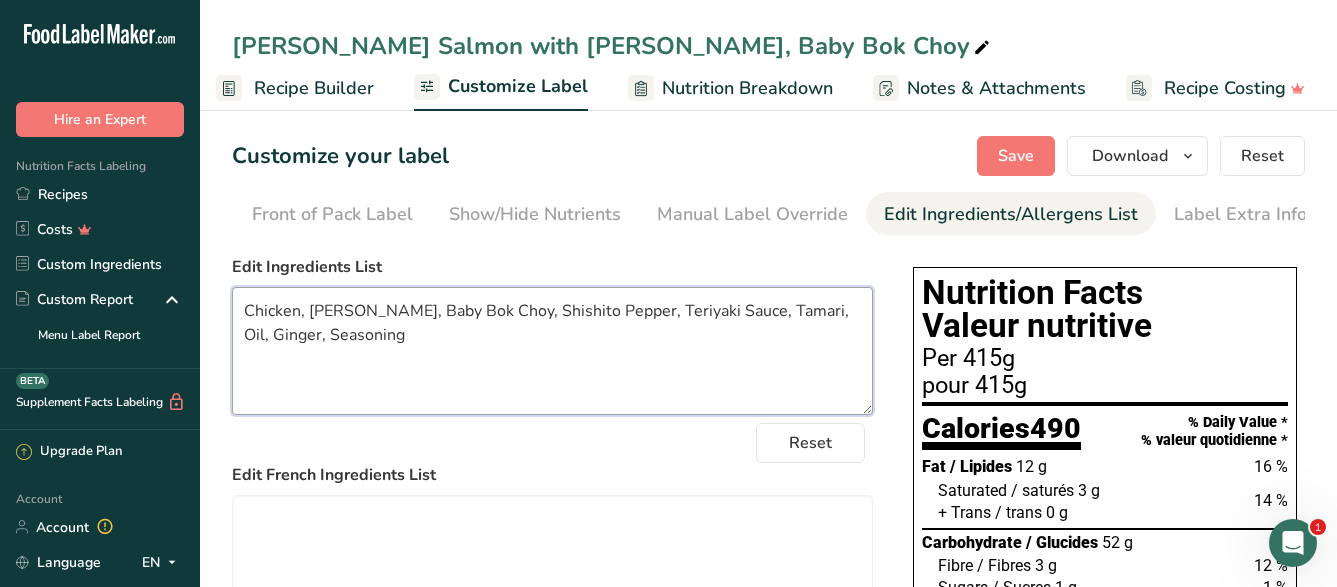 drag, startPoint x: 405, startPoint y: 358, endPoint x: 241, endPoint y: 318, distance: 168.80759 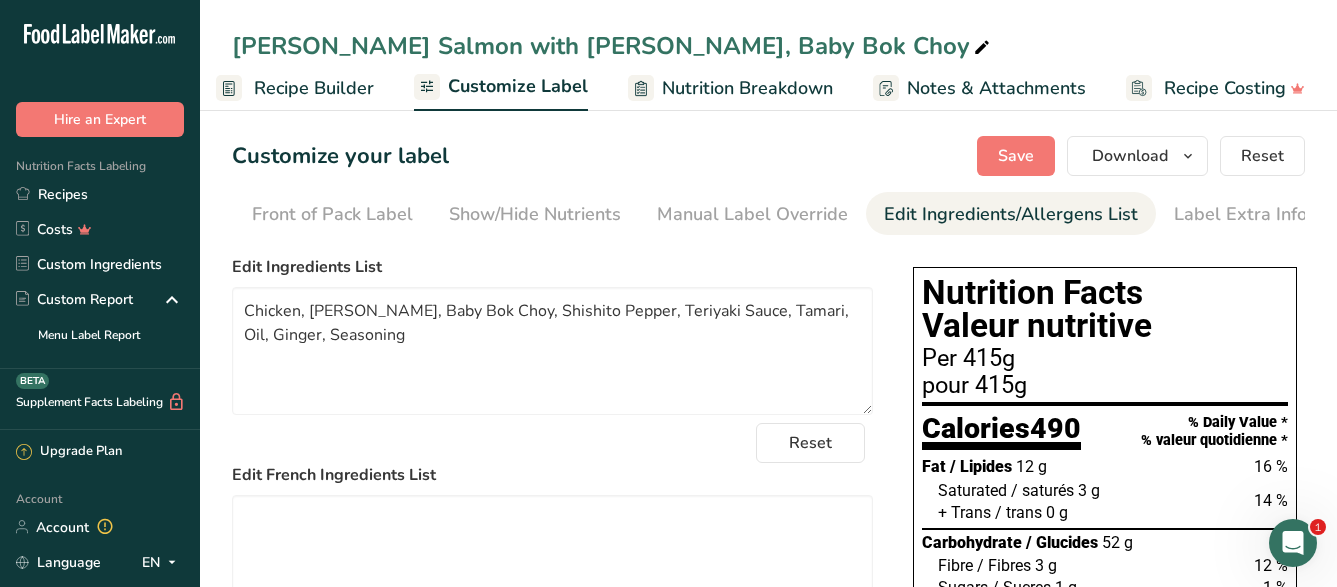 click on "Recipe Builder" at bounding box center [314, 88] 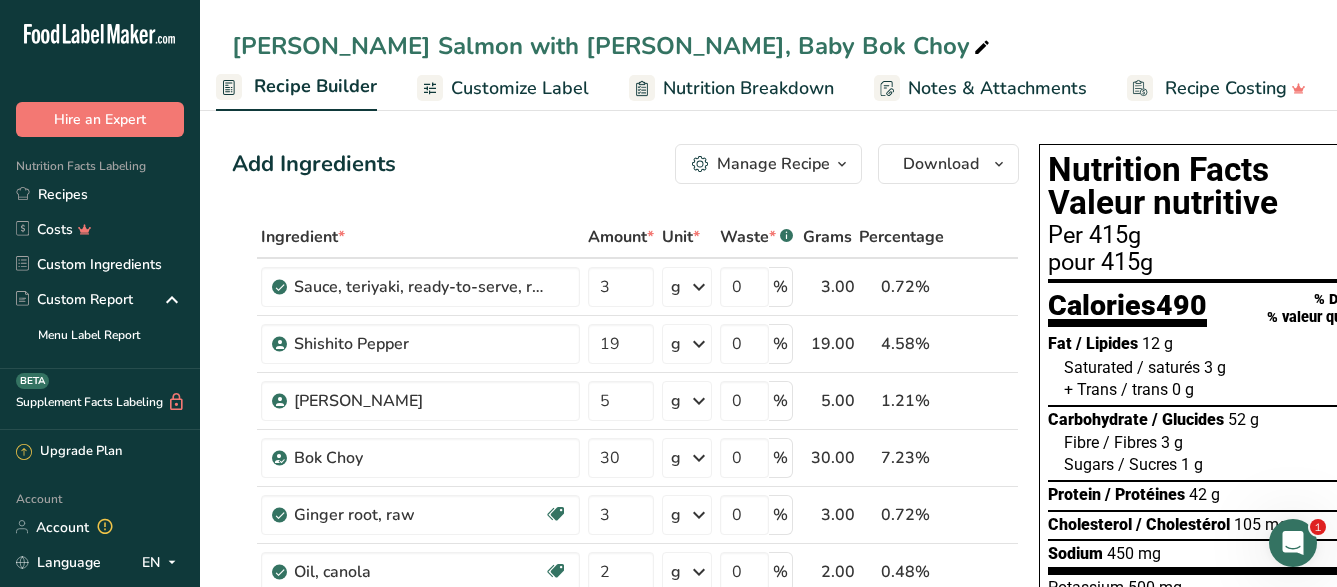 scroll, scrollTop: 0, scrollLeft: 193, axis: horizontal 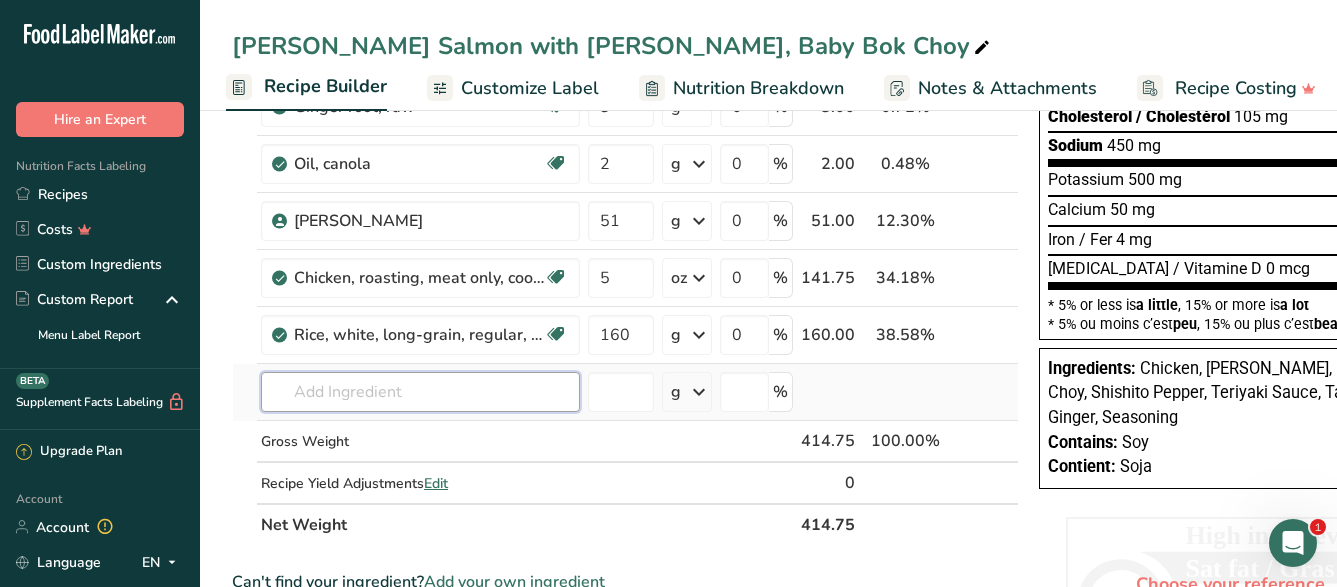 click at bounding box center (420, 392) 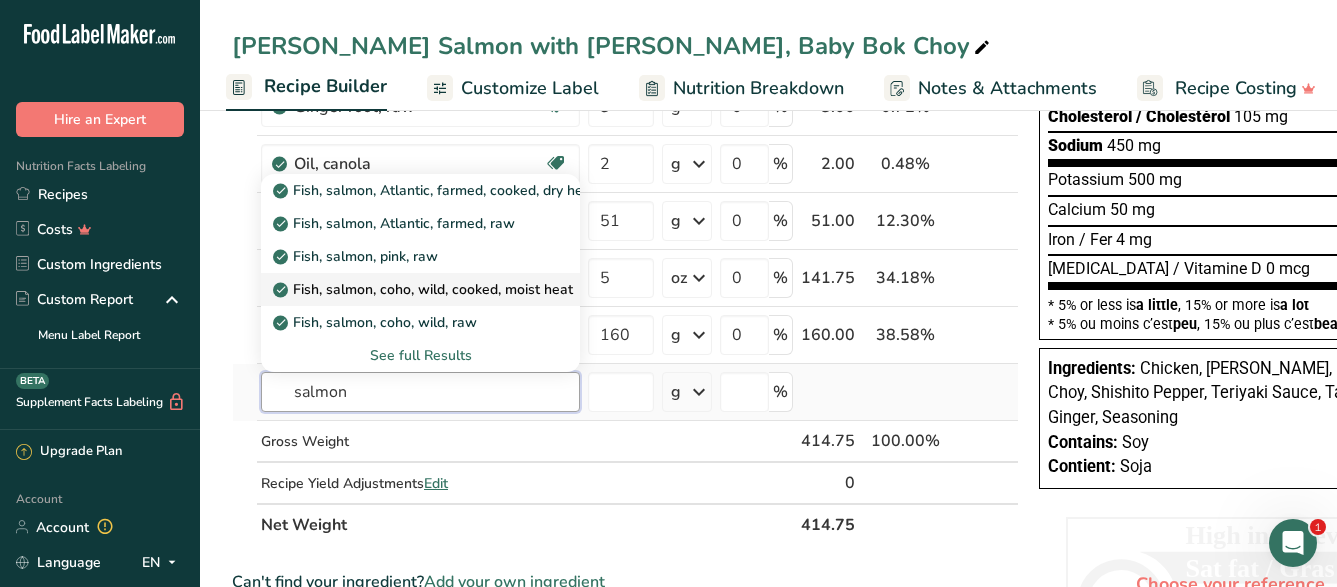type on "salmon" 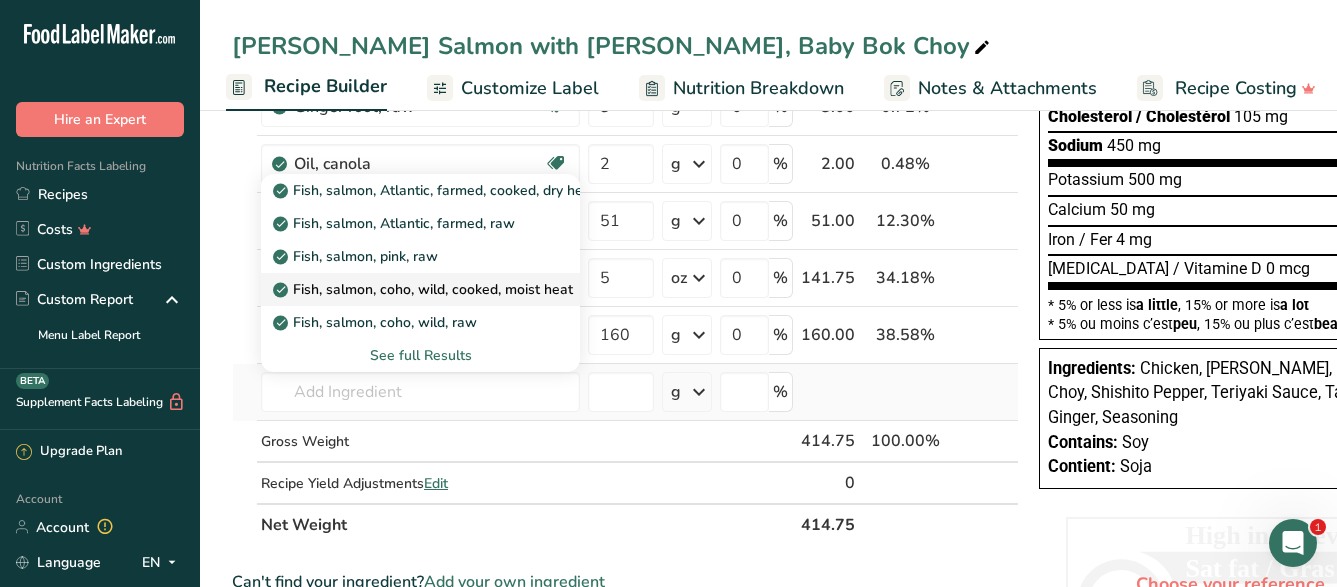 click on "Fish, salmon, coho, wild, cooked, moist heat" at bounding box center [425, 289] 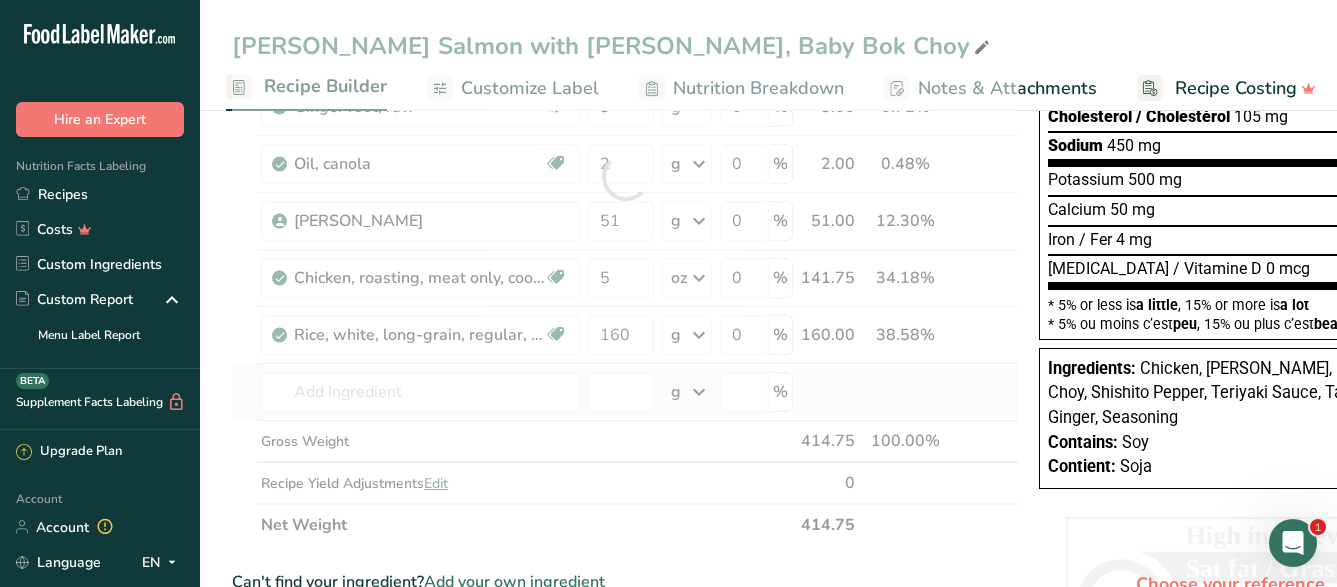 type on "Fish, salmon, coho, wild, cooked, moist heat" 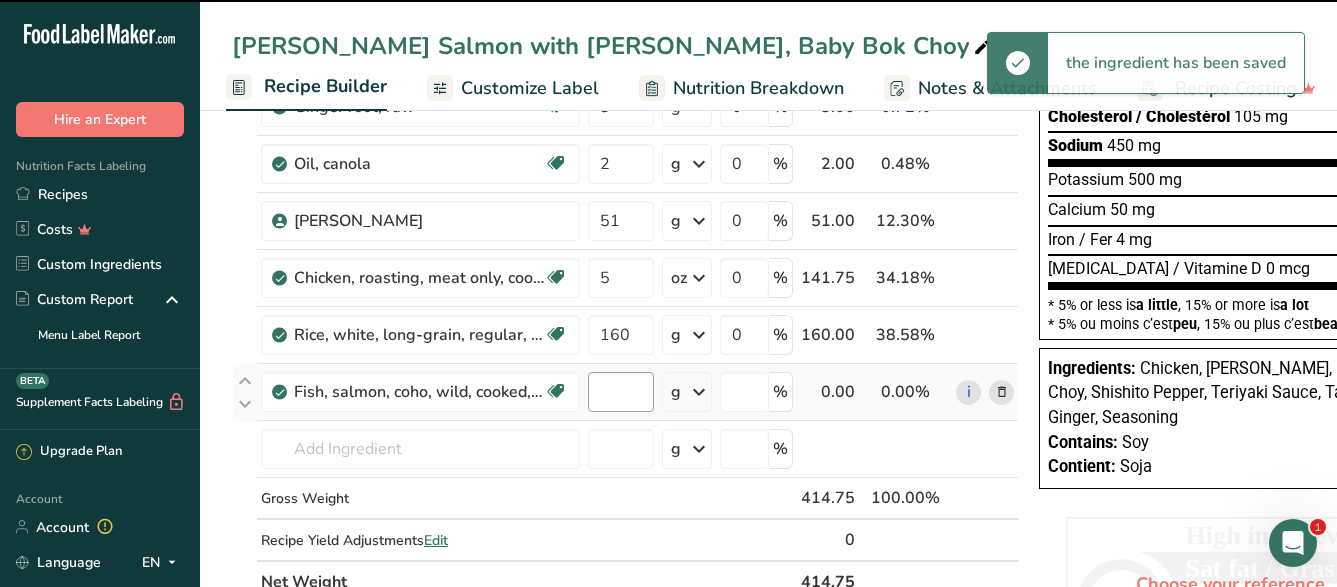 type on "0" 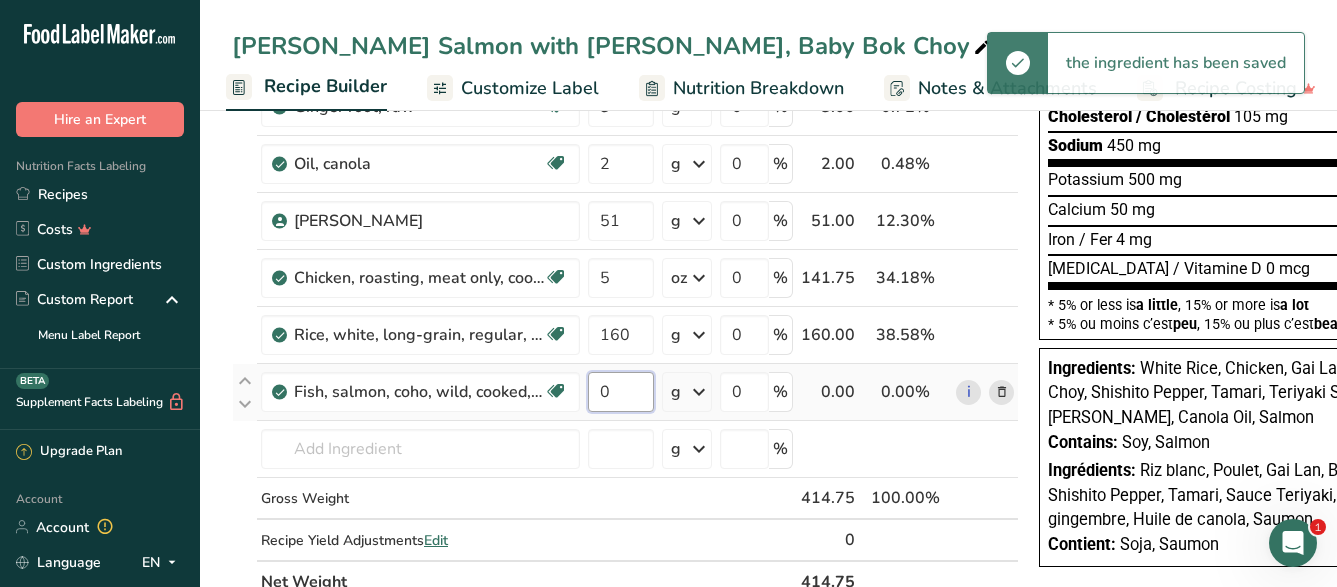 drag, startPoint x: 634, startPoint y: 385, endPoint x: 596, endPoint y: 385, distance: 38 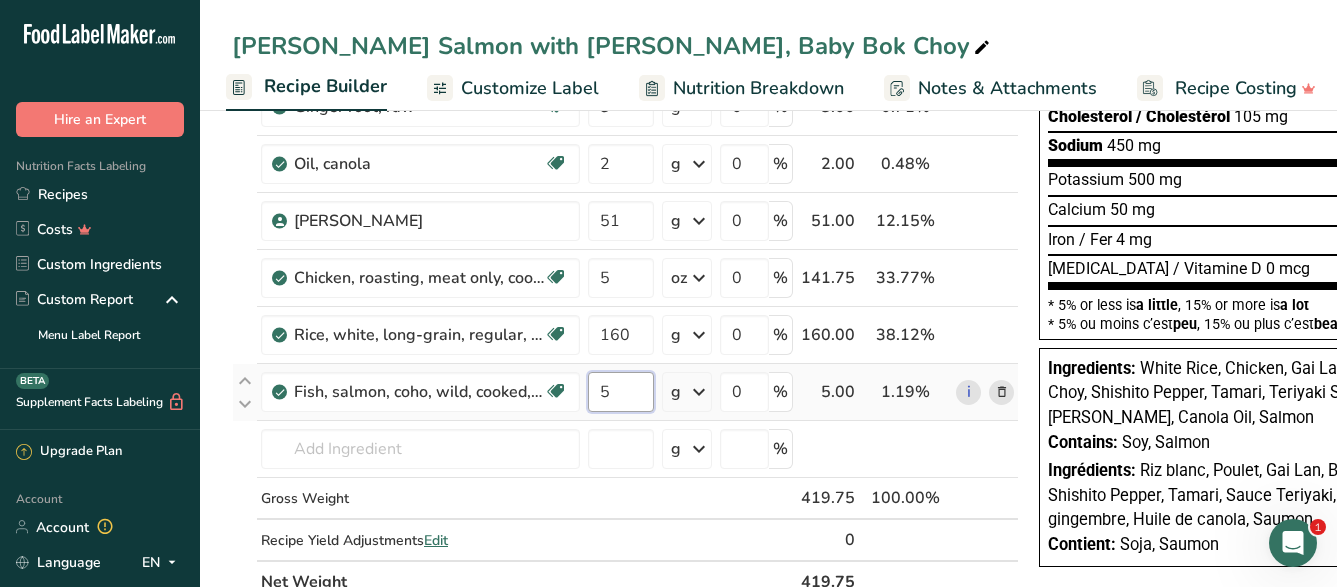 drag, startPoint x: 614, startPoint y: 387, endPoint x: 585, endPoint y: 387, distance: 29 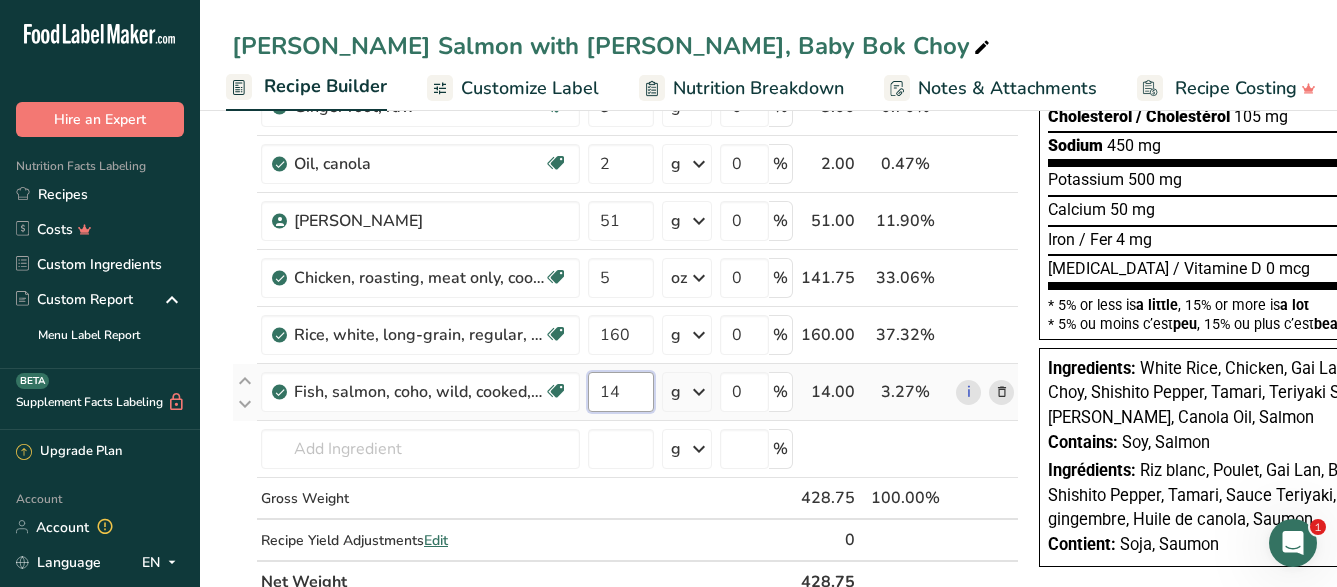 type on "141" 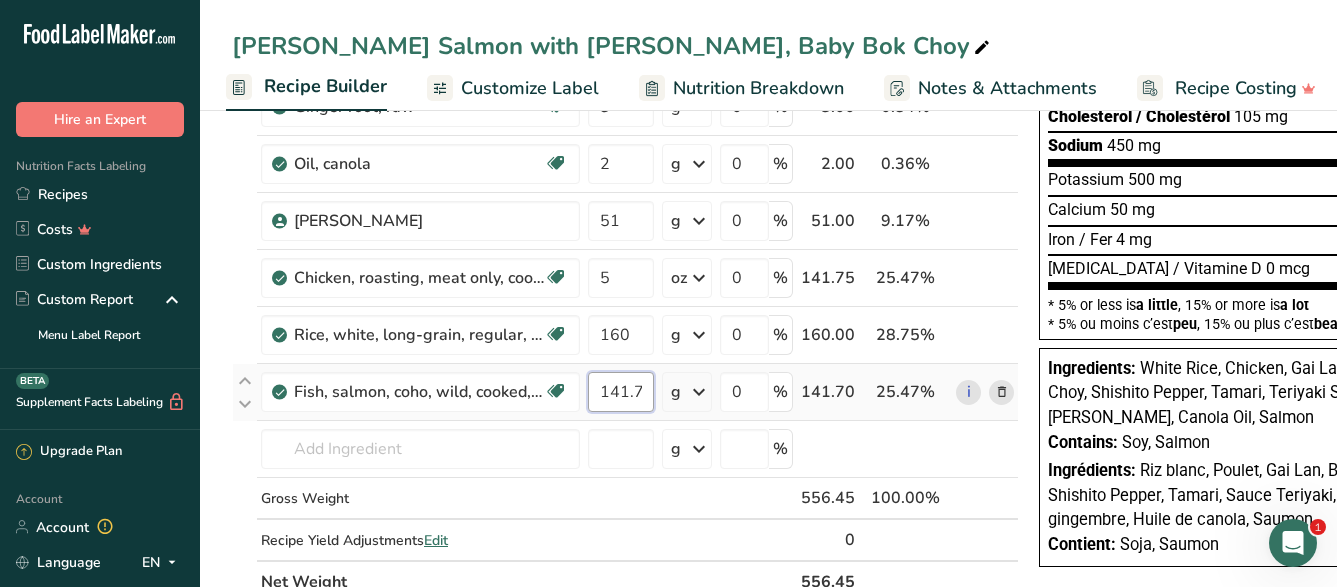 scroll, scrollTop: 0, scrollLeft: 8, axis: horizontal 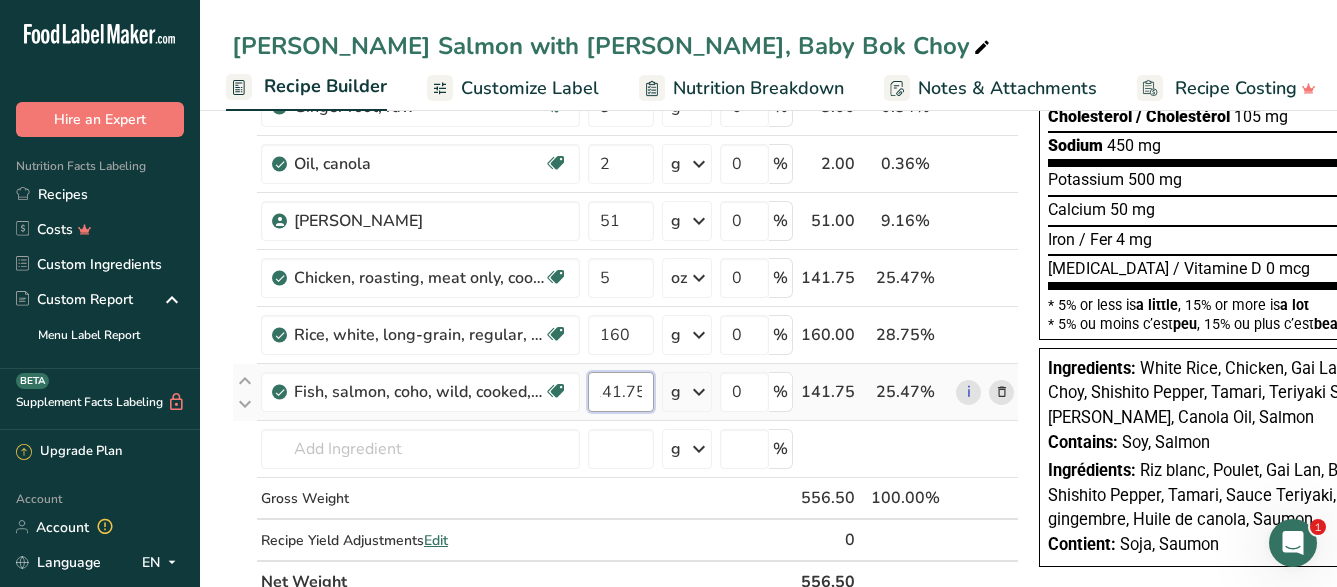 click on "141.75" at bounding box center (621, 392) 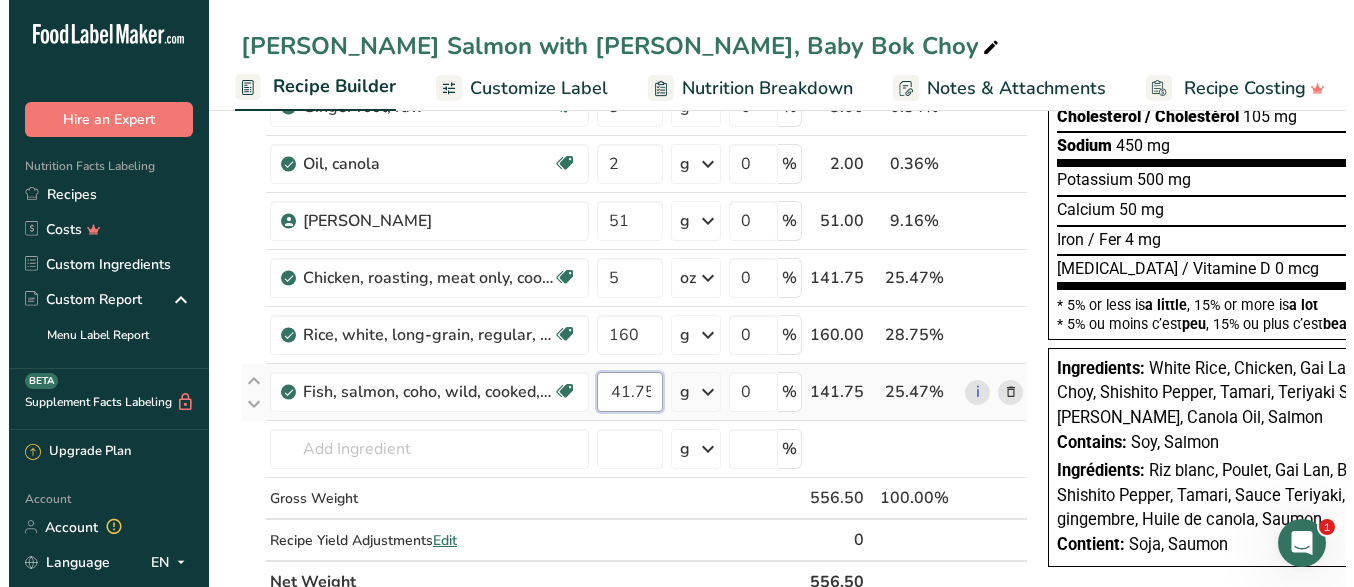 scroll, scrollTop: 0, scrollLeft: 0, axis: both 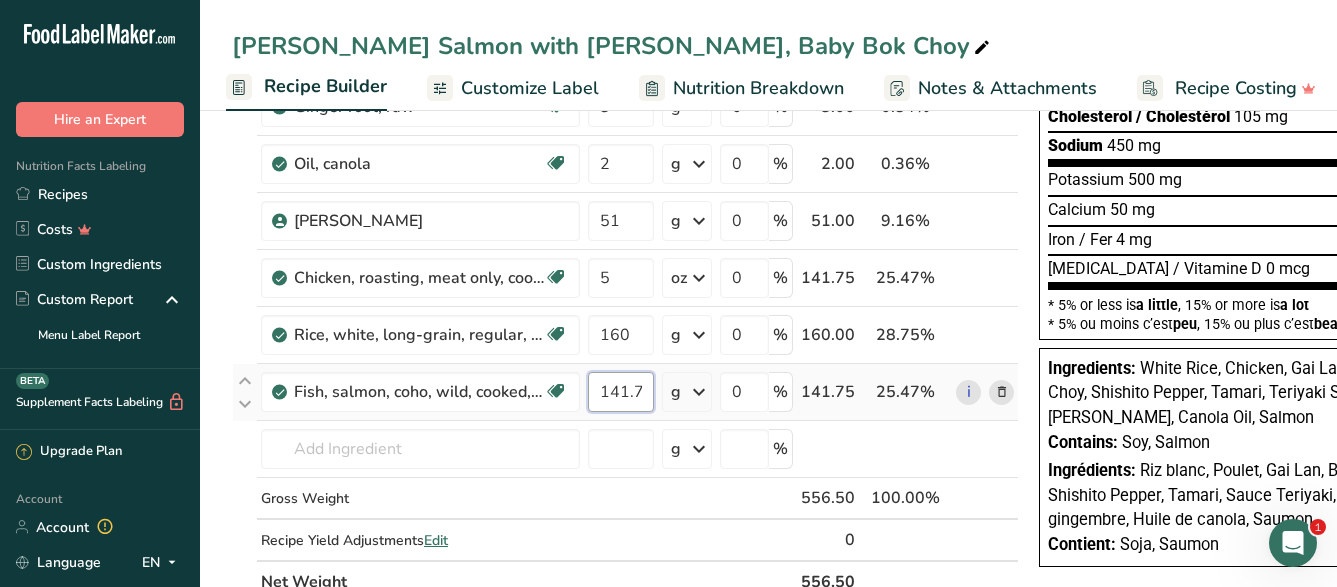 drag, startPoint x: 607, startPoint y: 392, endPoint x: 574, endPoint y: 392, distance: 33 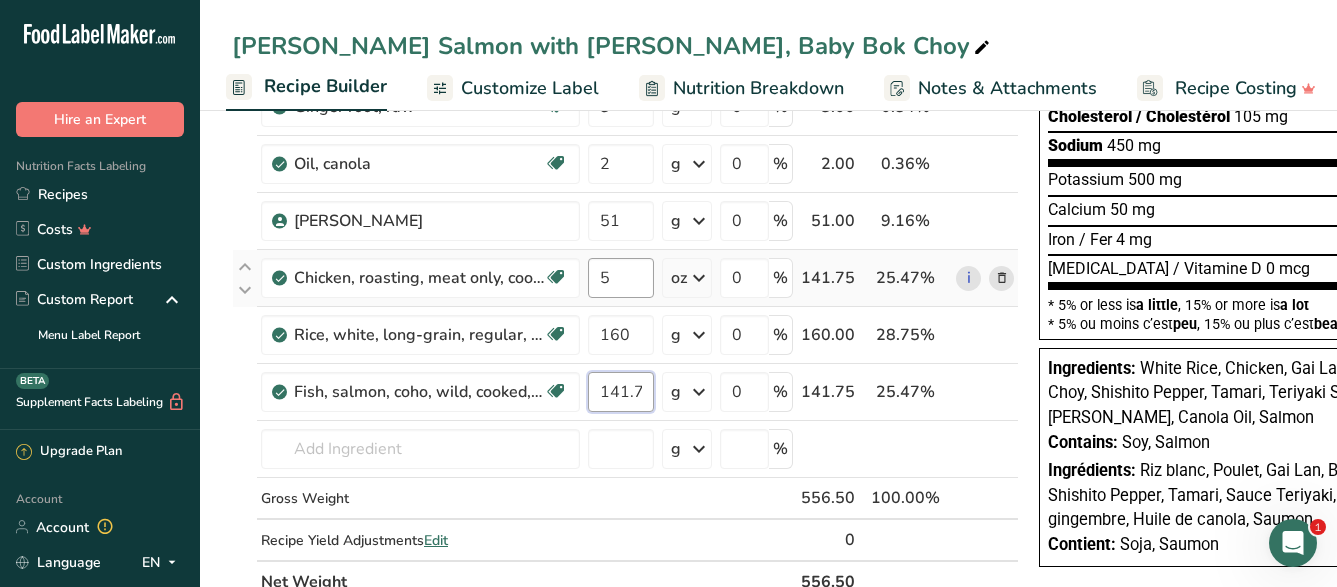 type on "141.75" 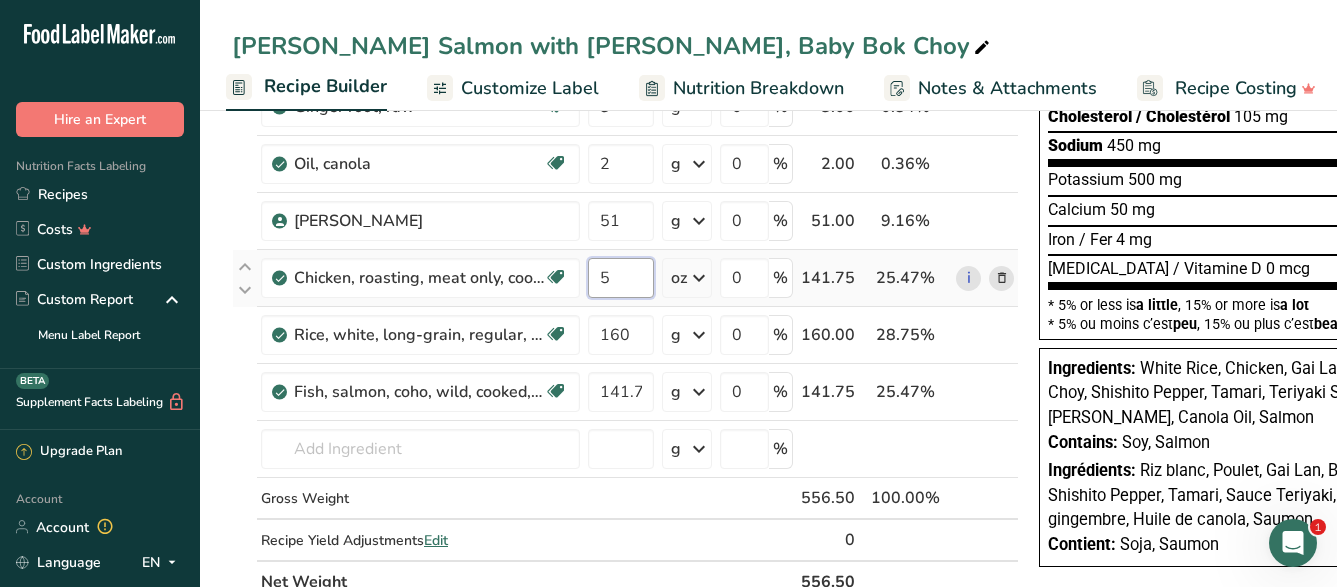 click on "5" at bounding box center [621, 278] 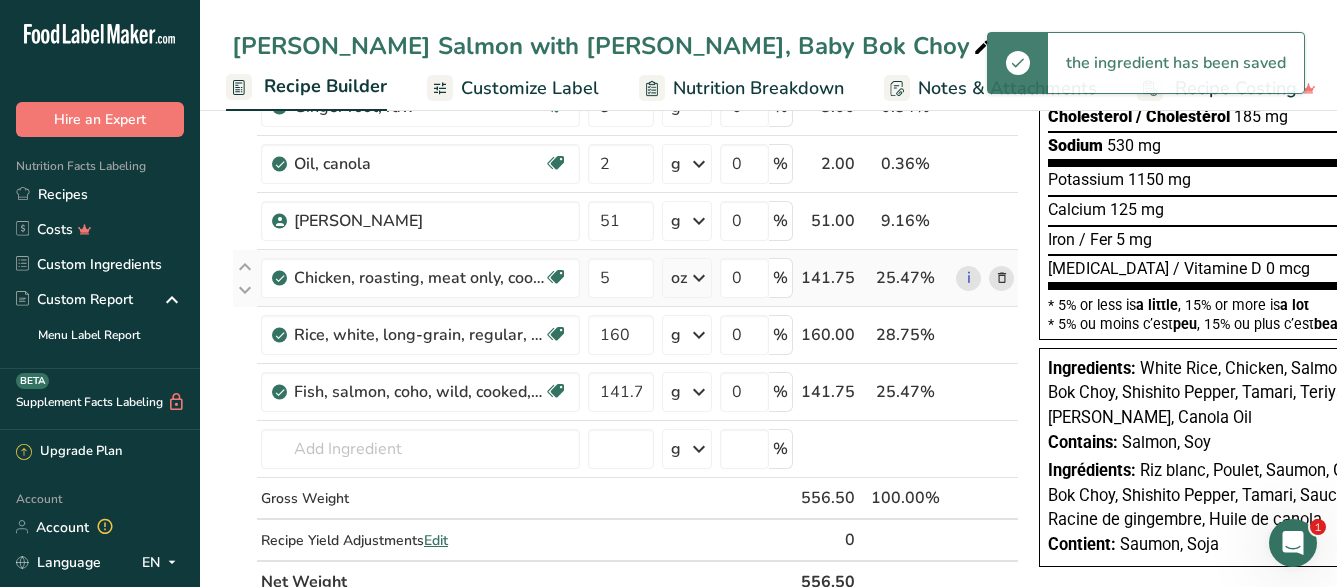 click on "Ingredient *
Amount *
Unit *
Waste *   .a-a{fill:#347362;}.b-a{fill:#fff;}          Grams
Percentage
Sauce, teriyaki, ready-to-serve, reduced sodium
3
g
Portions
2 Tbsp
Weight Units
g
kg
mg
See more
Volume Units
l
Volume units require a density conversion. If you know your ingredient's density enter it below. Otherwise, click on "RIA" our AI Regulatory bot - she will be able to help you
lb/ft3
g/cm3
Confirm
mL
lb/ft3
g/cm3
Confirm
fl oz
0" at bounding box center [625, 205] 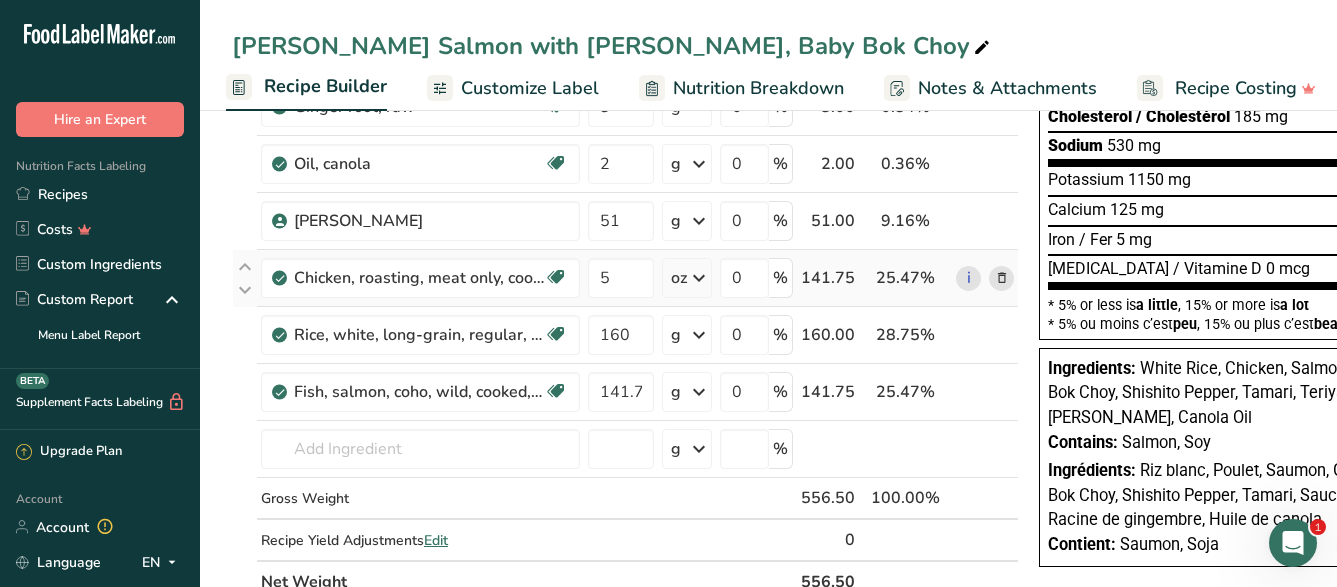 click at bounding box center [1002, 278] 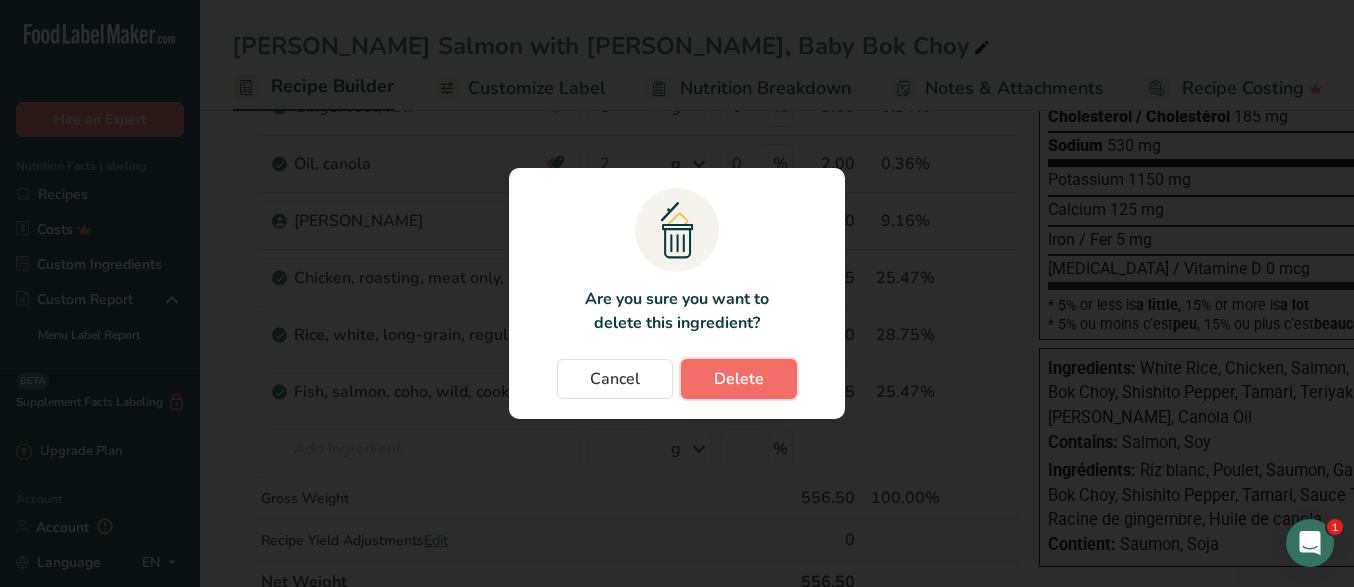 click on "Delete" at bounding box center (739, 379) 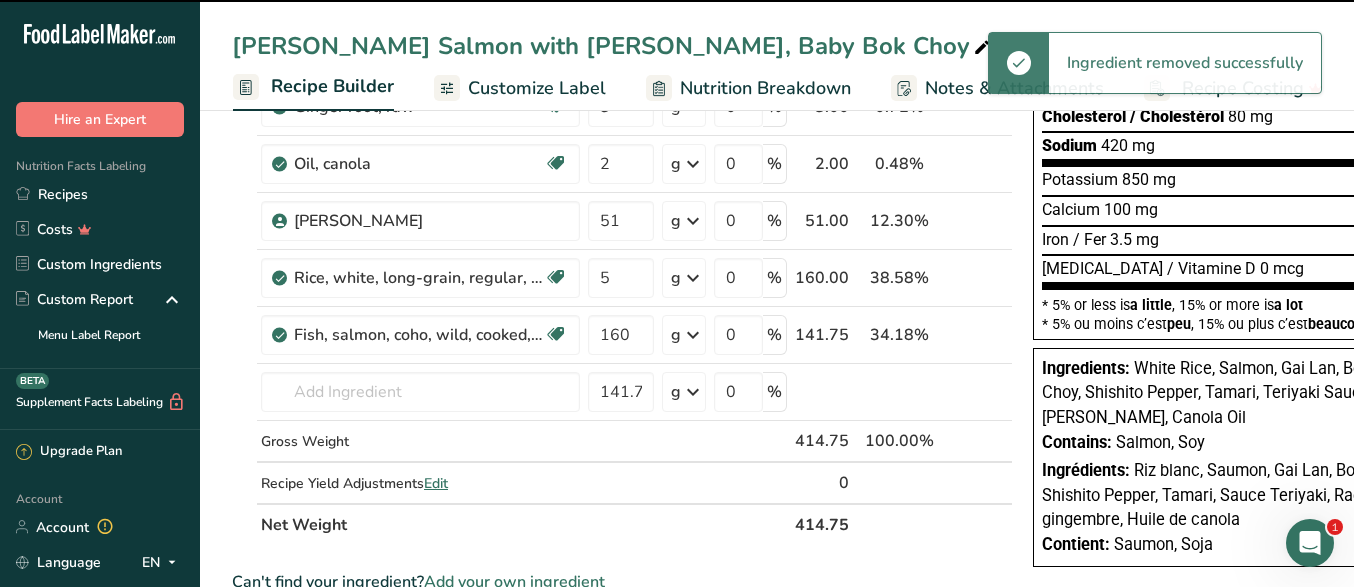 type on "160" 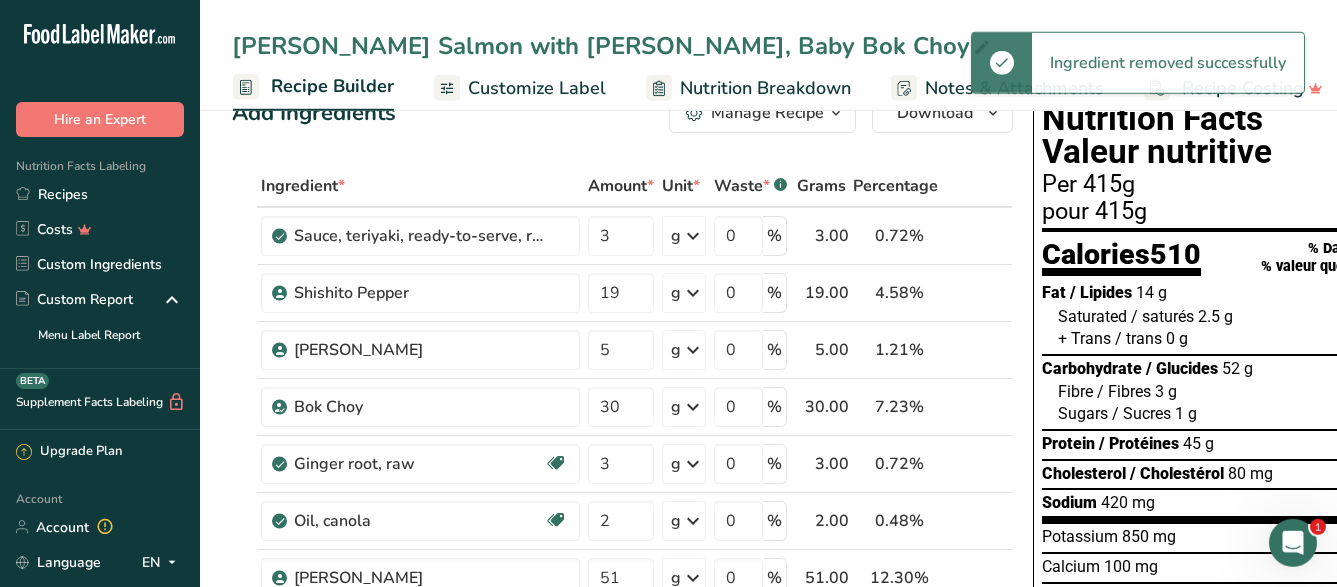 scroll, scrollTop: 0, scrollLeft: 0, axis: both 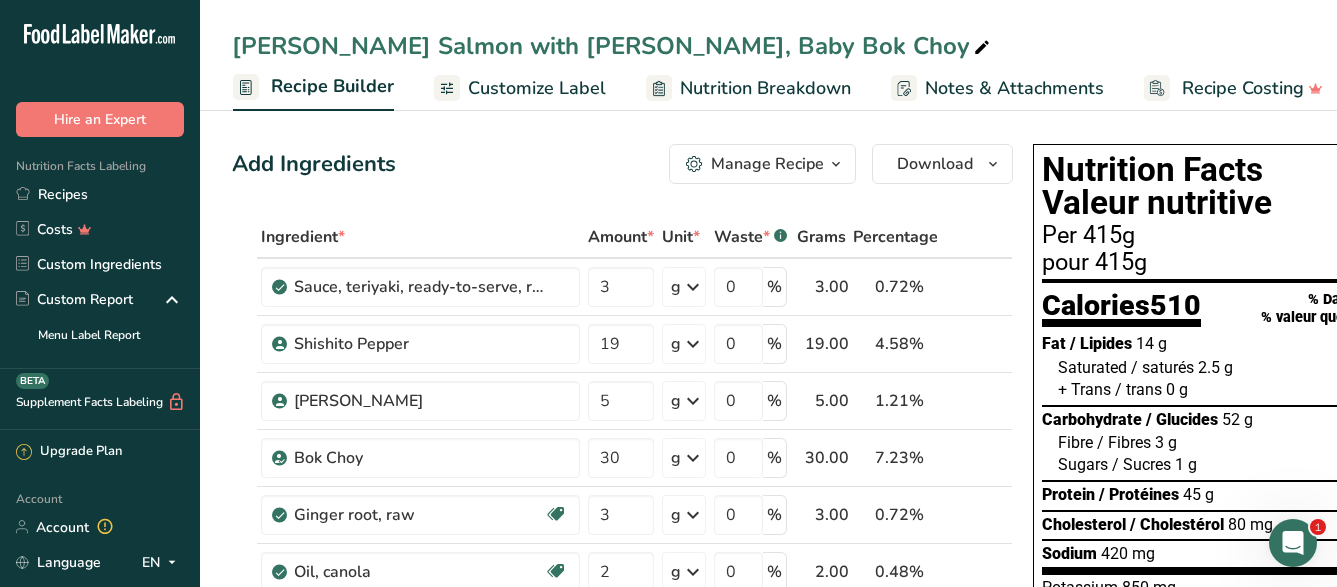 click on "Customize Label" at bounding box center (537, 88) 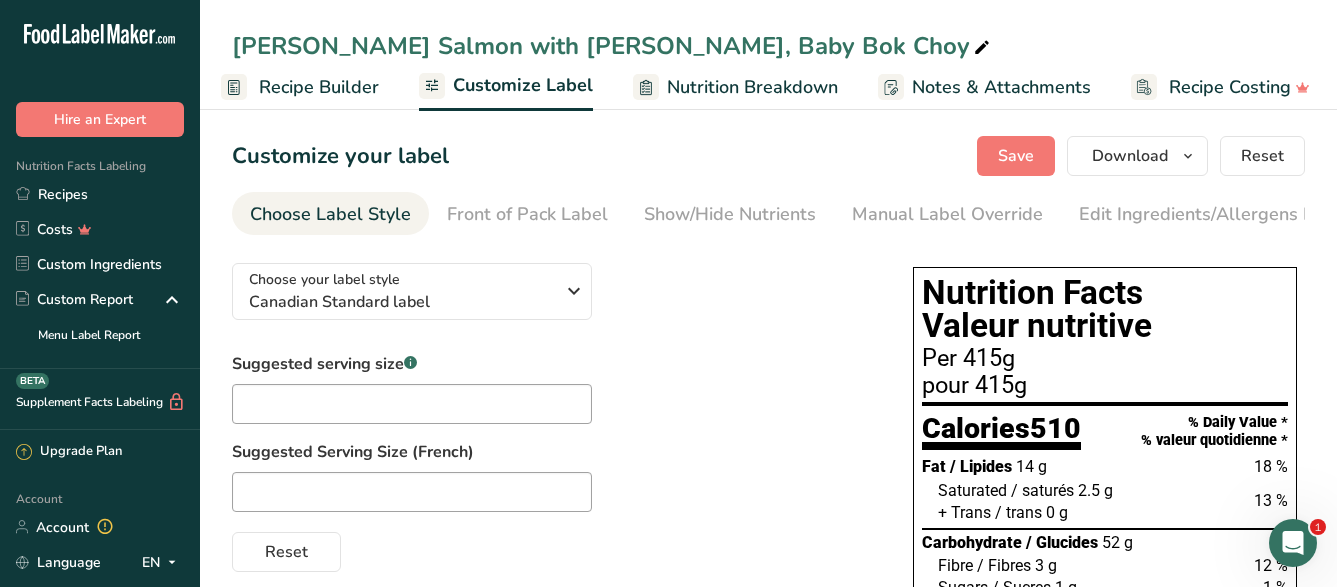 scroll, scrollTop: 1, scrollLeft: 203, axis: both 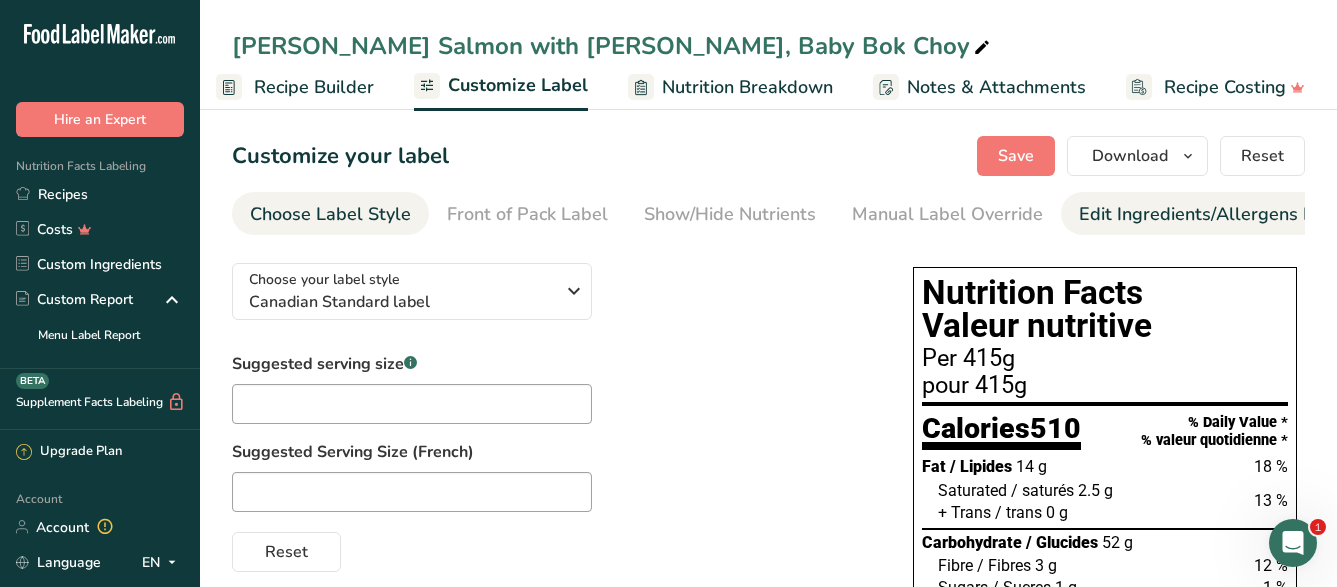 click on "Edit Ingredients/Allergens List" at bounding box center (1206, 214) 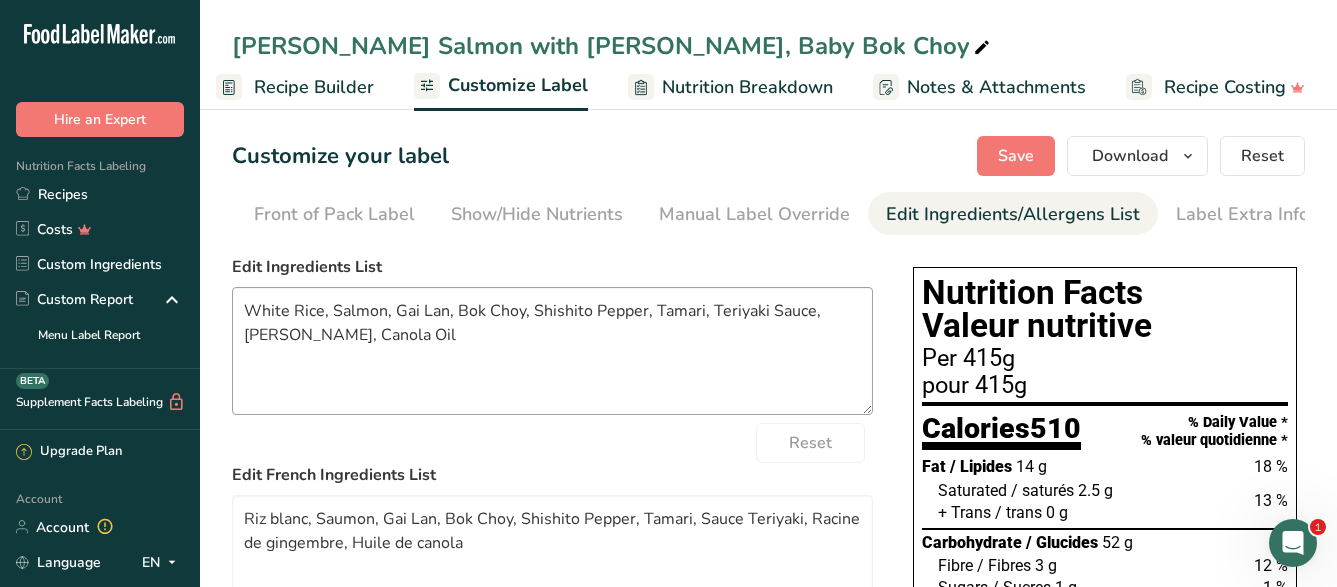 scroll, scrollTop: 0, scrollLeft: 195, axis: horizontal 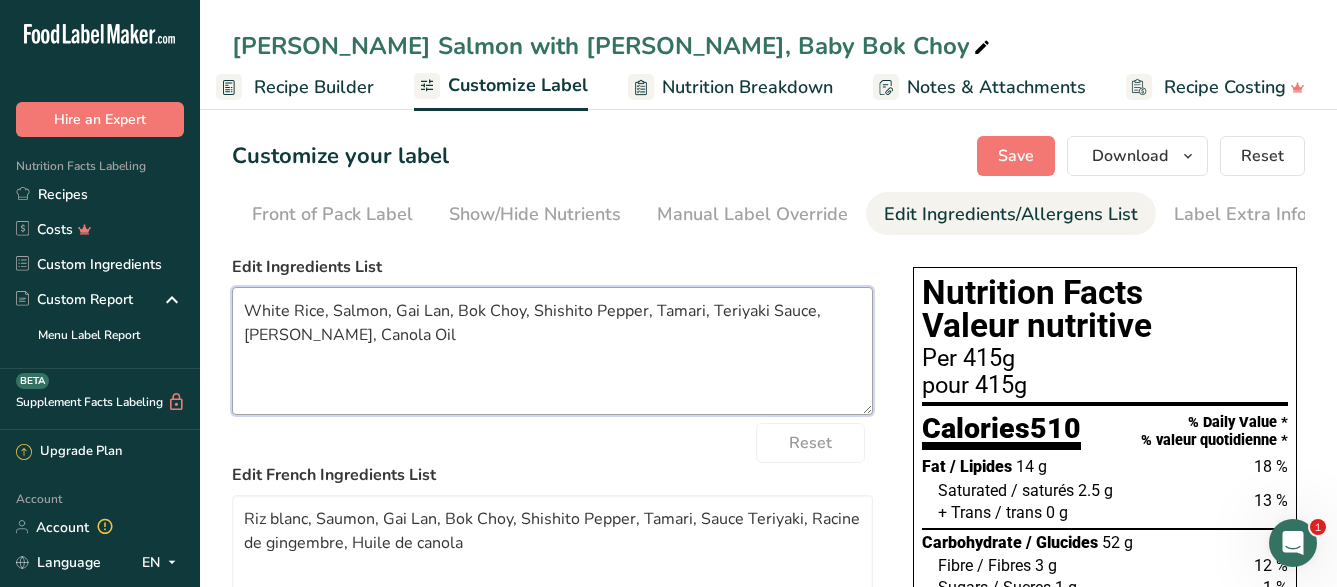 drag, startPoint x: 447, startPoint y: 365, endPoint x: 166, endPoint y: 299, distance: 288.64685 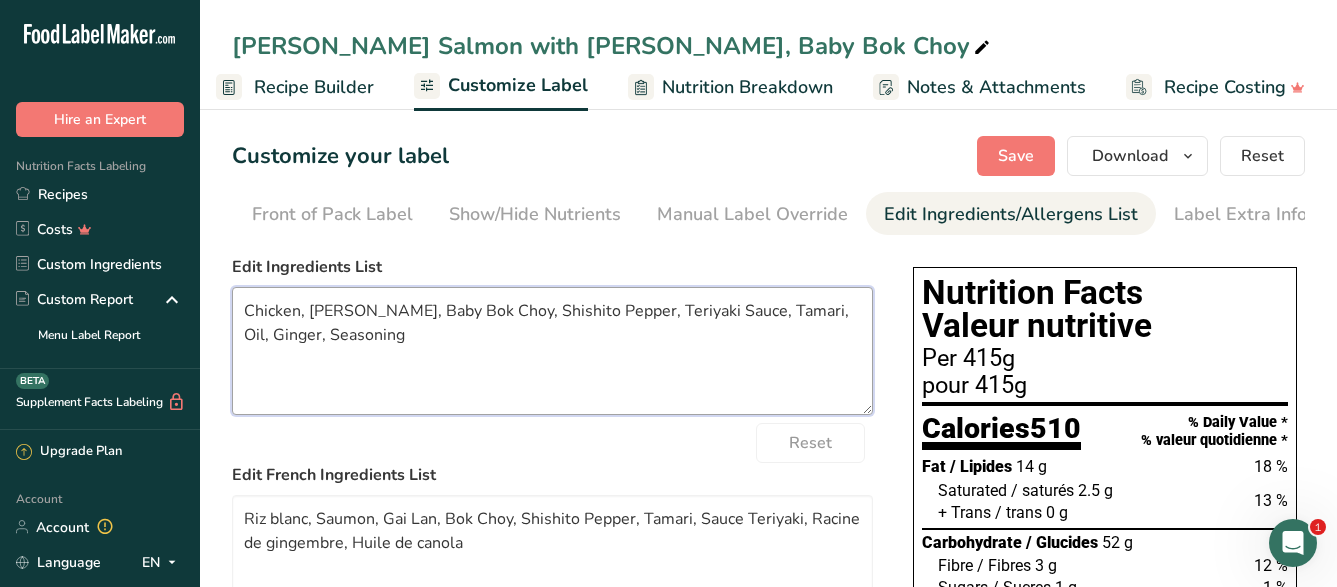 scroll, scrollTop: 204, scrollLeft: 0, axis: vertical 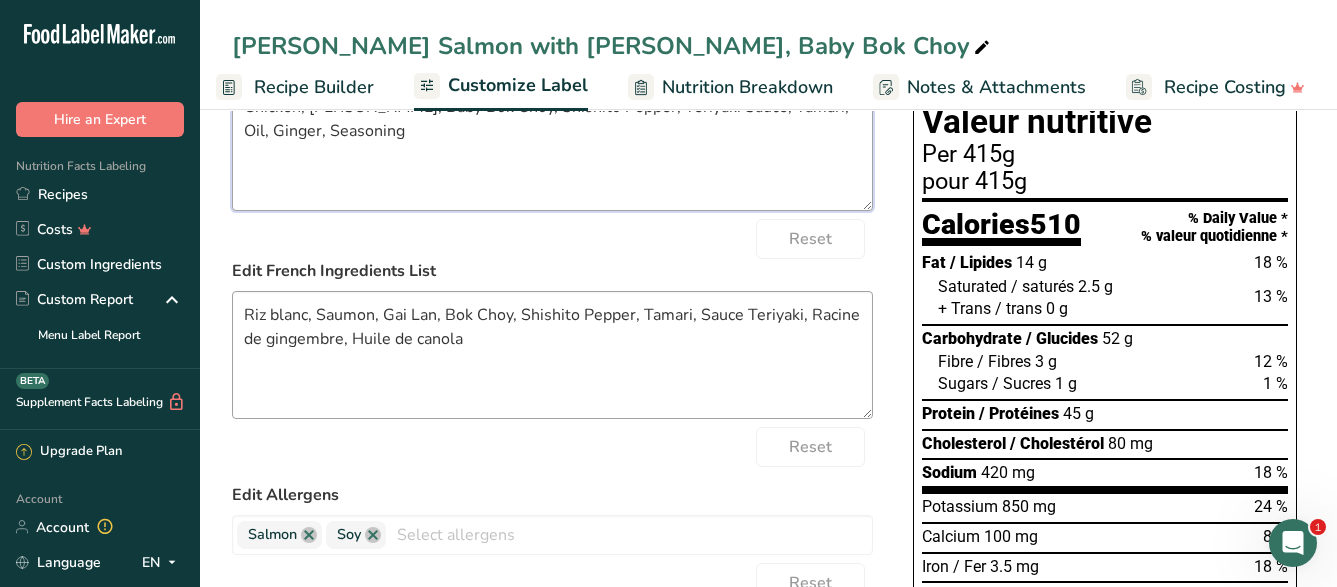 type on "Chicken, [PERSON_NAME], Baby Bok Choy, Shishito Pepper, Teriyaki Sauce, Tamari, Oil, Ginger, Seasoning" 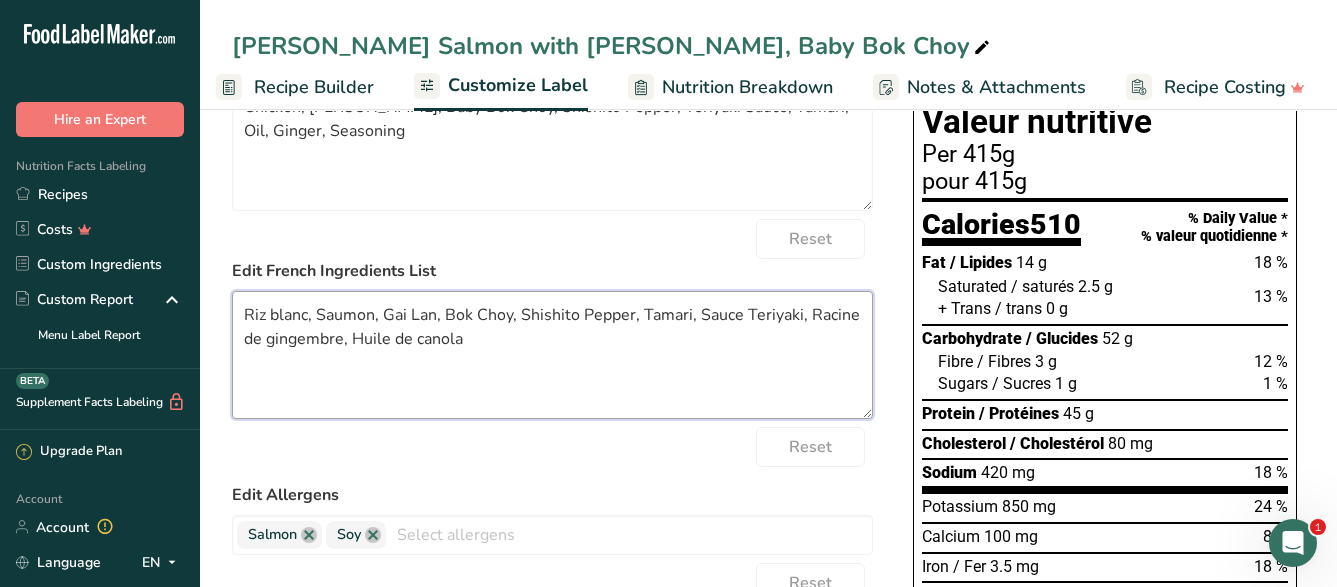 drag, startPoint x: 478, startPoint y: 337, endPoint x: 77, endPoint y: 340, distance: 401.01123 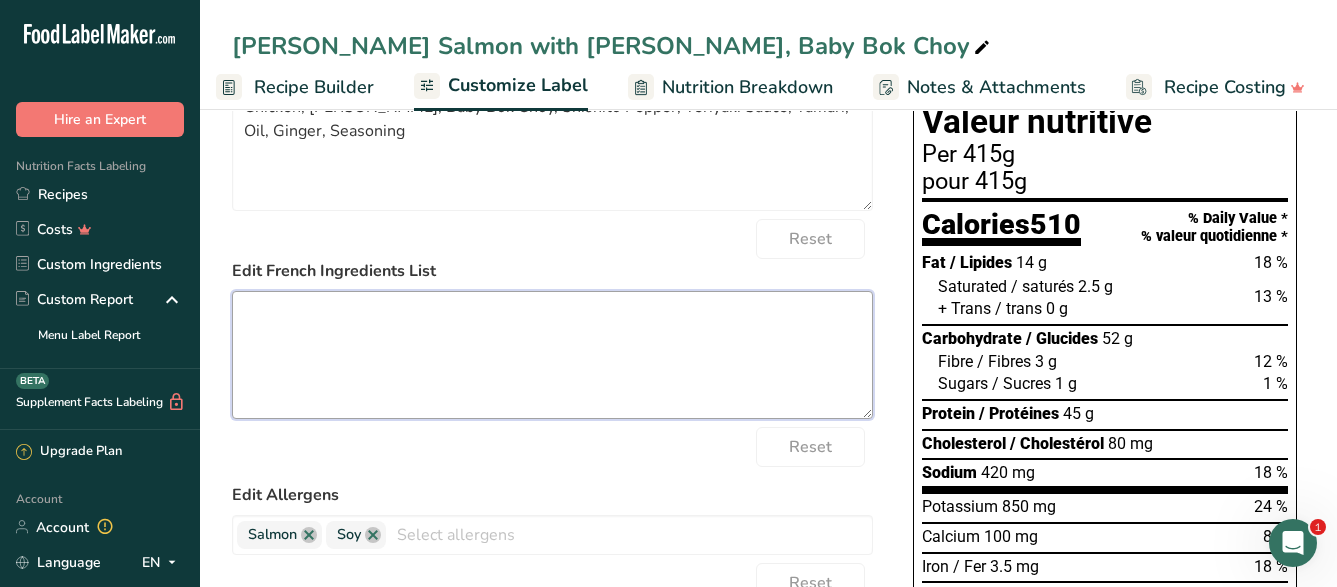 scroll, scrollTop: 0, scrollLeft: 0, axis: both 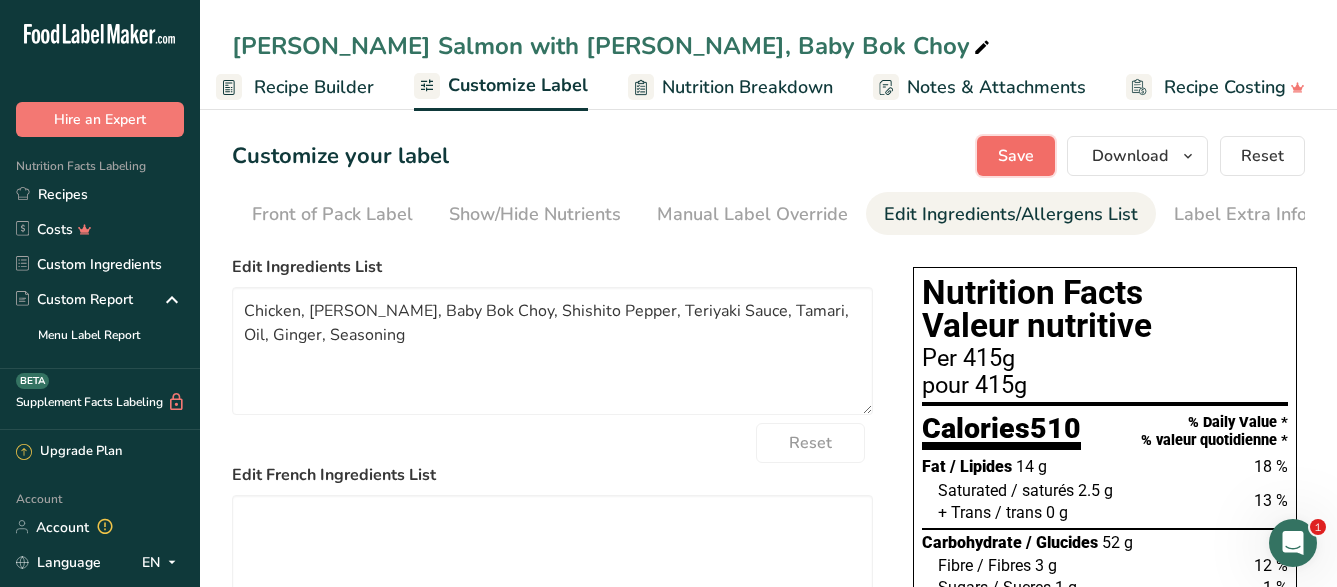 click on "Save" at bounding box center [1016, 156] 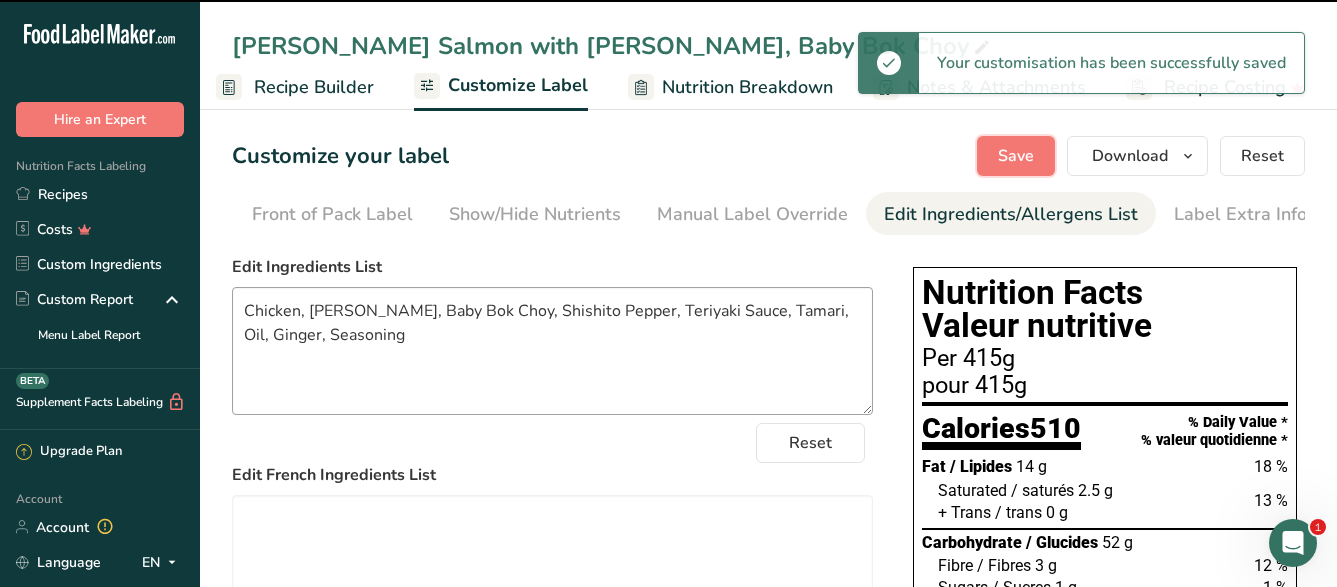 type 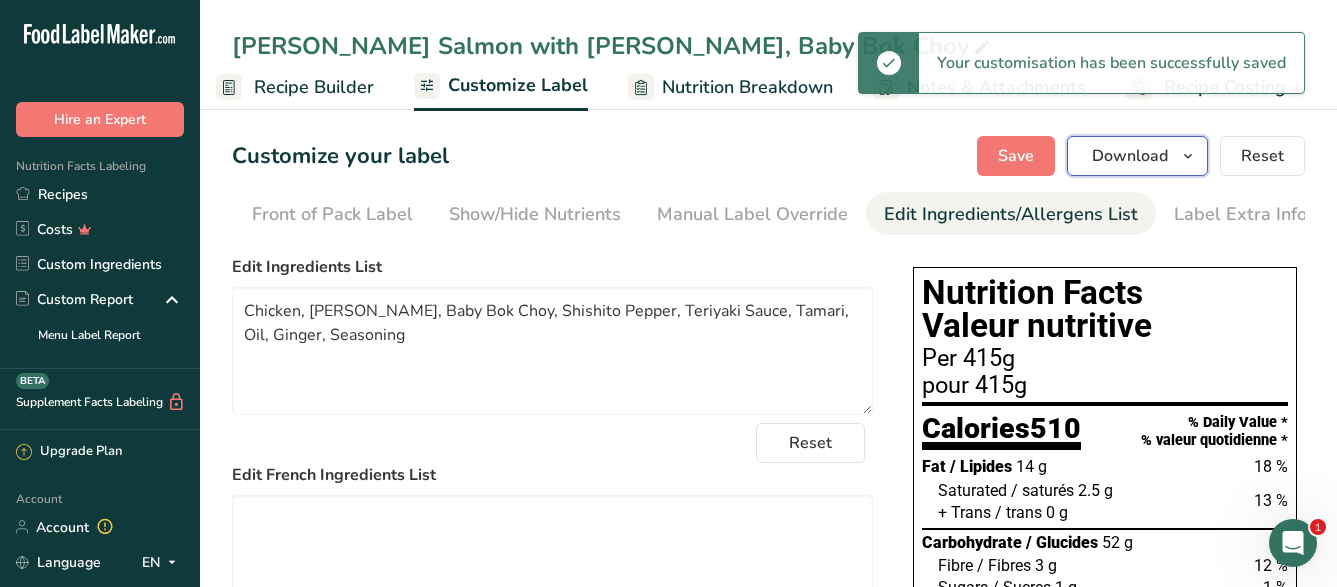 click on "Download" at bounding box center (1130, 156) 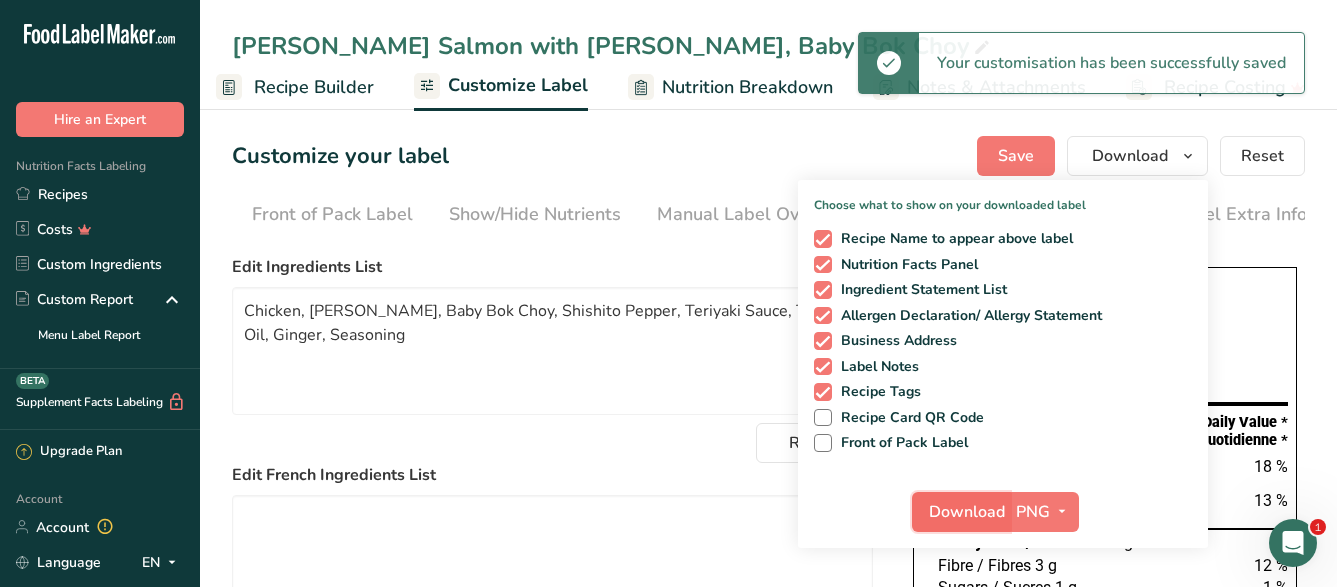 click on "Download" at bounding box center (967, 512) 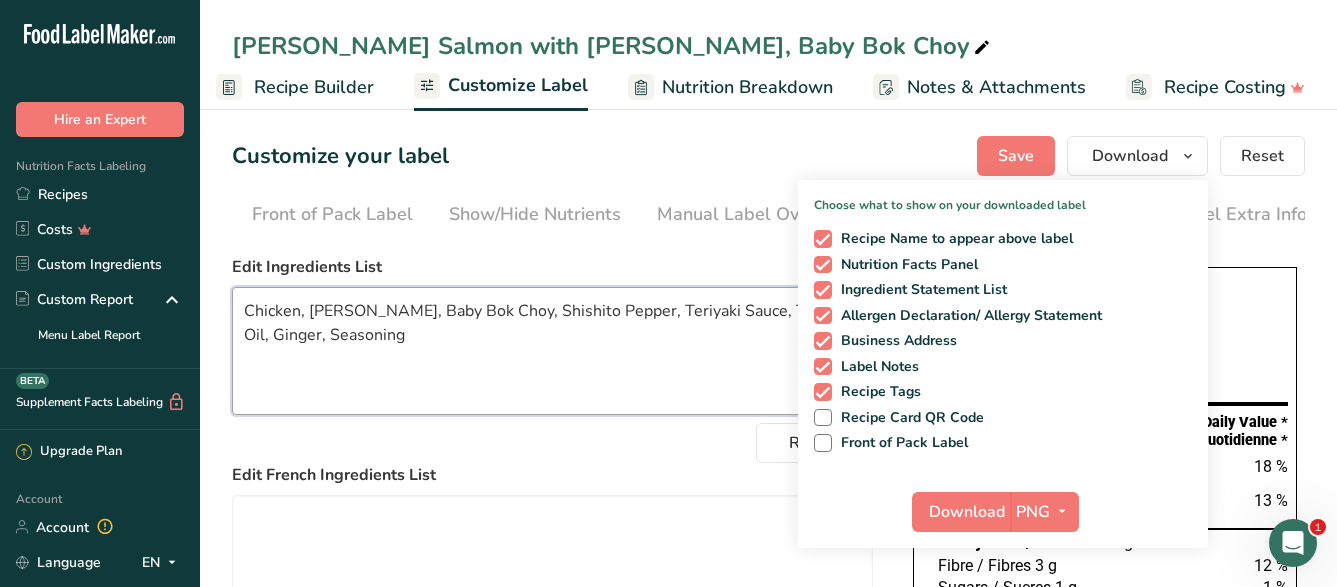 click on "Chicken, [PERSON_NAME], Baby Bok Choy, Shishito Pepper, Teriyaki Sauce, Tamari, Oil, Ginger, Seasoning" at bounding box center (552, 351) 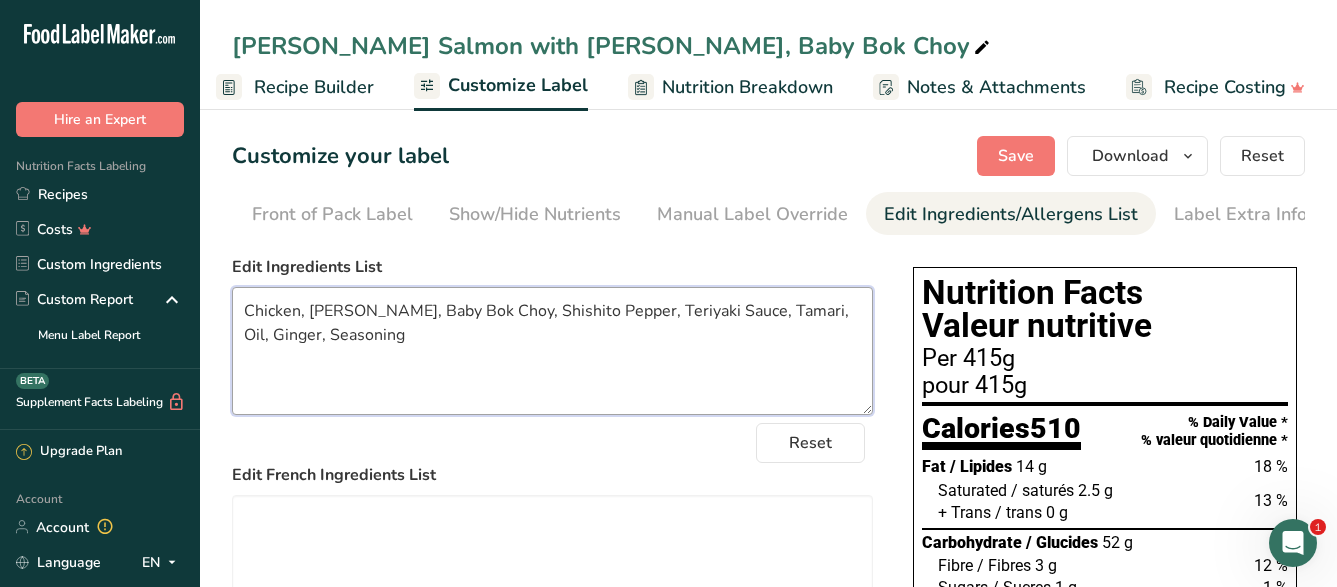 drag, startPoint x: 300, startPoint y: 328, endPoint x: 136, endPoint y: 324, distance: 164.04877 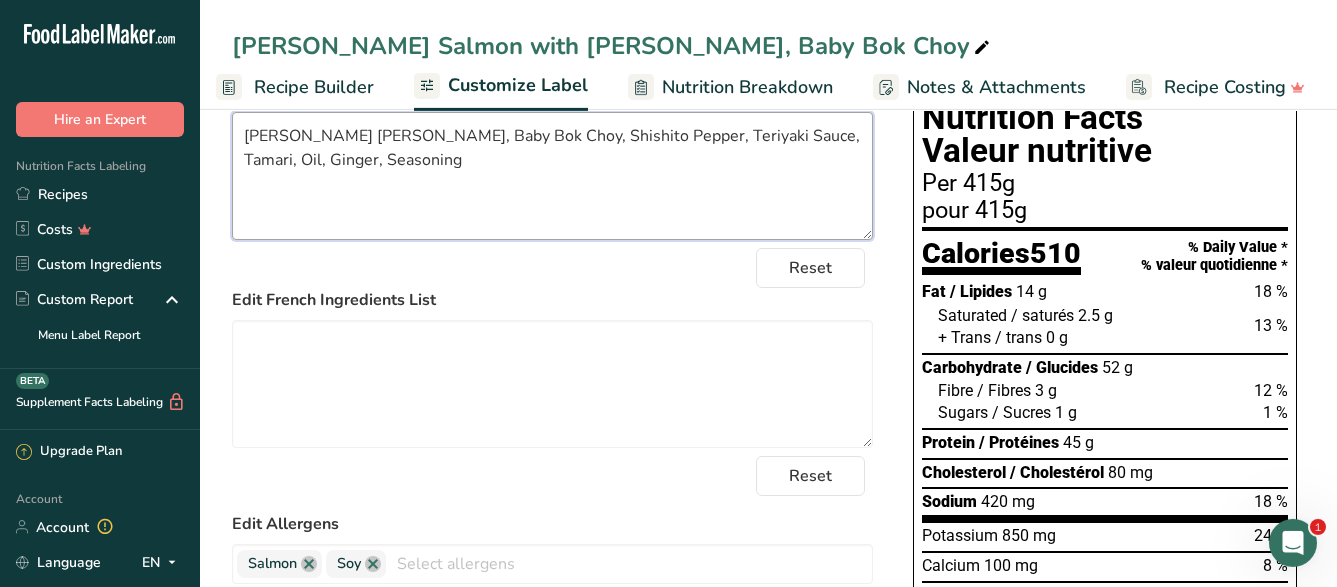 scroll, scrollTop: 204, scrollLeft: 0, axis: vertical 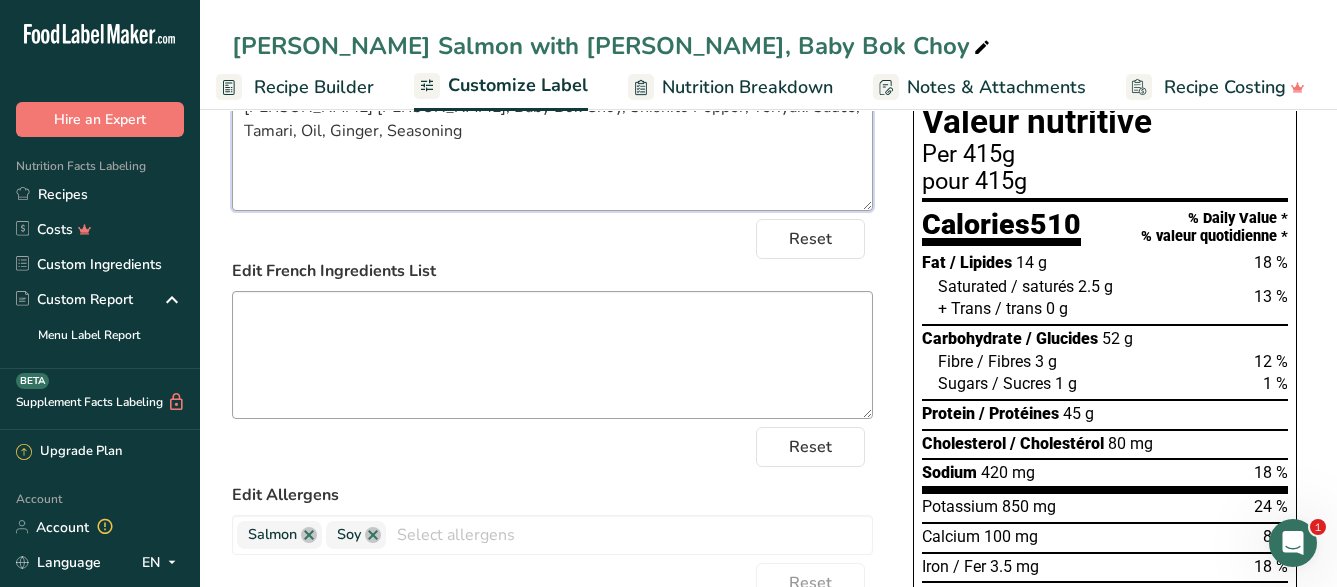 type on "[PERSON_NAME] [PERSON_NAME], Baby Bok Choy, Shishito Pepper, Teriyaki Sauce, Tamari, Oil, Ginger, Seasoning" 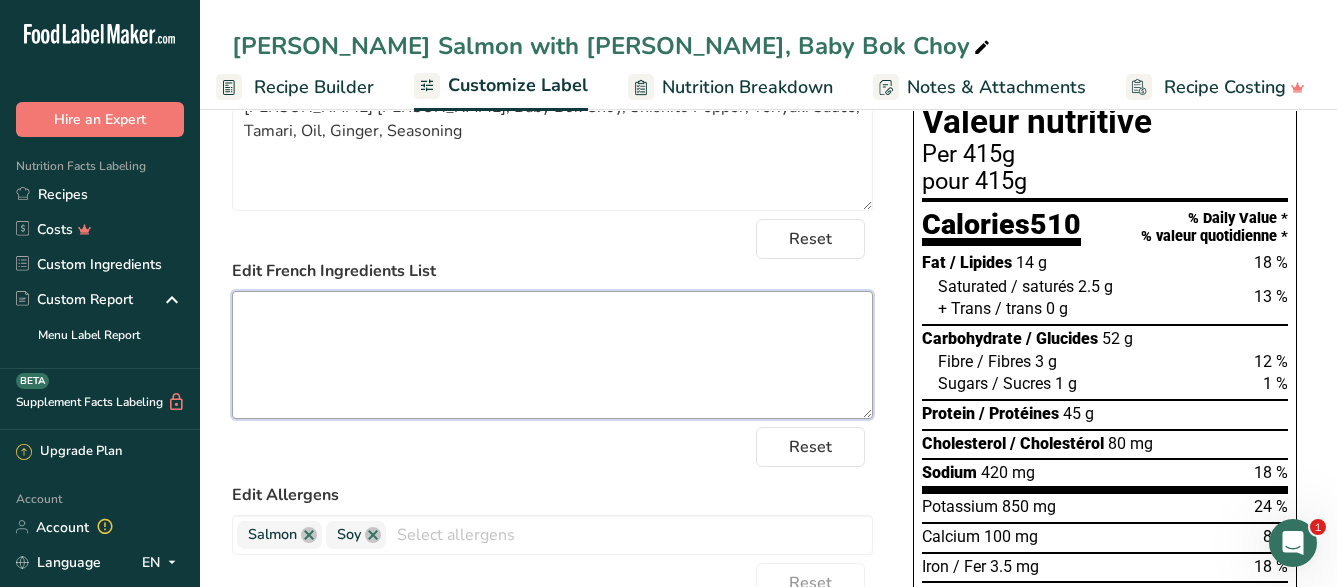 click at bounding box center (552, 355) 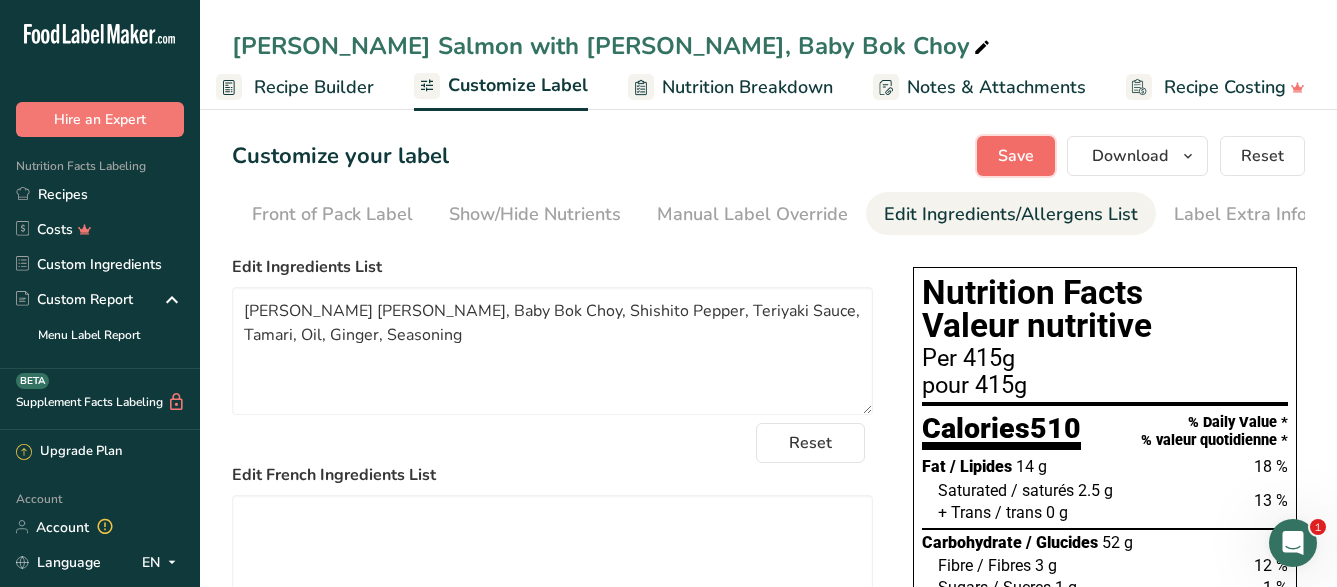 click on "Save" at bounding box center [1016, 156] 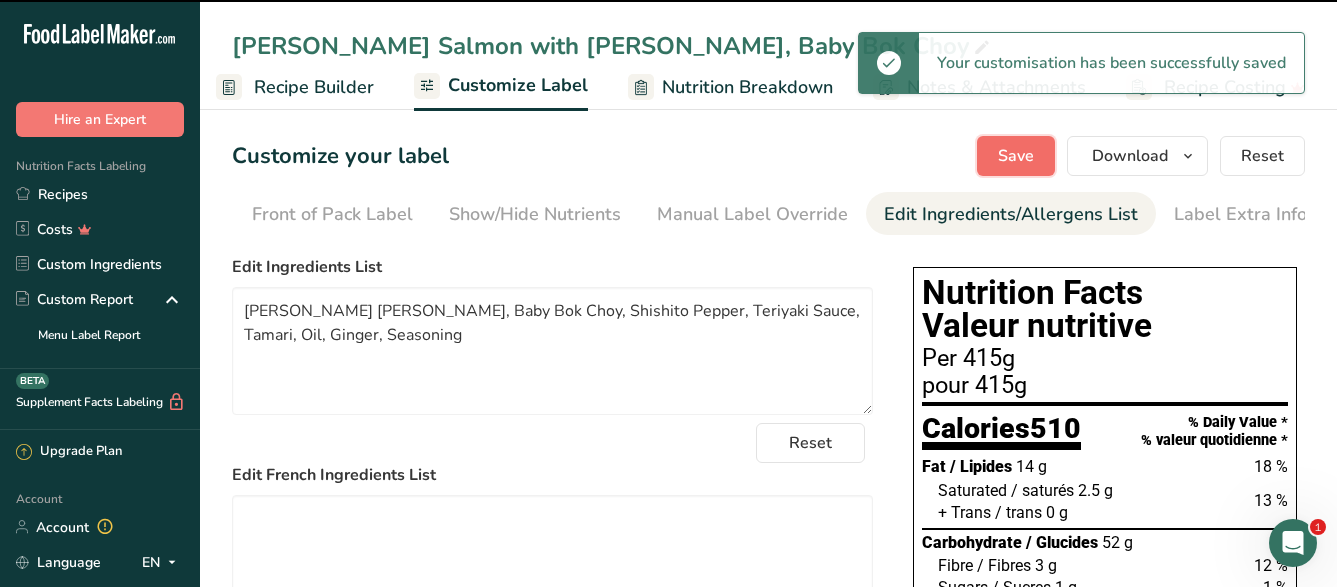 type 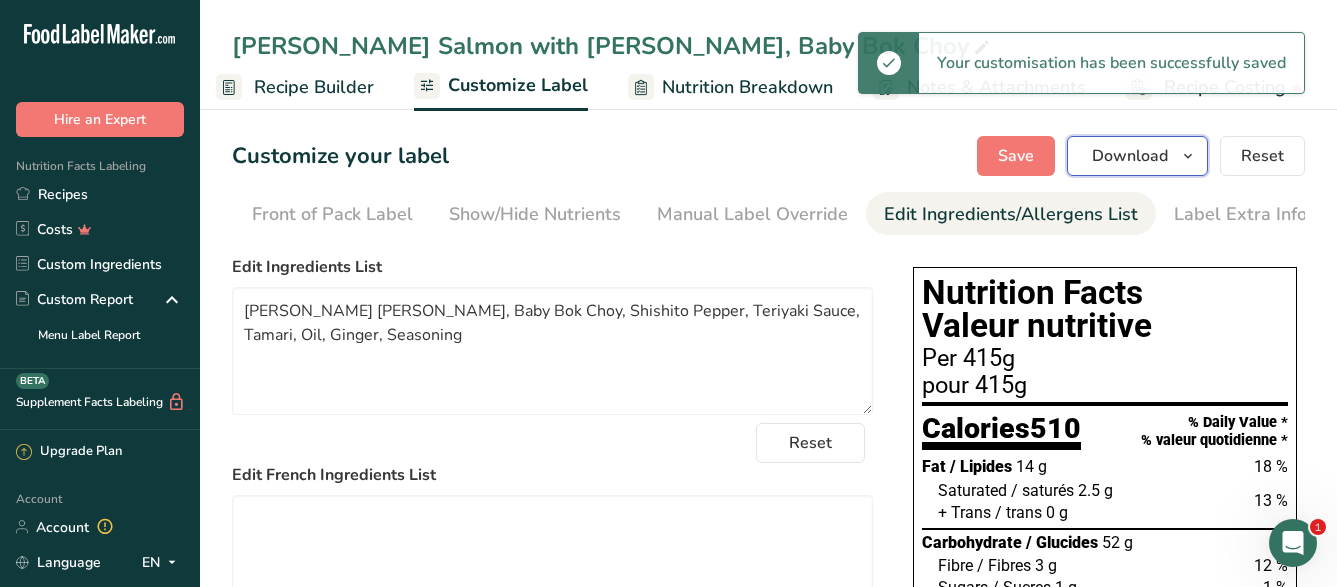 click on "Download" at bounding box center (1130, 156) 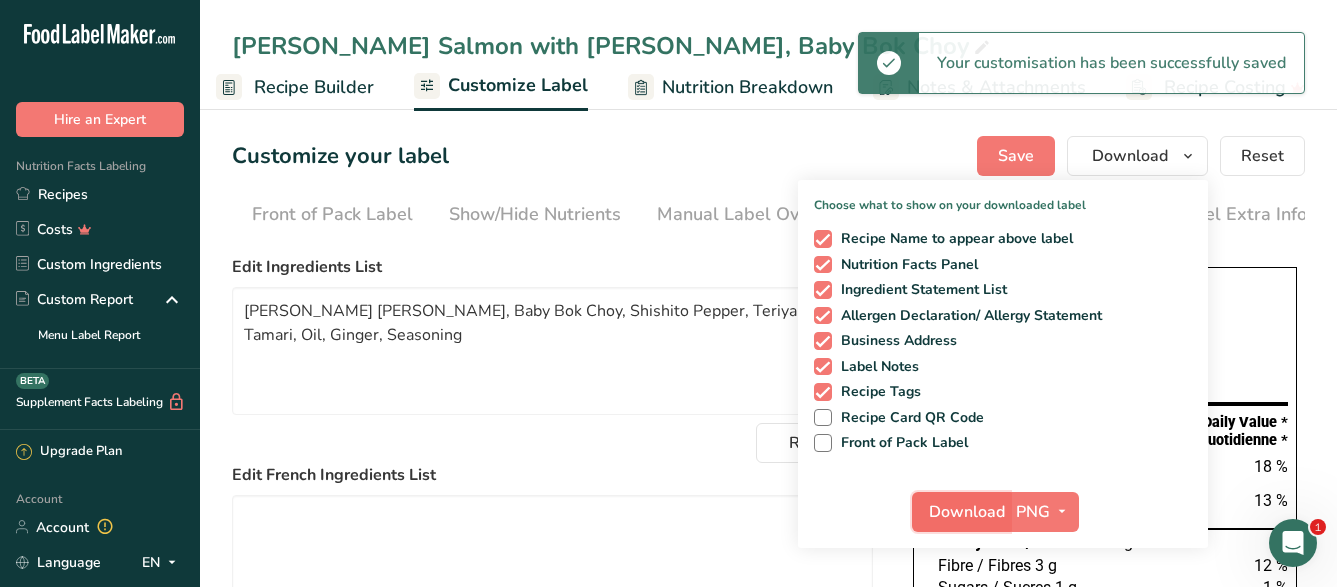 click on "Download" at bounding box center [967, 512] 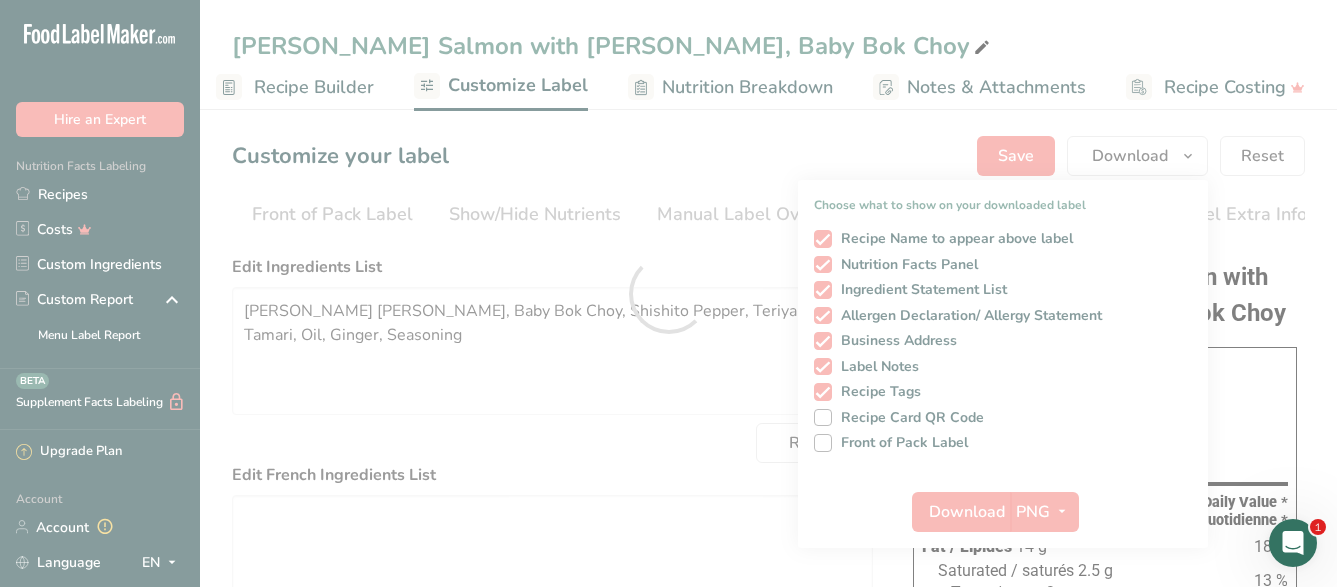 click at bounding box center (668, 293) 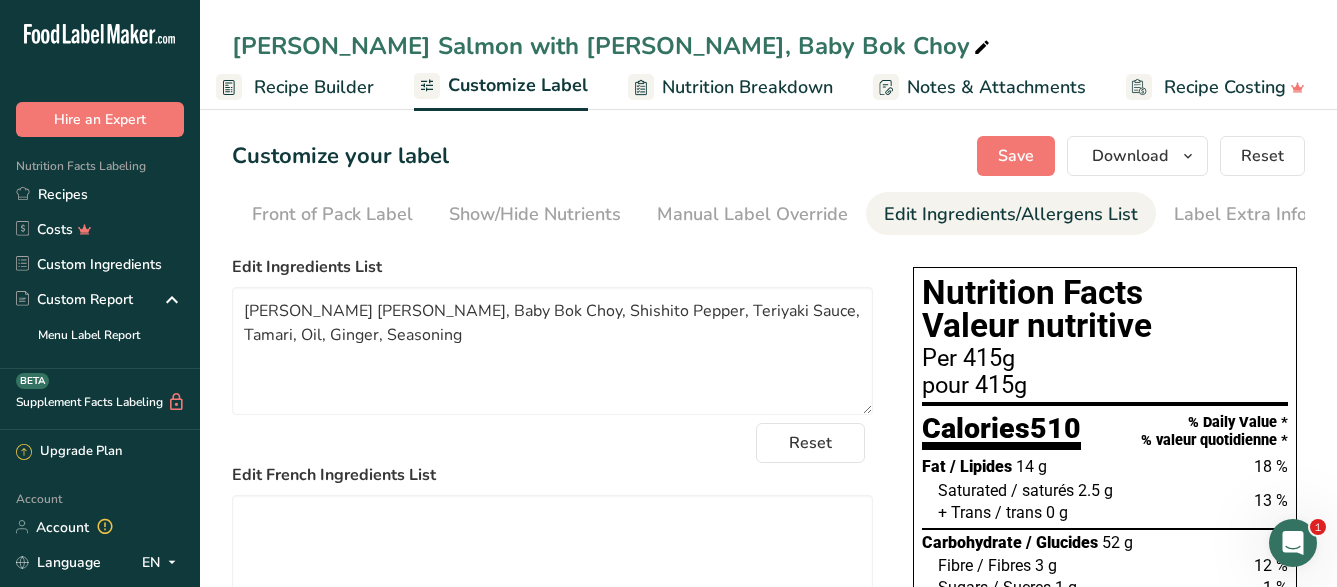 click on "Customize your label
Save
Download
Choose what to show on your downloaded label
Recipe Name to appear above label
Nutrition Facts Panel
Ingredient Statement List
Allergen Declaration/ Allergy Statement
Business Address
Label Notes
Recipe Tags
Recipe Card QR Code
Front of Pack Label
Download
PNG
PNG
BMP
SVG
PDF
Reset" at bounding box center (768, 156) 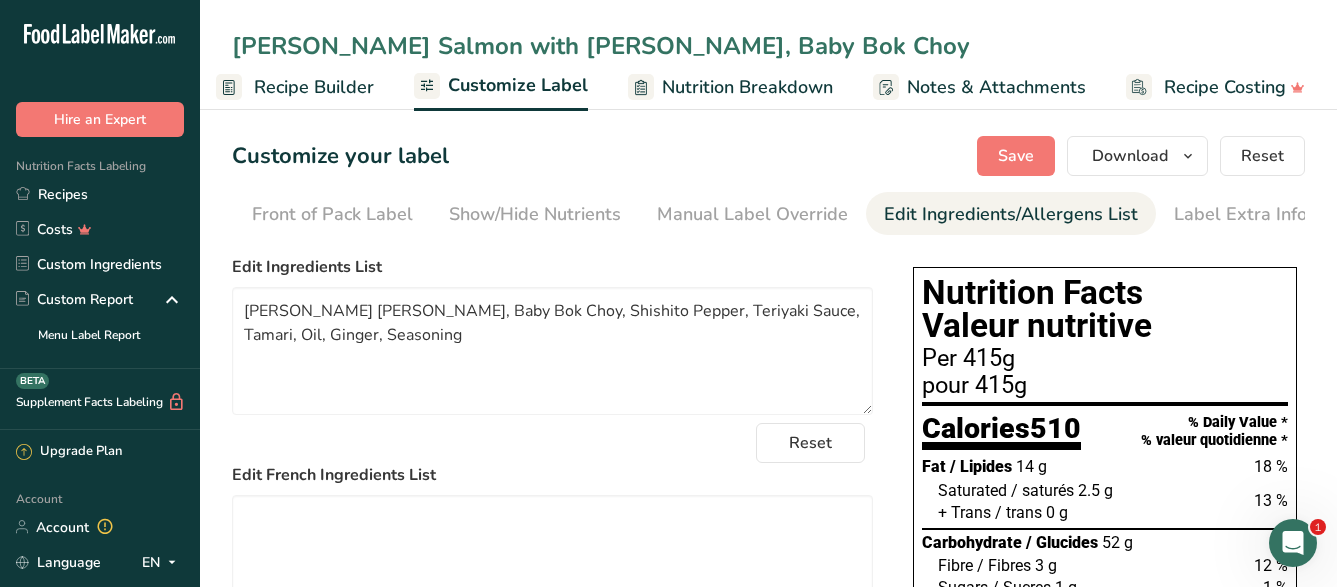 drag, startPoint x: 861, startPoint y: 48, endPoint x: 220, endPoint y: 25, distance: 641.4125 